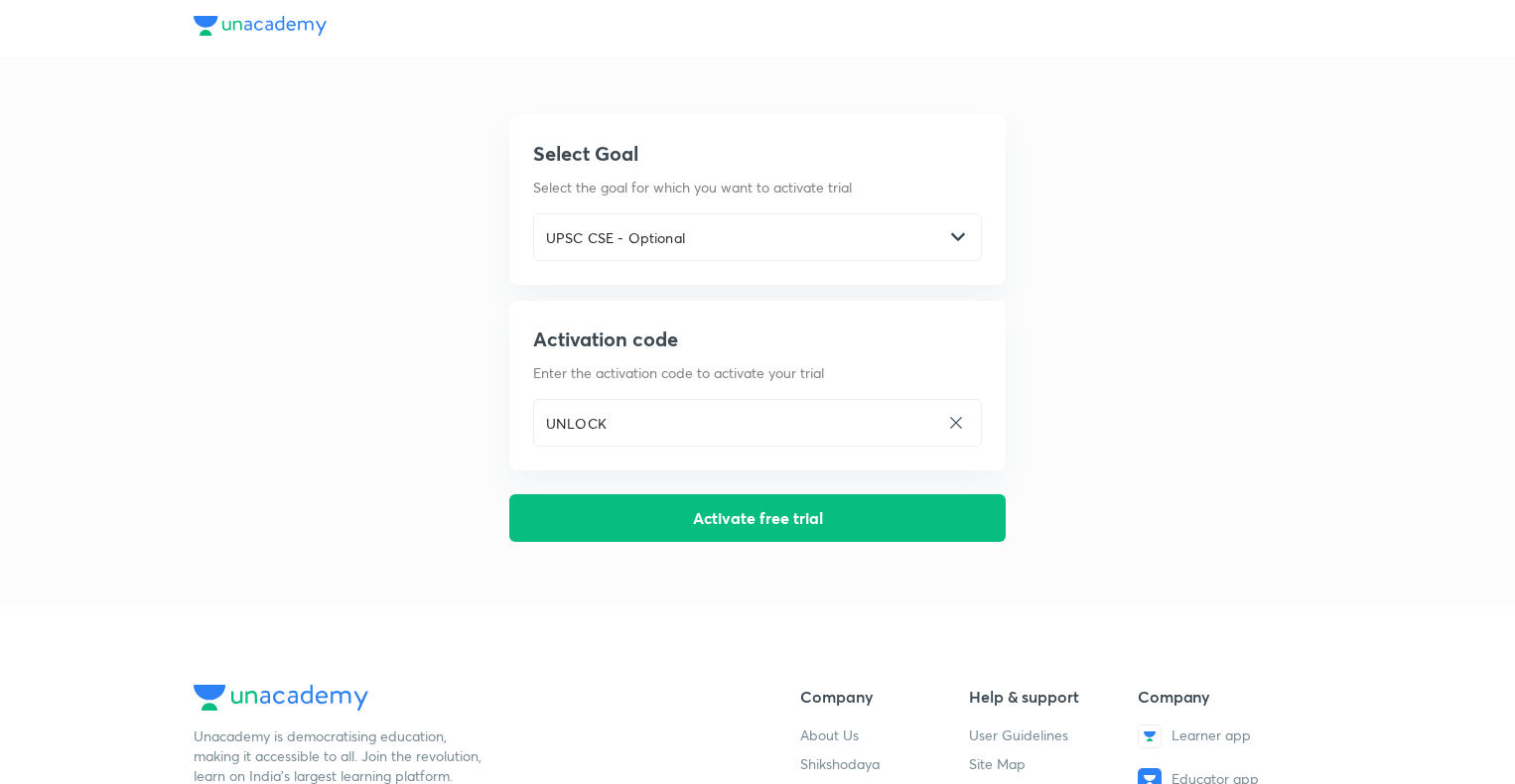 scroll, scrollTop: 0, scrollLeft: 0, axis: both 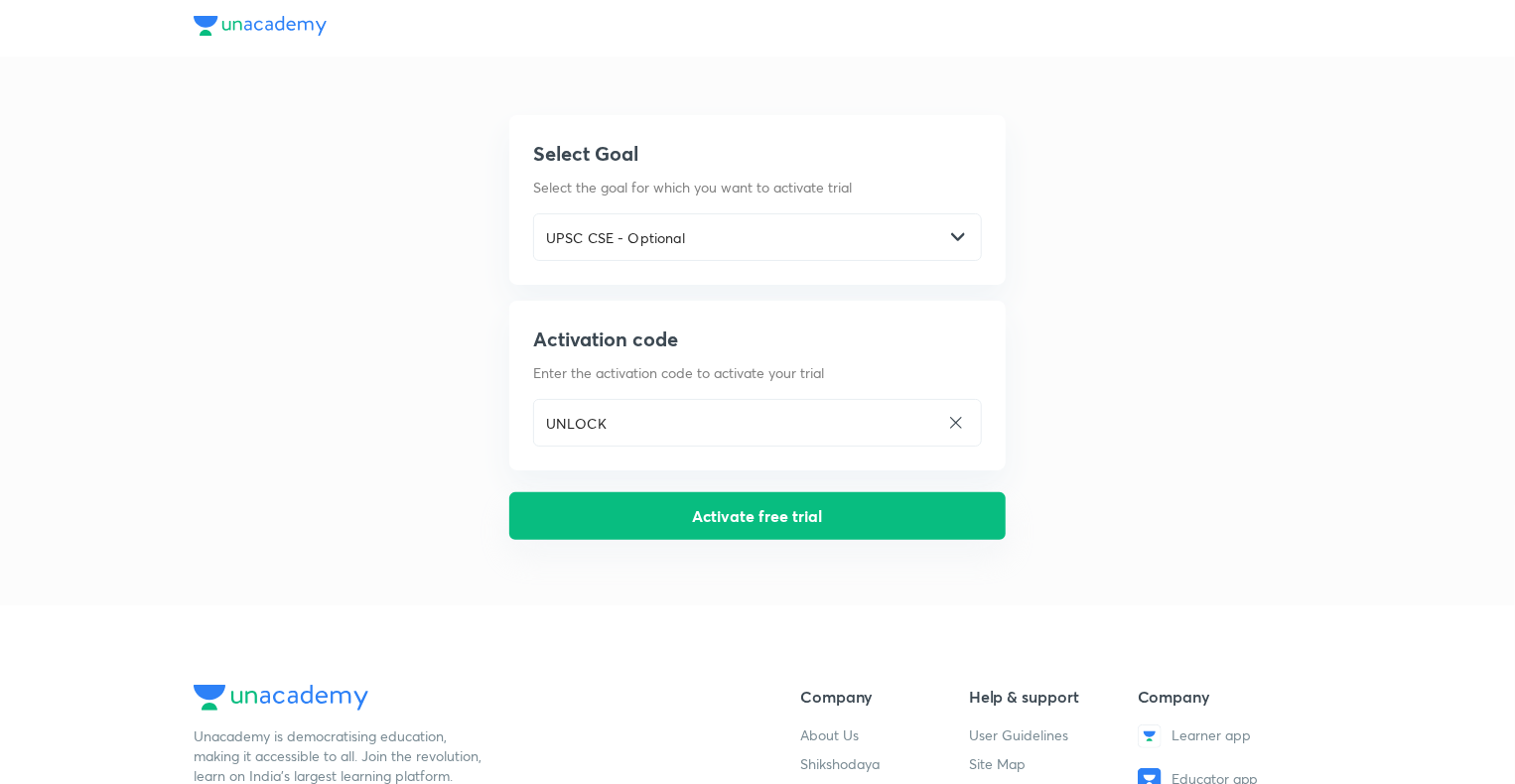 click on "Activate free trial" at bounding box center [758, 516] 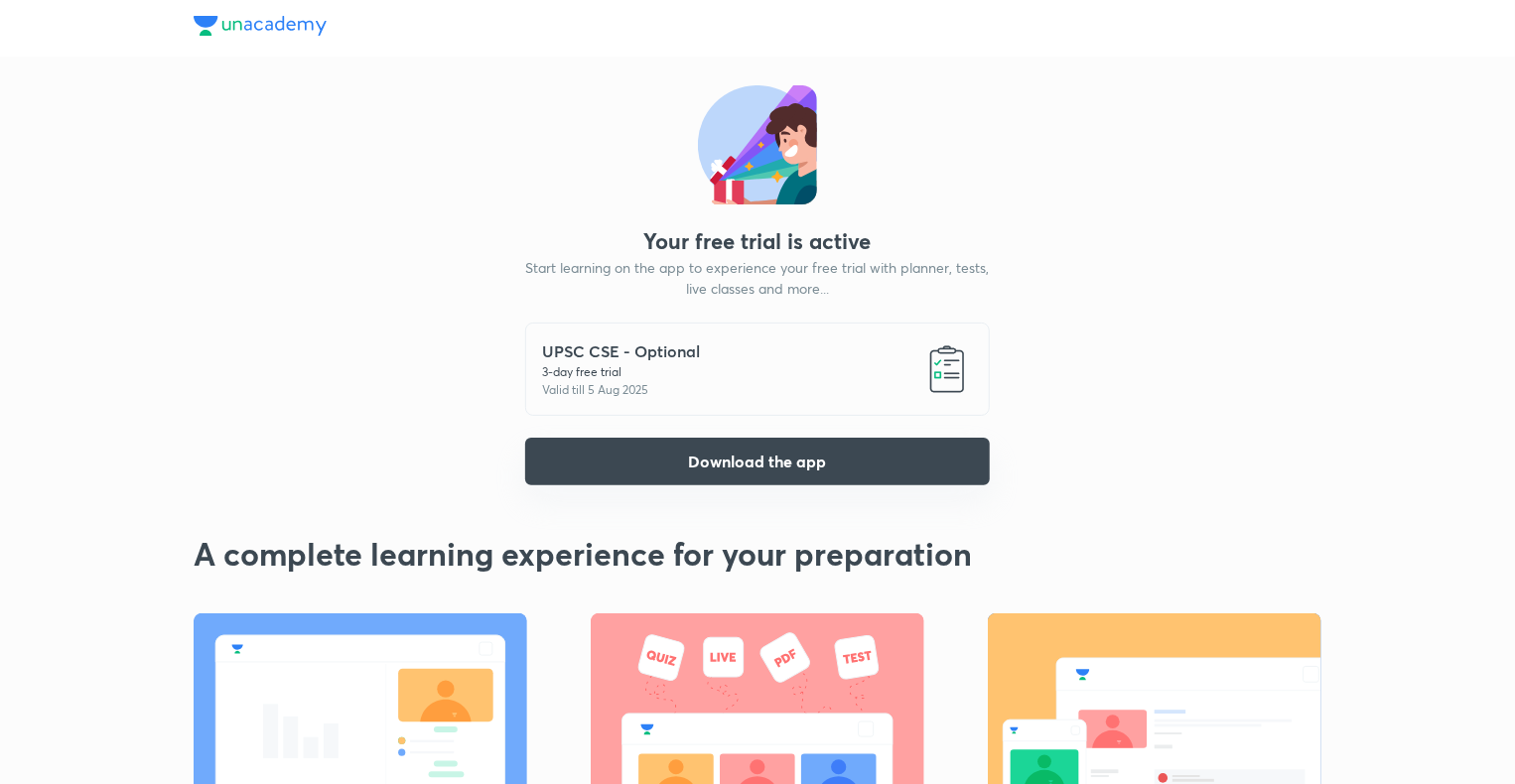 click on "Download the app" at bounding box center [758, 461] 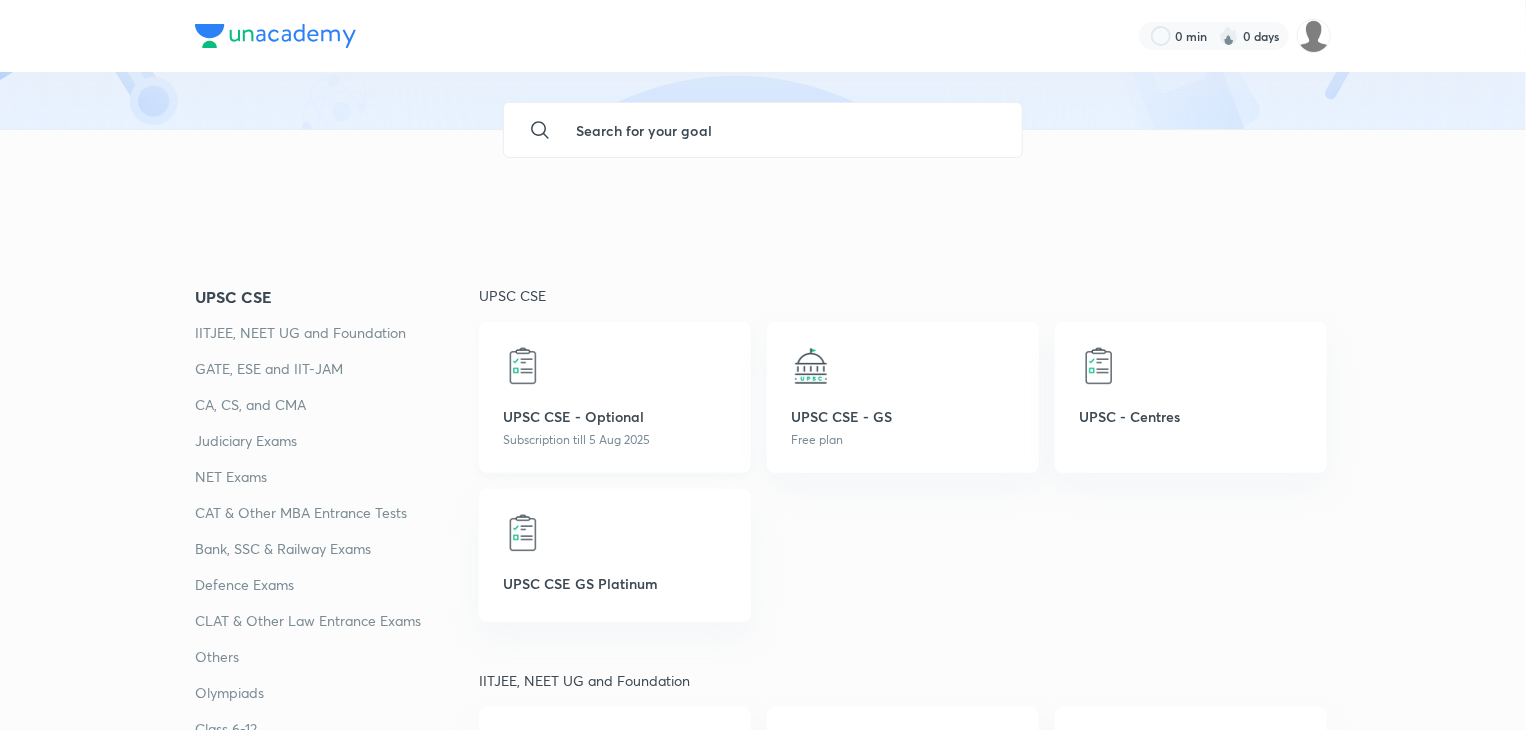 scroll, scrollTop: 151, scrollLeft: 0, axis: vertical 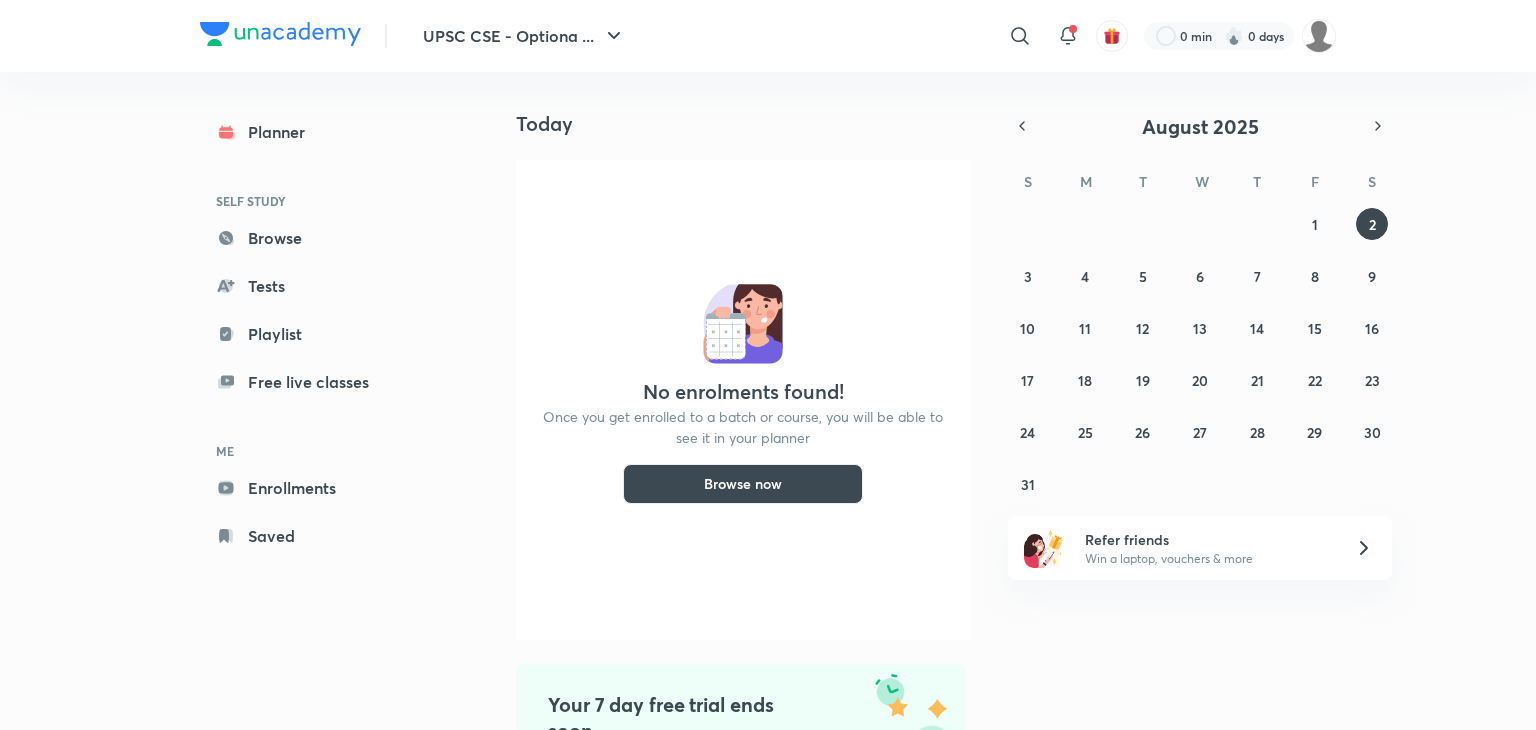 click on "Once you get enrolled to a batch or course, you will be able to see it in your planner" at bounding box center [743, 427] 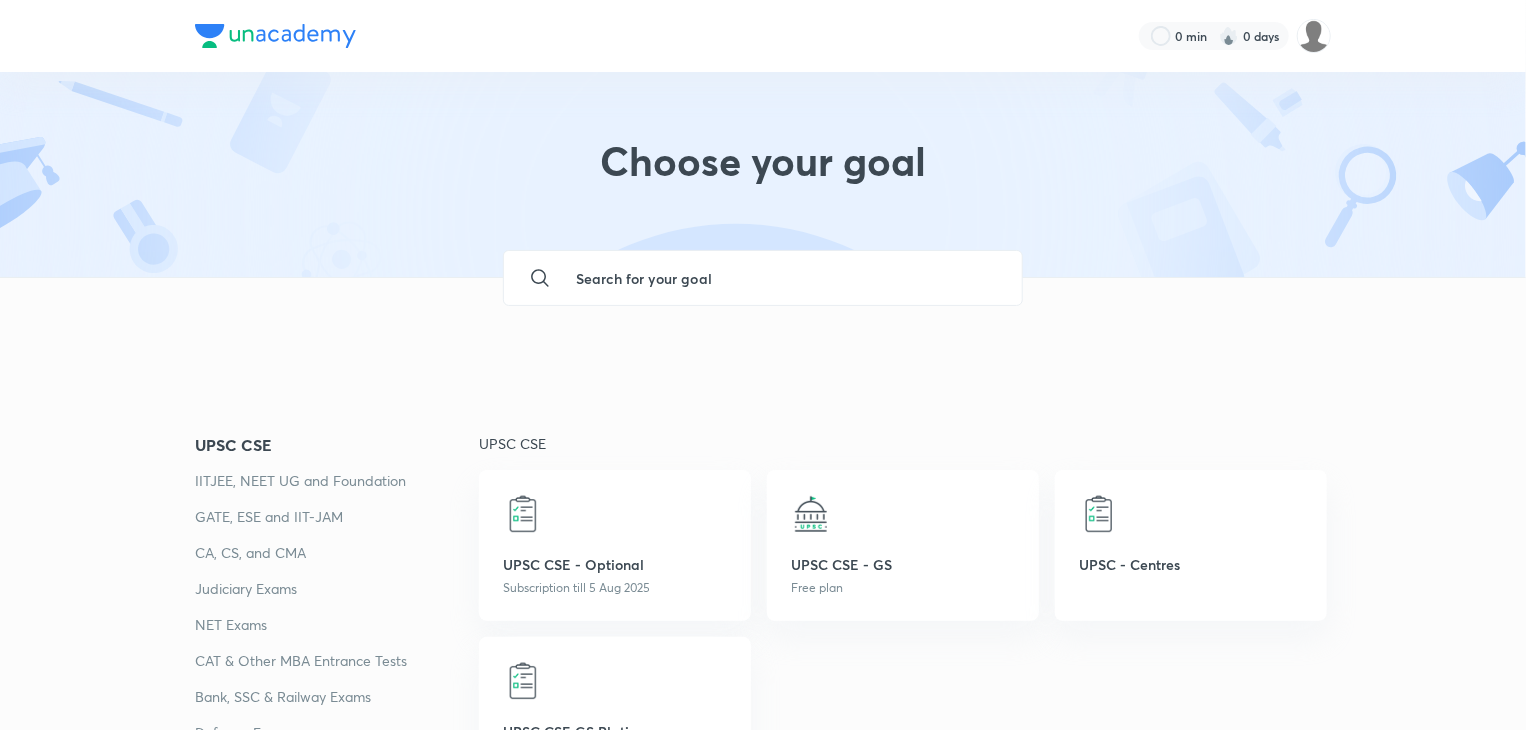 scroll, scrollTop: 4, scrollLeft: 0, axis: vertical 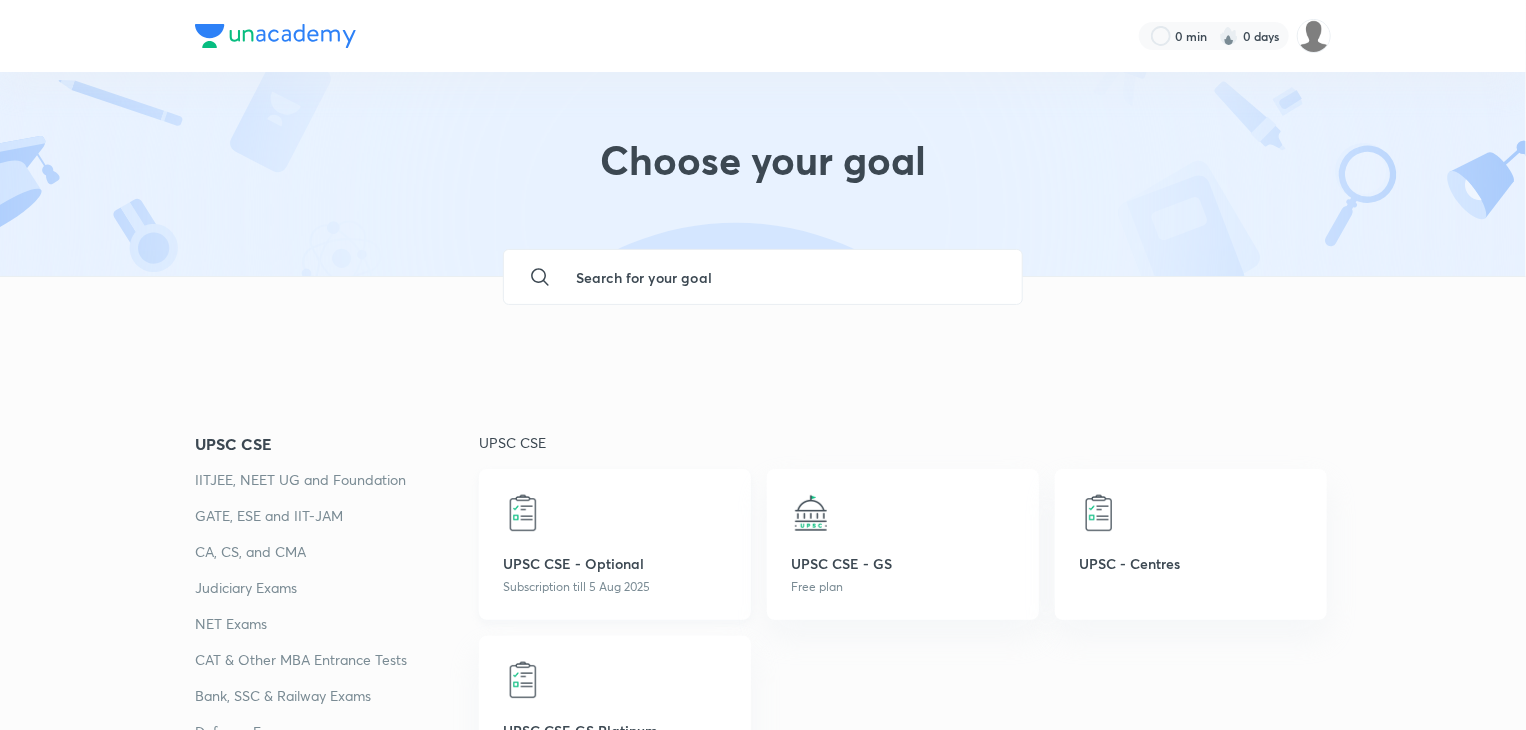 click on "UPSC CSE - Optional" at bounding box center [615, 563] 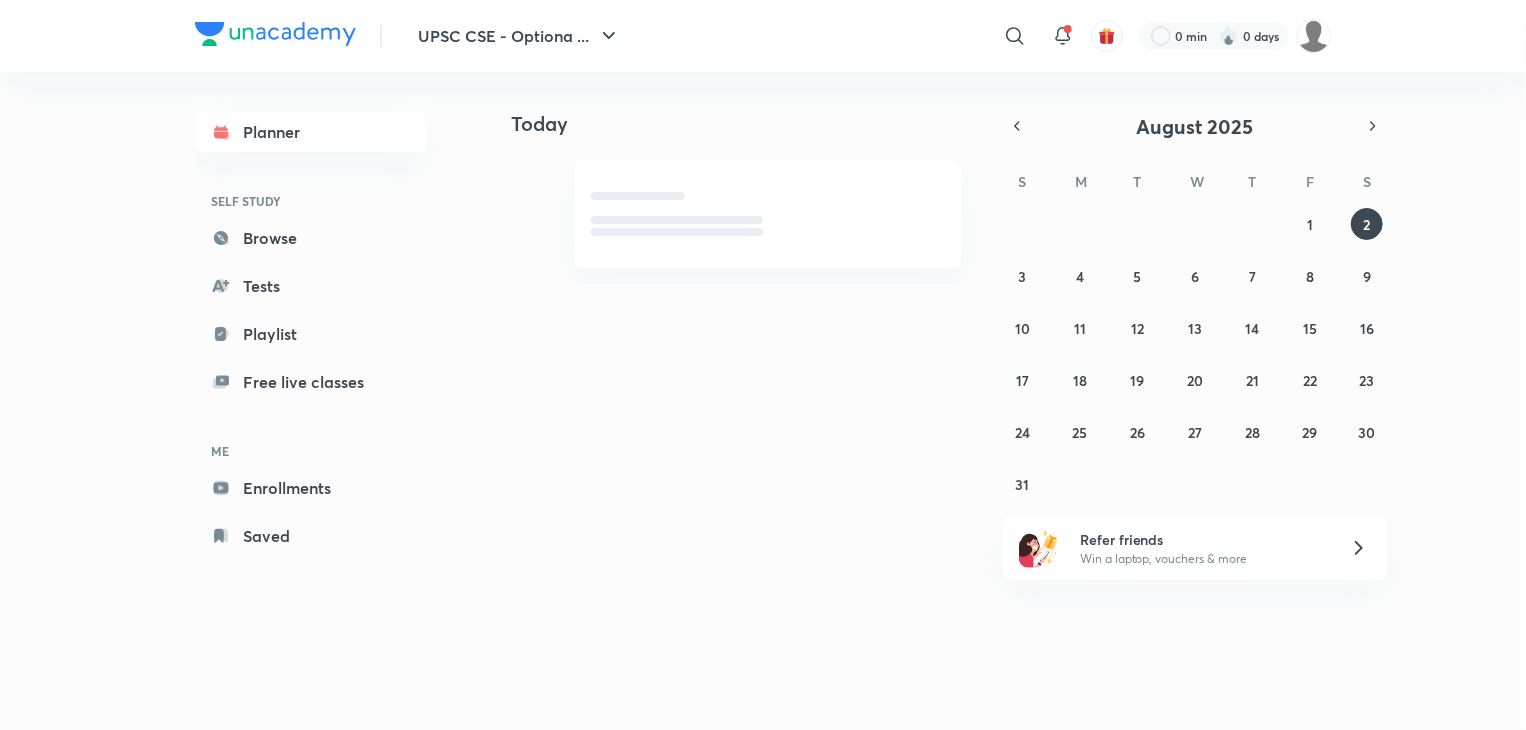scroll, scrollTop: 0, scrollLeft: 0, axis: both 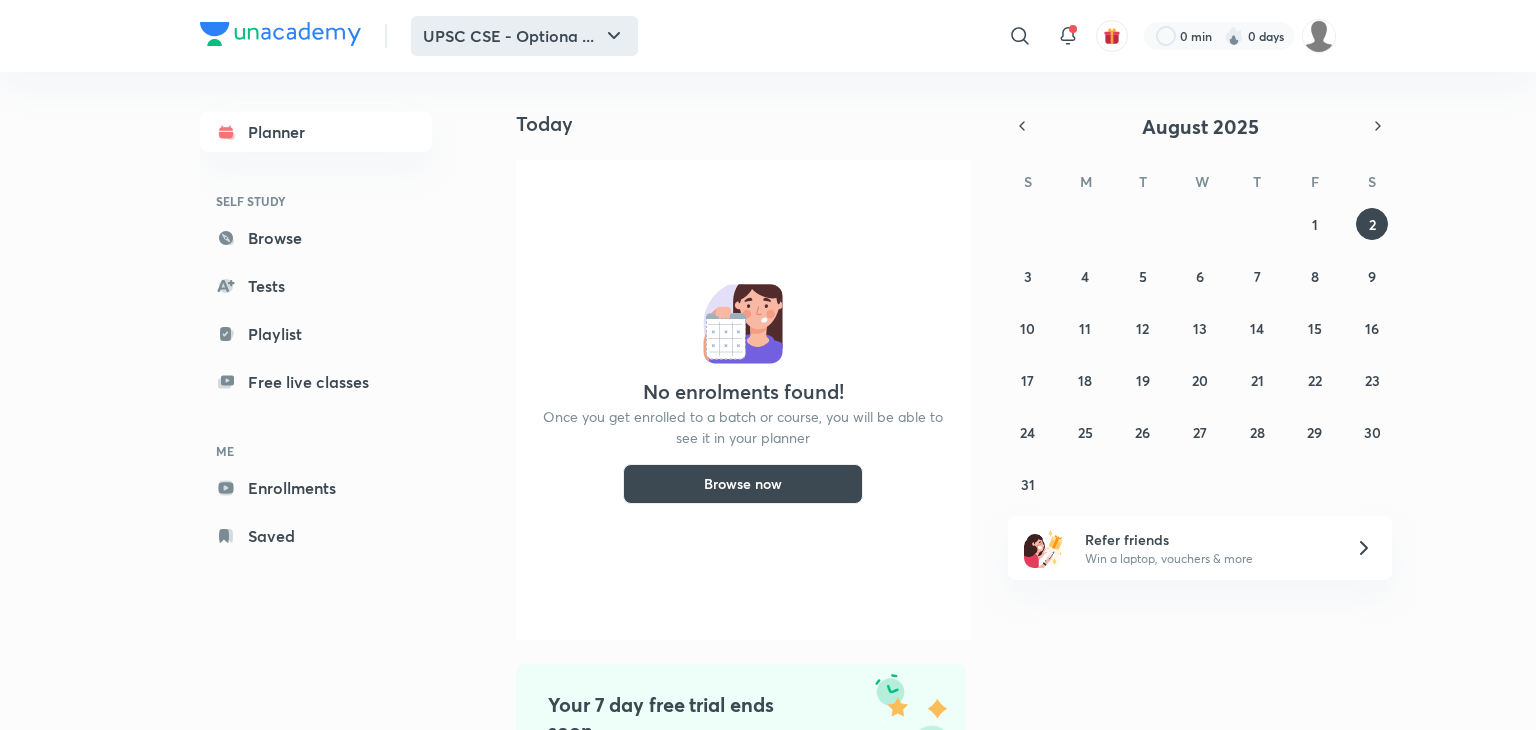 click 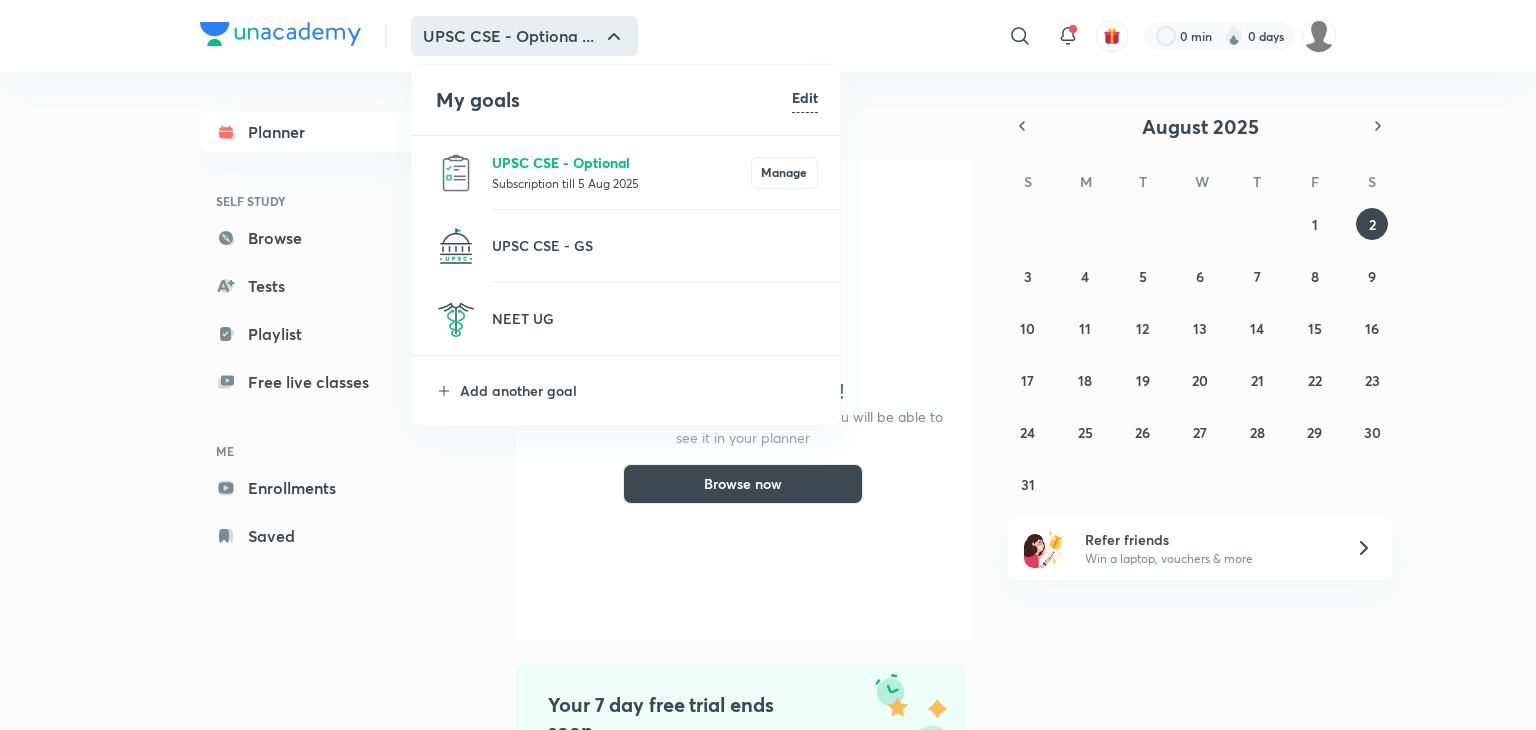 click on "UPSC CSE - Optional" at bounding box center (621, 162) 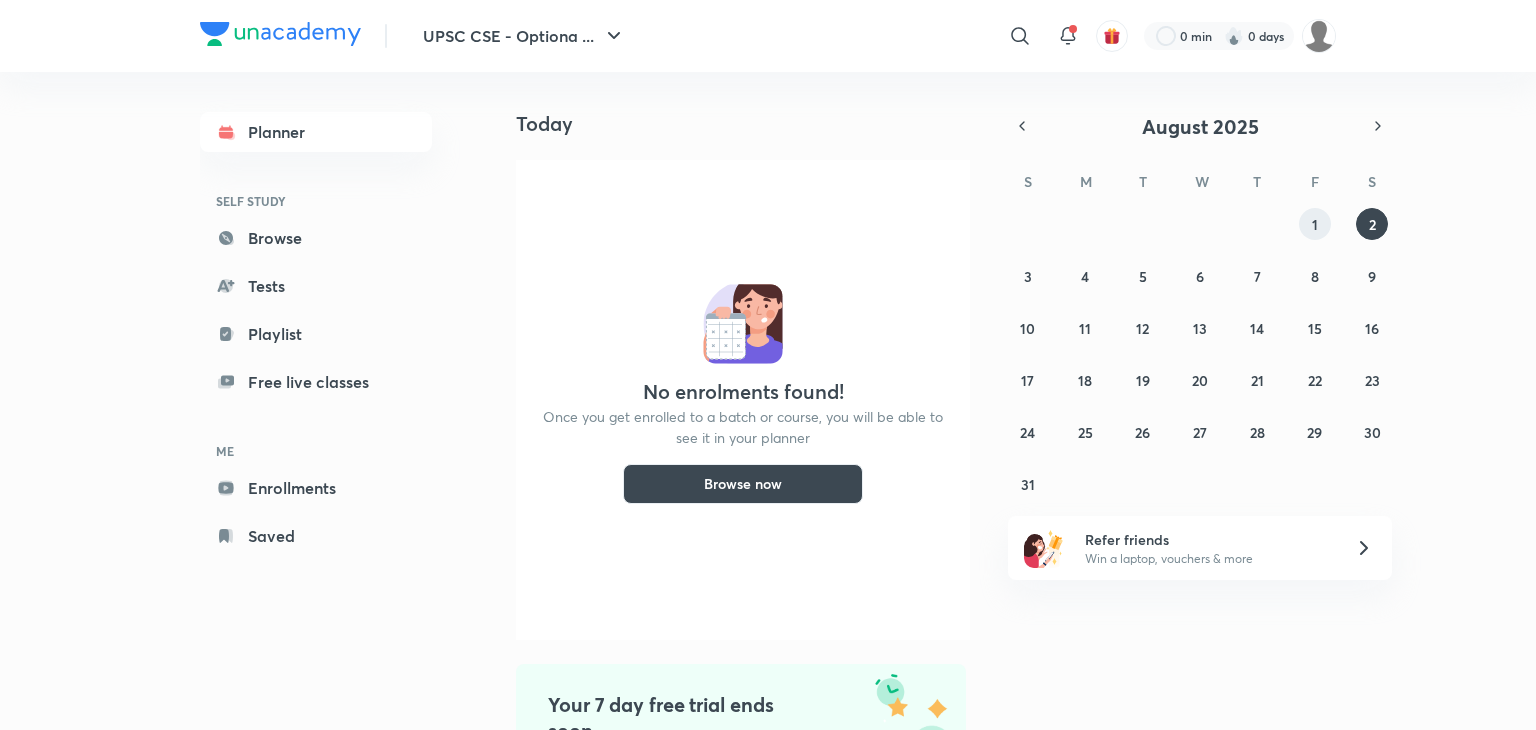 click on "1" at bounding box center (1315, 224) 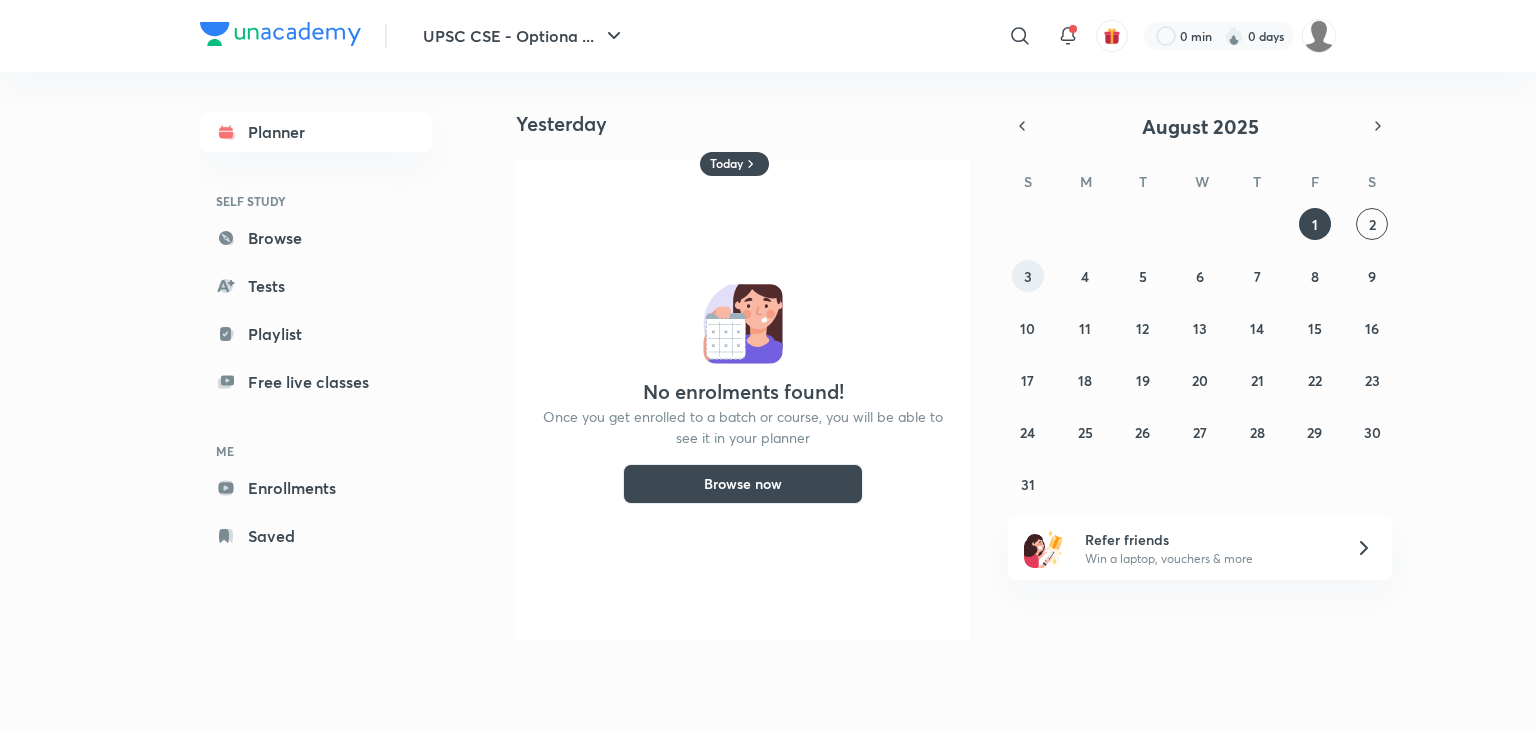 click on "3" at bounding box center [1028, 276] 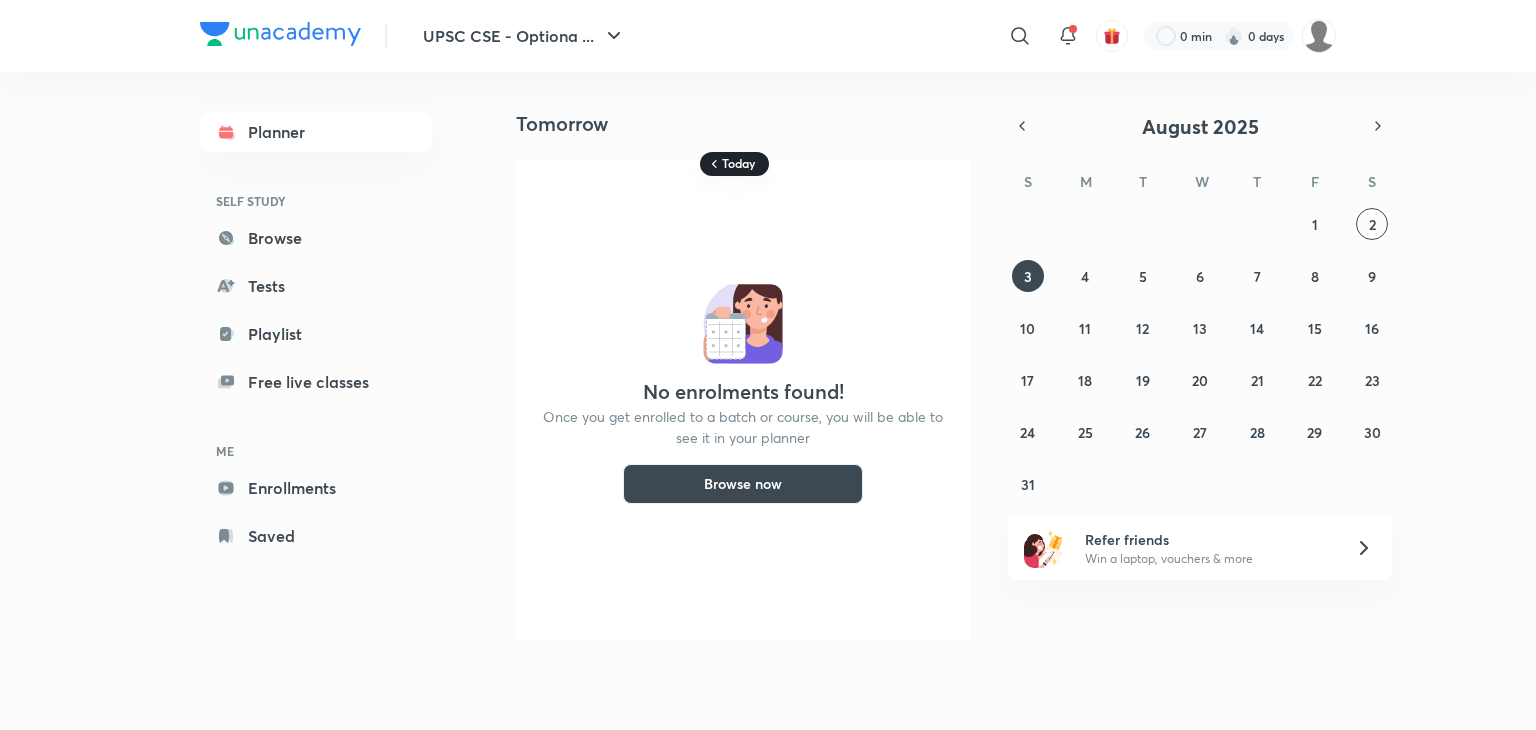 click on "Today" at bounding box center [734, 164] 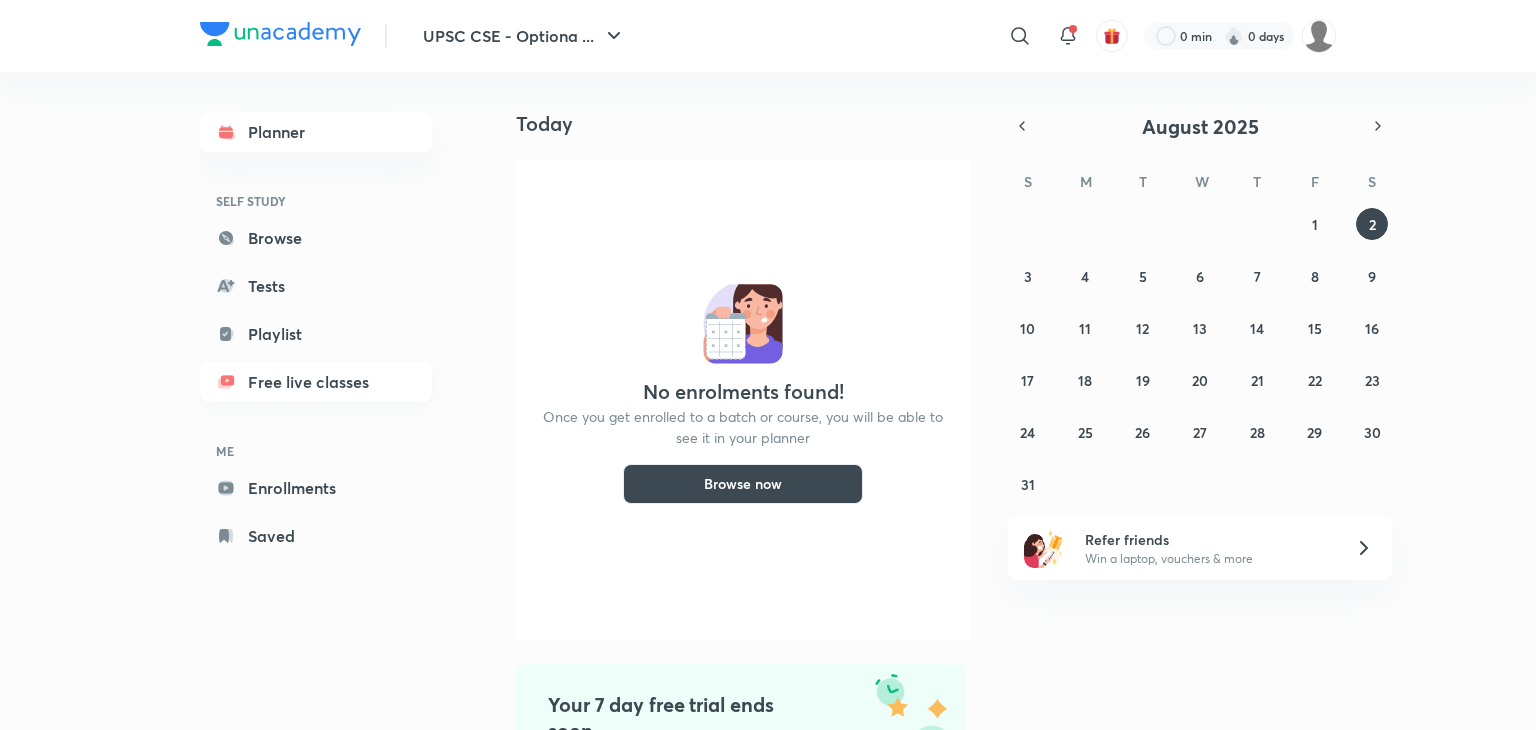 click on "Free live classes" at bounding box center (316, 382) 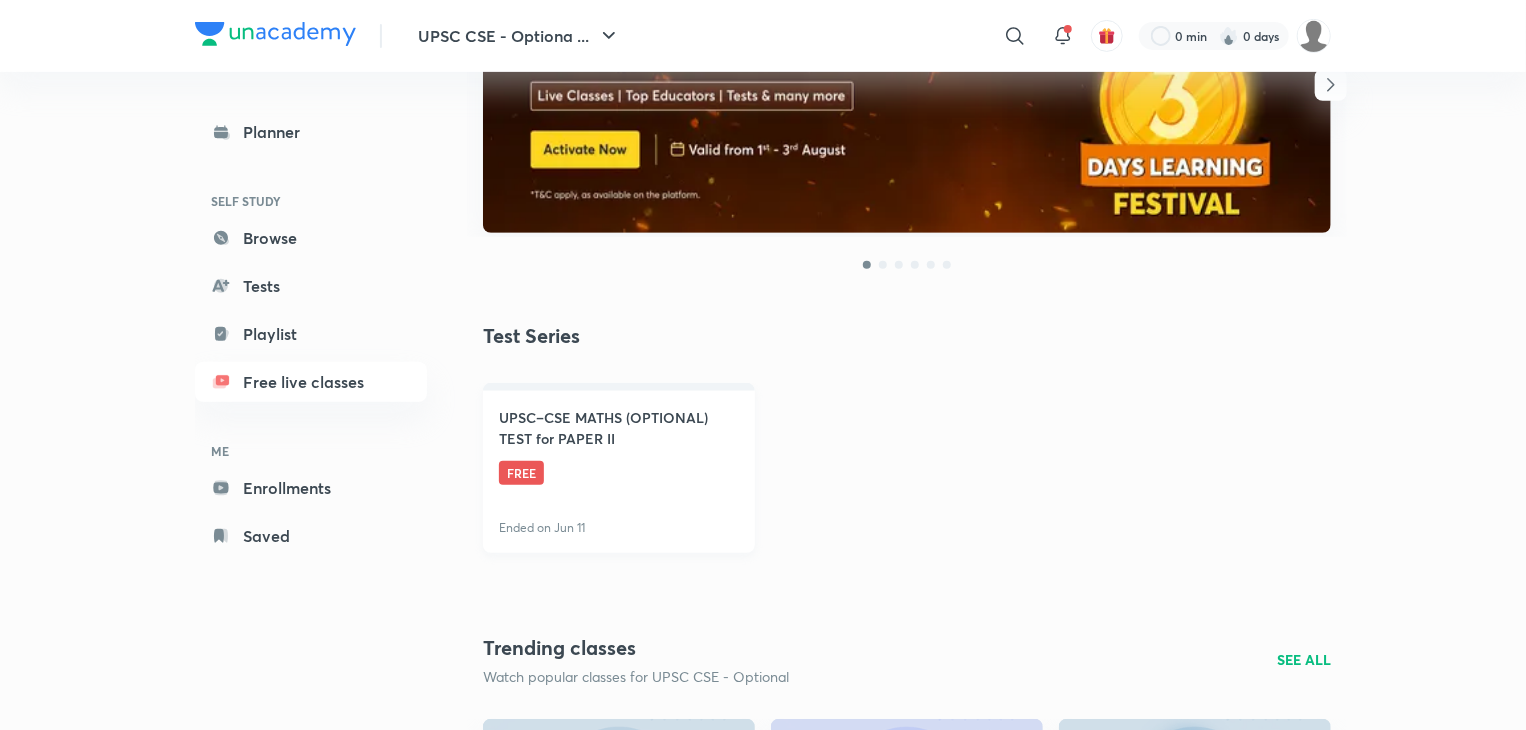 scroll, scrollTop: 393, scrollLeft: 0, axis: vertical 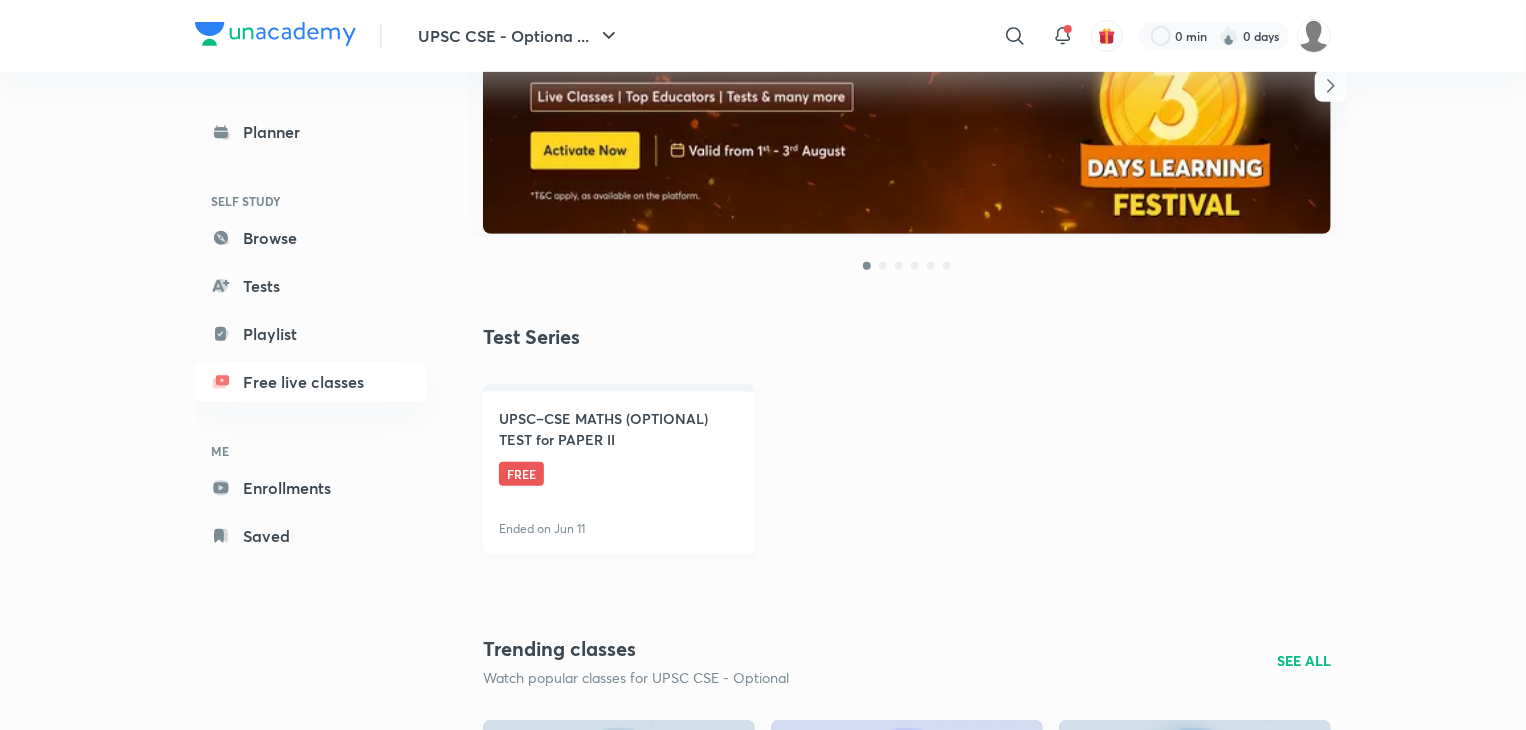 click on "UPSC–CSE MATHS (OPTIONAL) TEST for PAPER II" at bounding box center (619, 429) 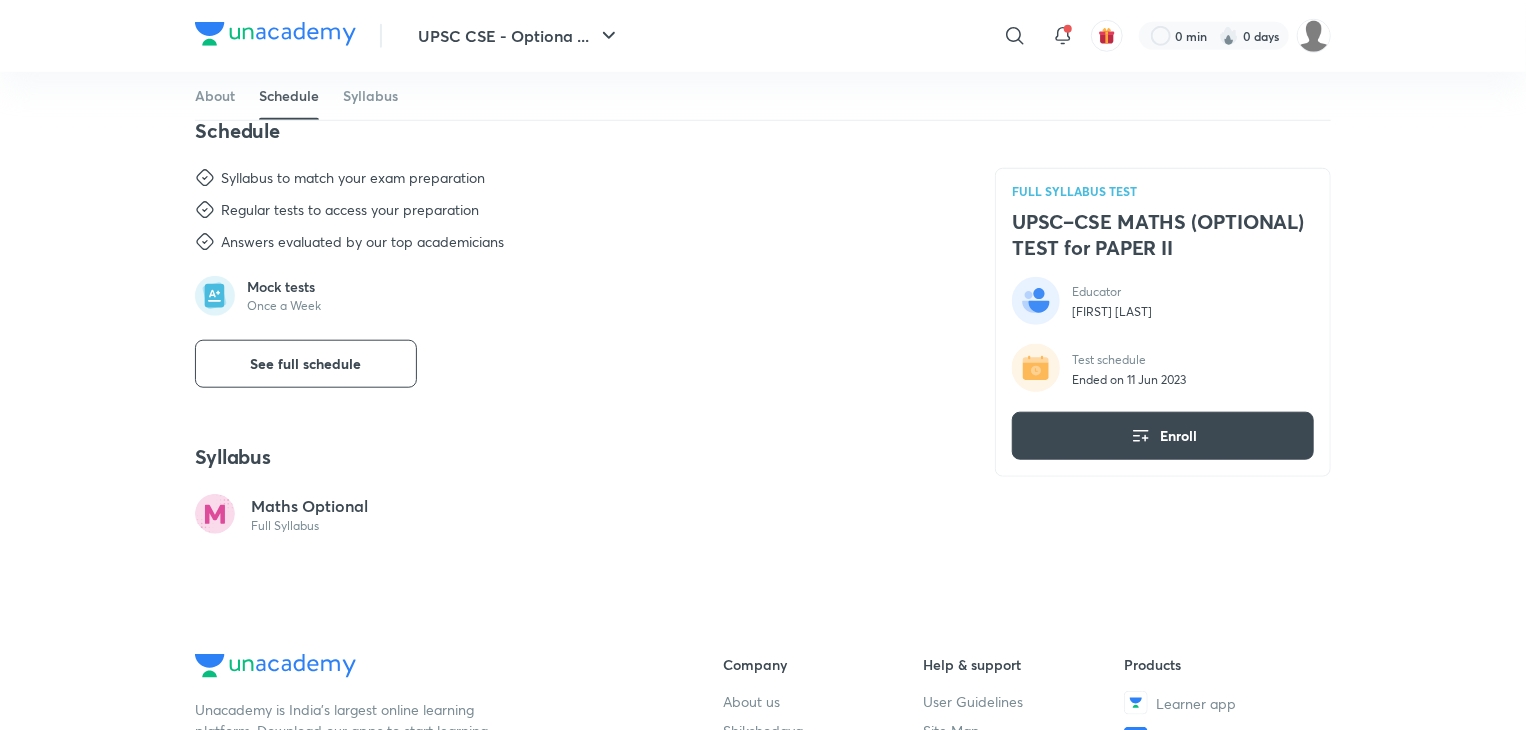 scroll, scrollTop: 0, scrollLeft: 0, axis: both 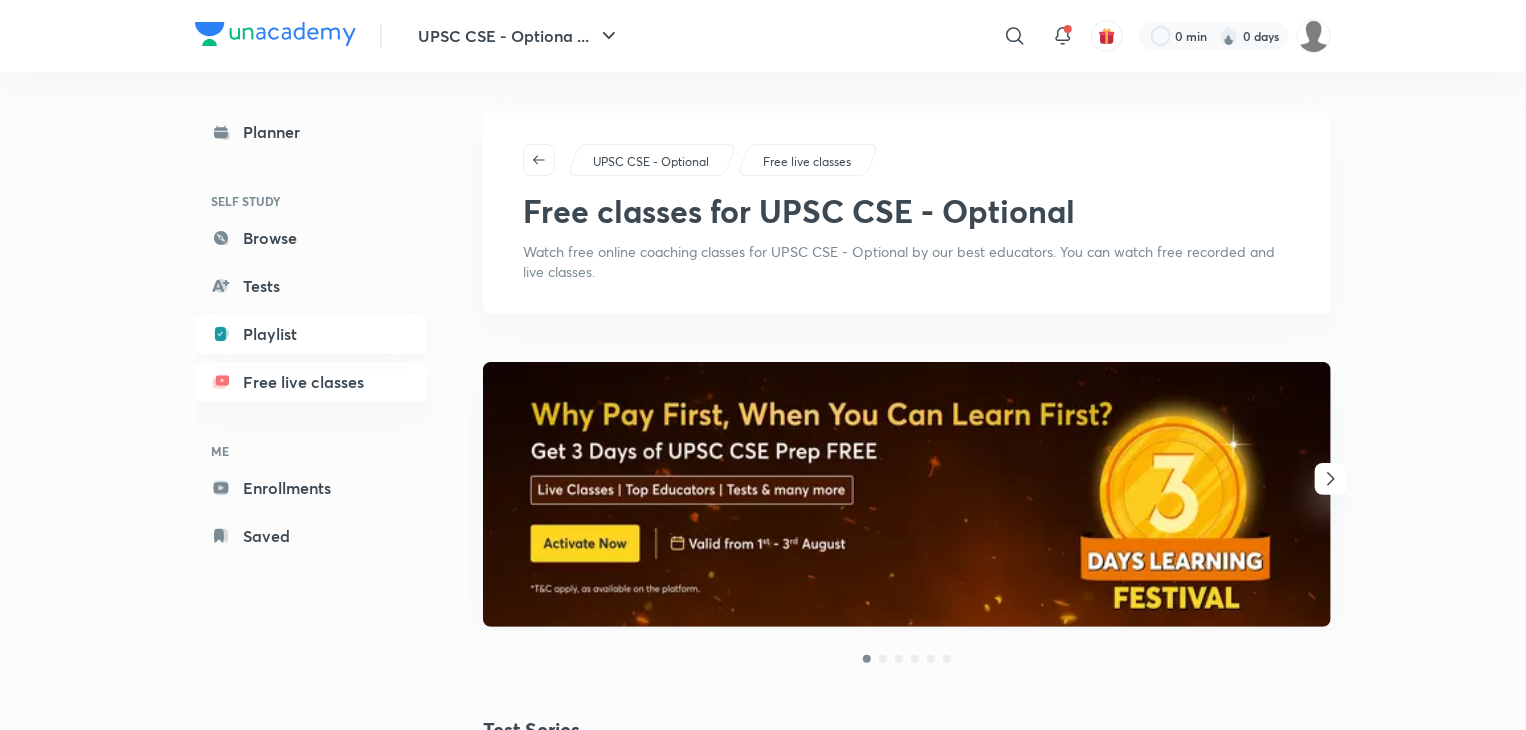 click on "Playlist" at bounding box center [311, 334] 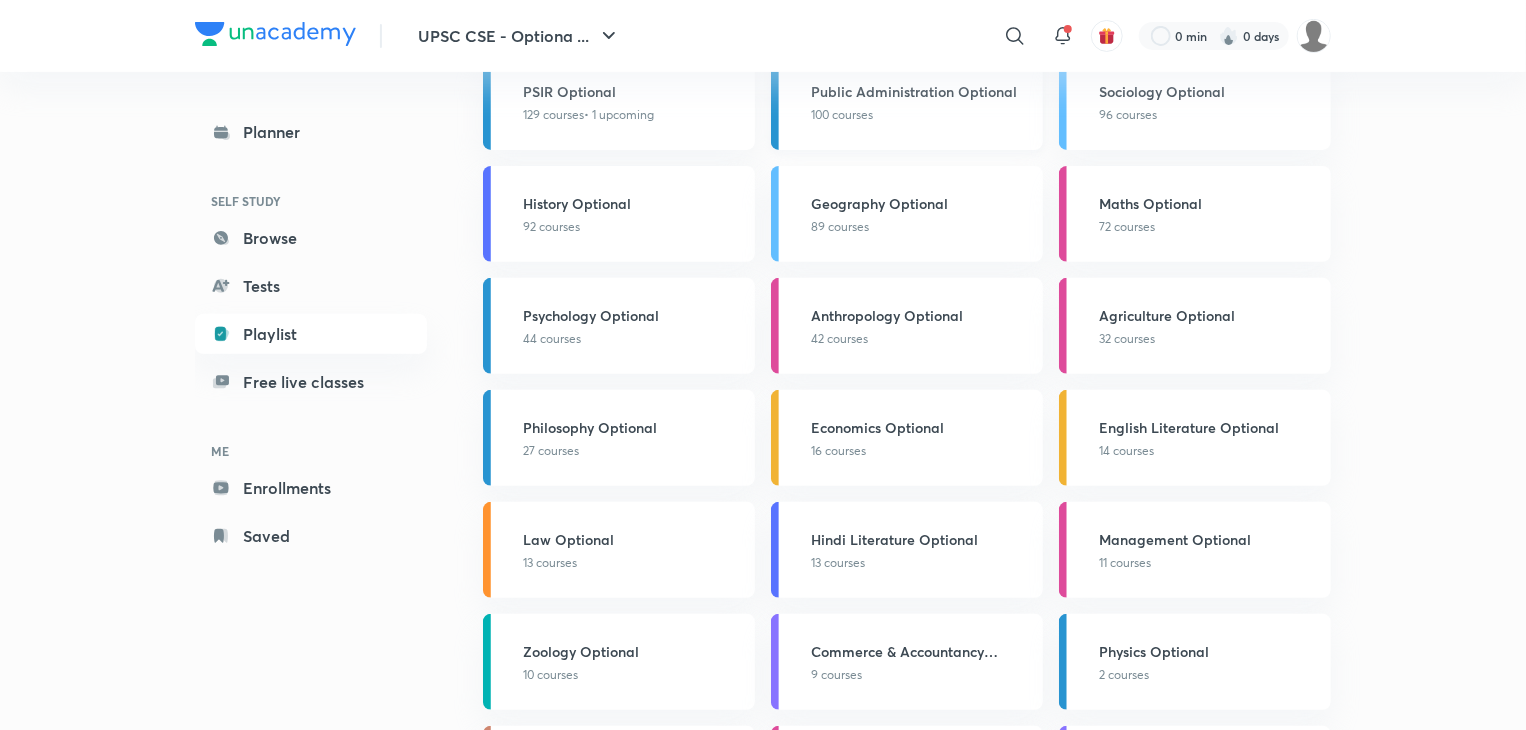 scroll, scrollTop: 339, scrollLeft: 0, axis: vertical 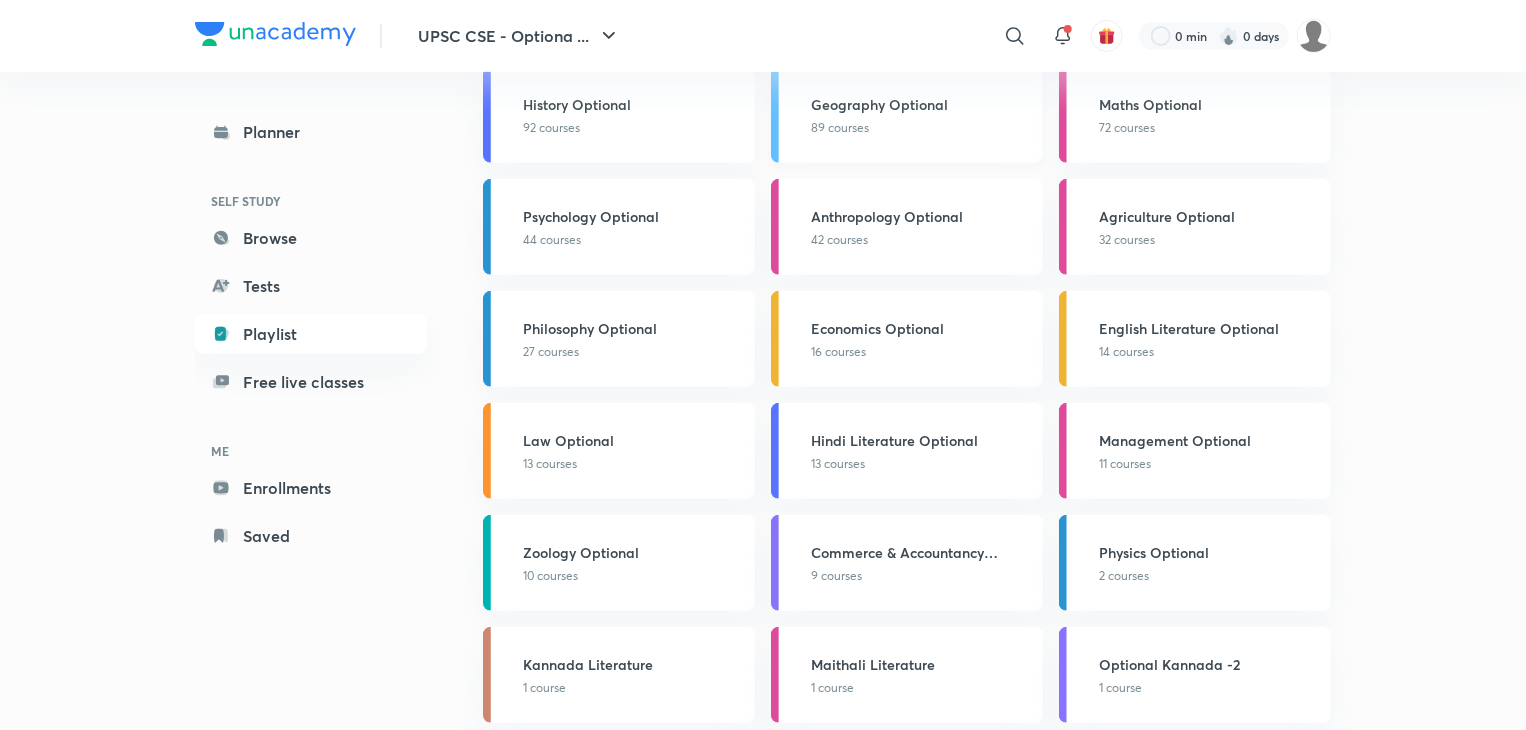 click on "Geography Optional" at bounding box center (921, 104) 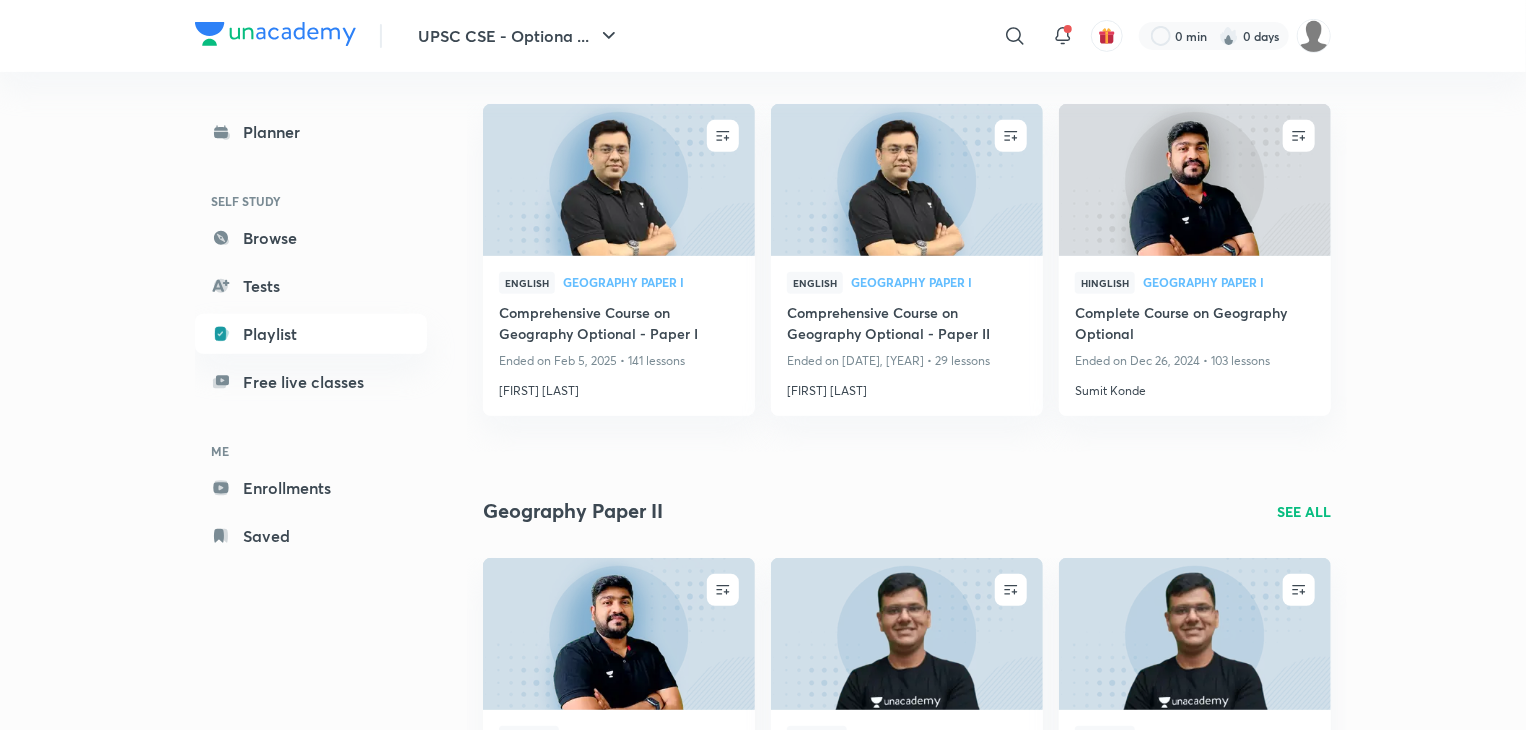 scroll, scrollTop: 394, scrollLeft: 0, axis: vertical 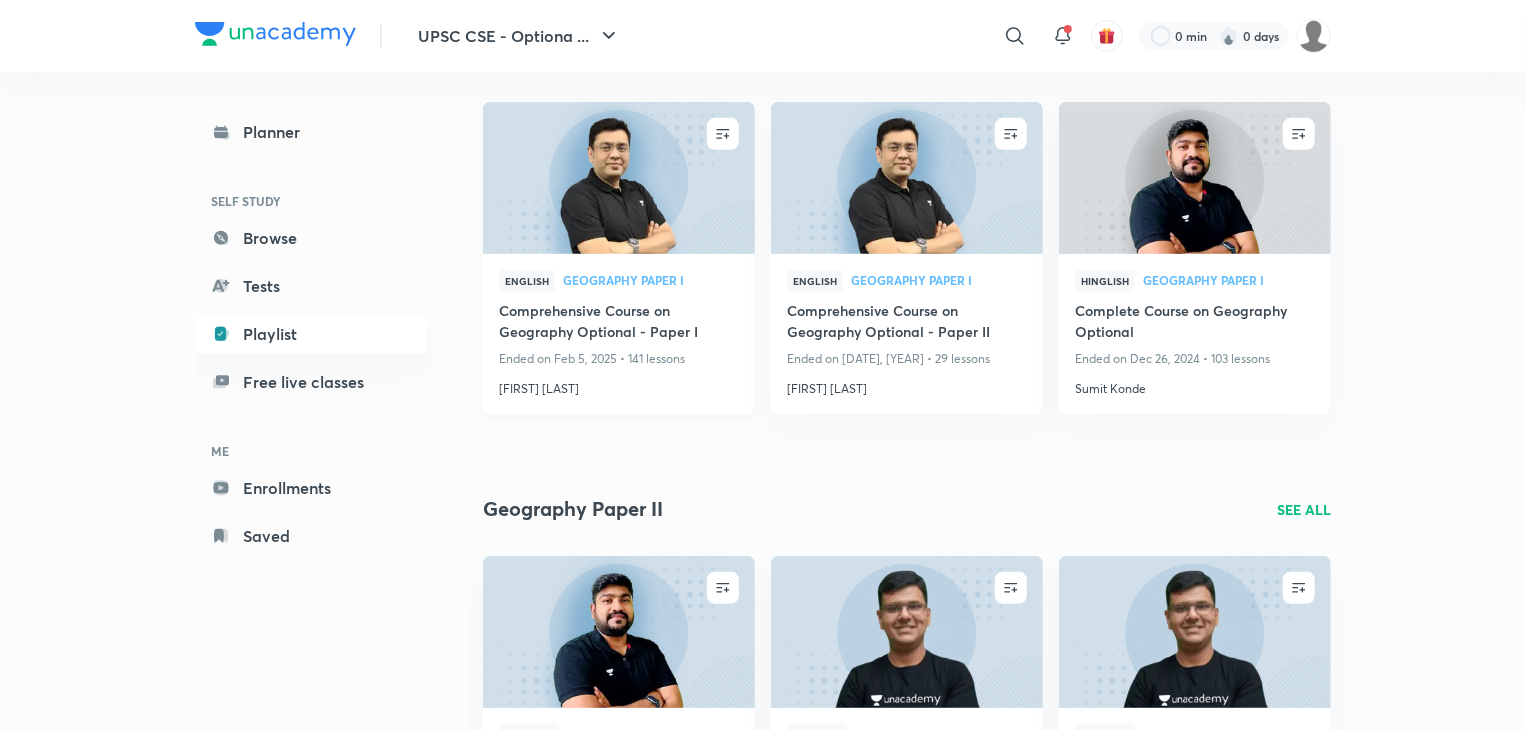 click at bounding box center [618, 177] 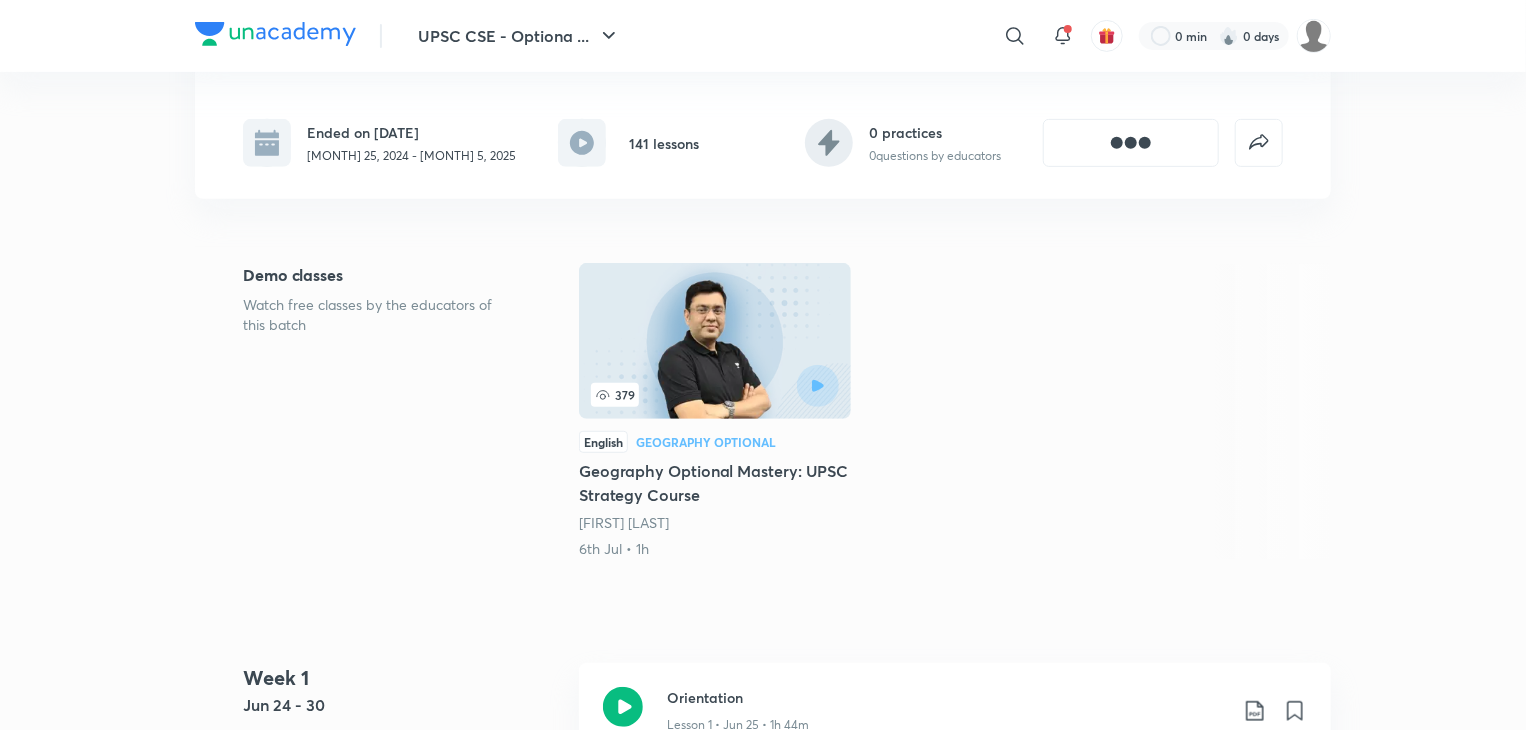 scroll, scrollTop: 0, scrollLeft: 0, axis: both 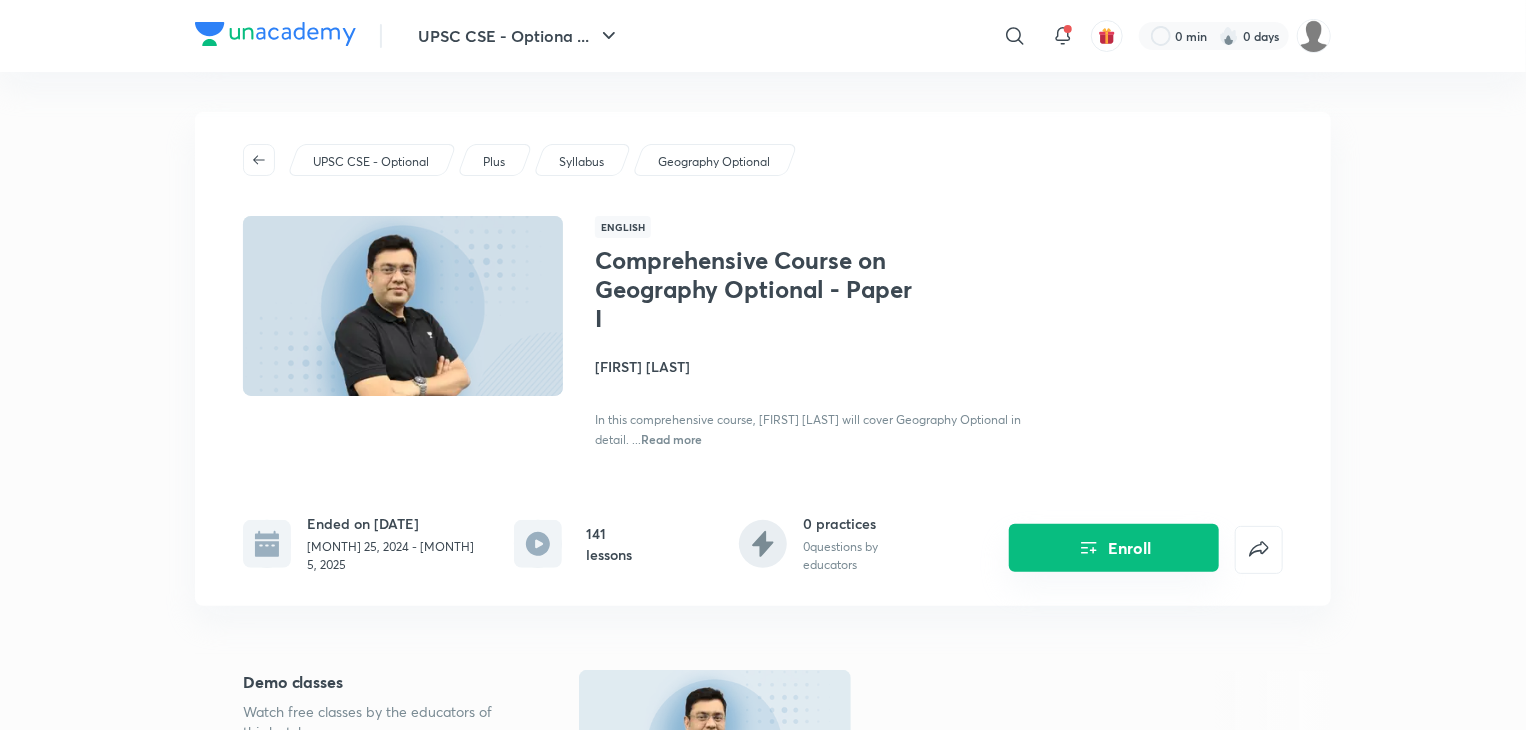 click 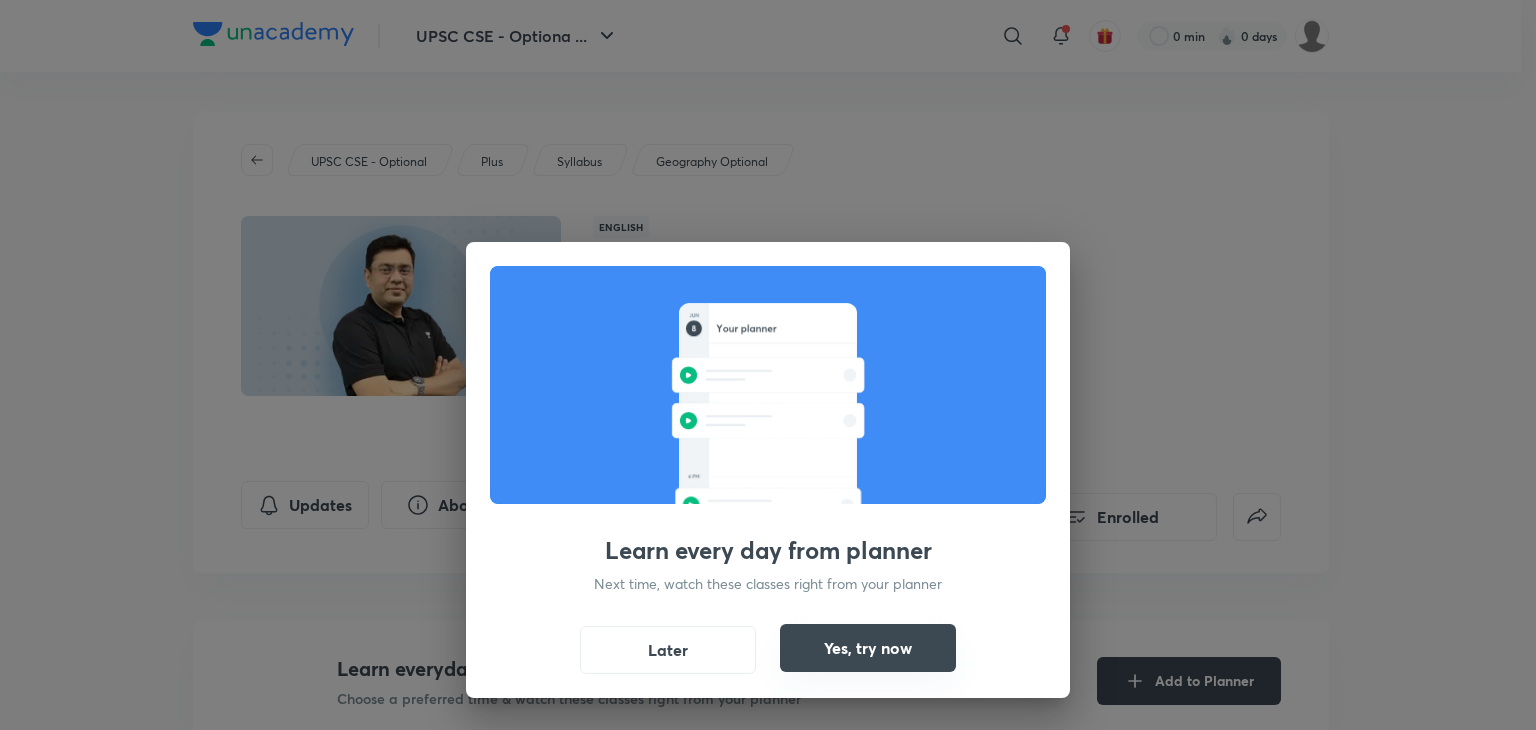 click on "Yes, try now" at bounding box center [868, 648] 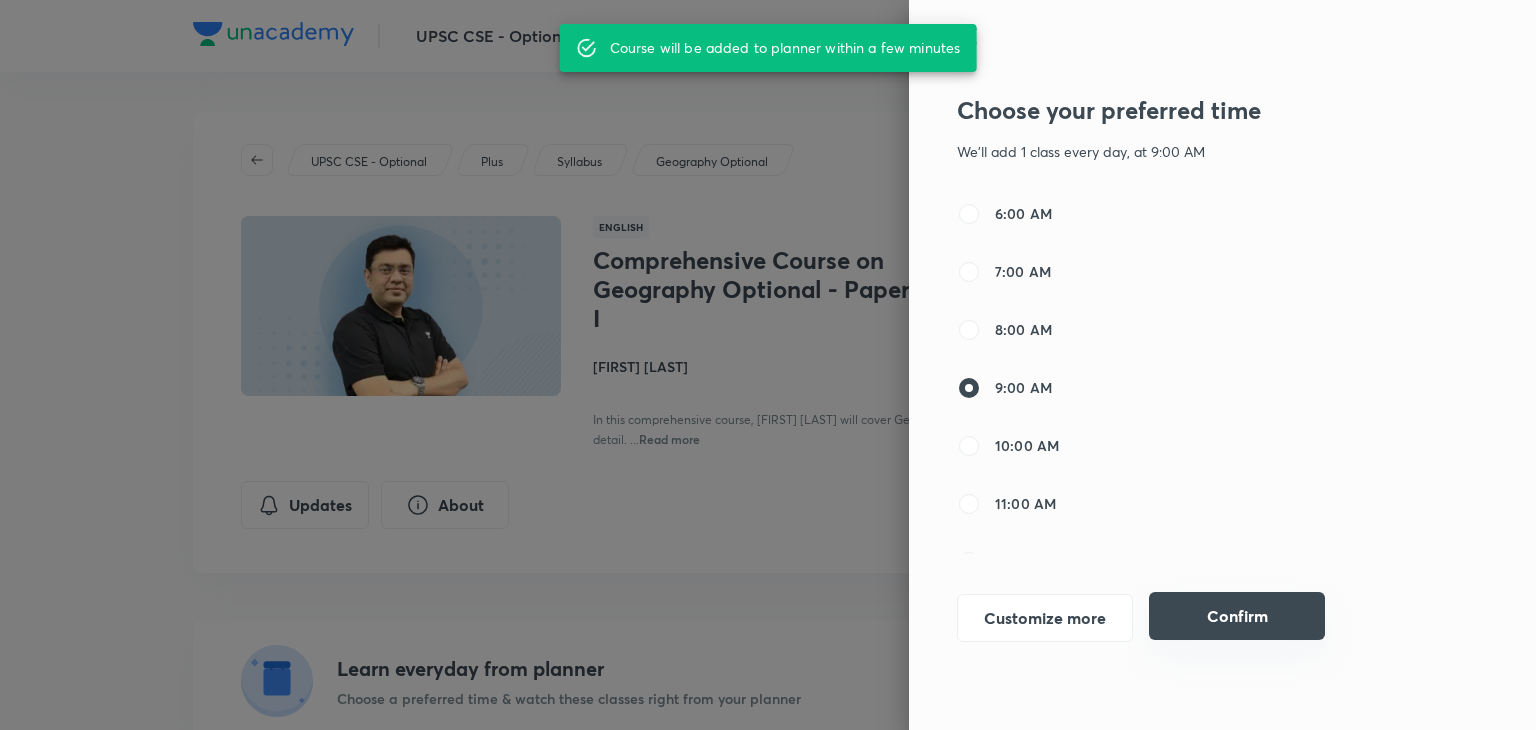 click on "Confirm" at bounding box center (1237, 616) 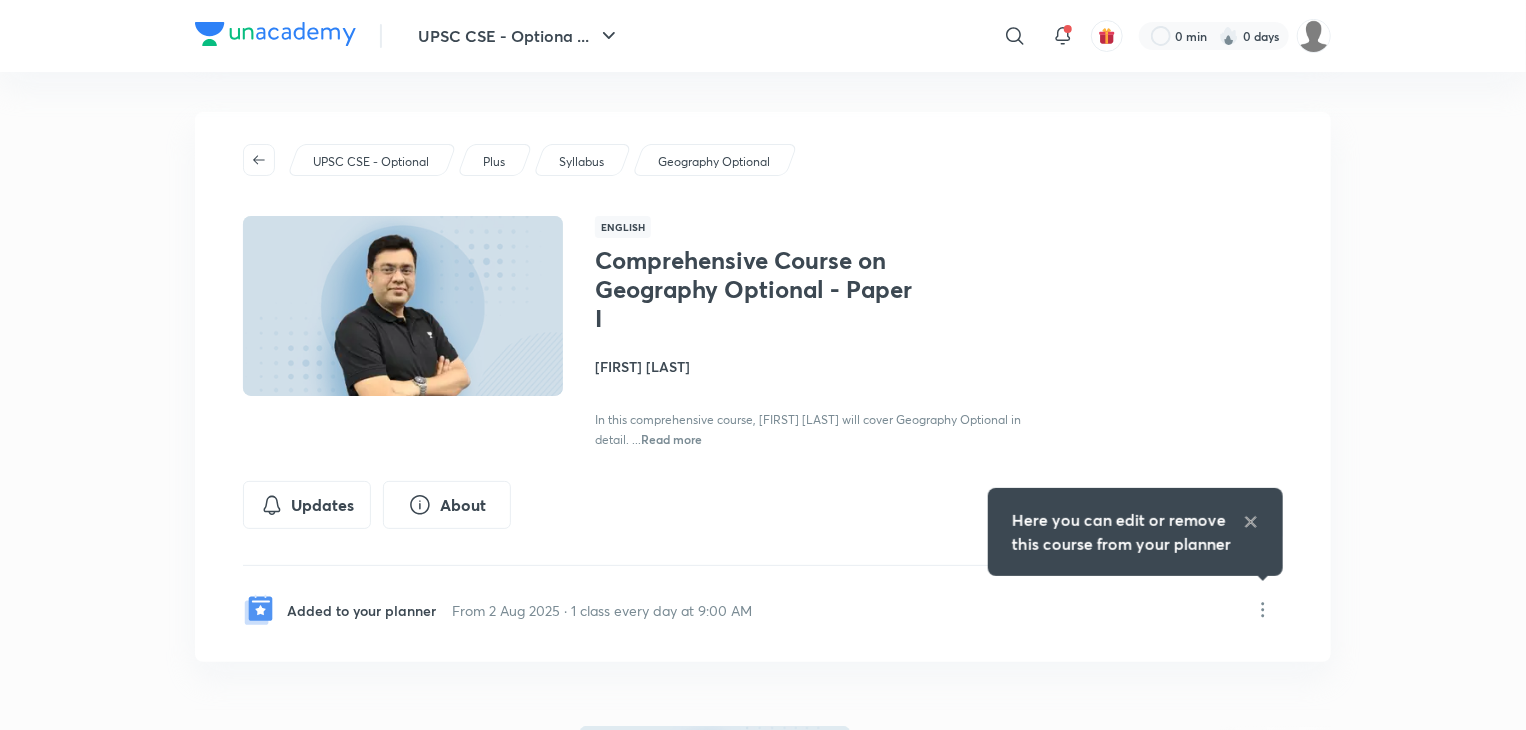 click on "UPSC CSE - Optional Plus Syllabus Geography Optional English Comprehensive Course on Geography Optional - Paper I [FIRST] [LAST] In this comprehensive course, [FIRST] [LAST] will cover Geography Optional in detail. ... Read more Updates About Enrolled Added to your planner From 2 Aug 2025 • 1 class every day at 9:00 AM" at bounding box center [763, 387] 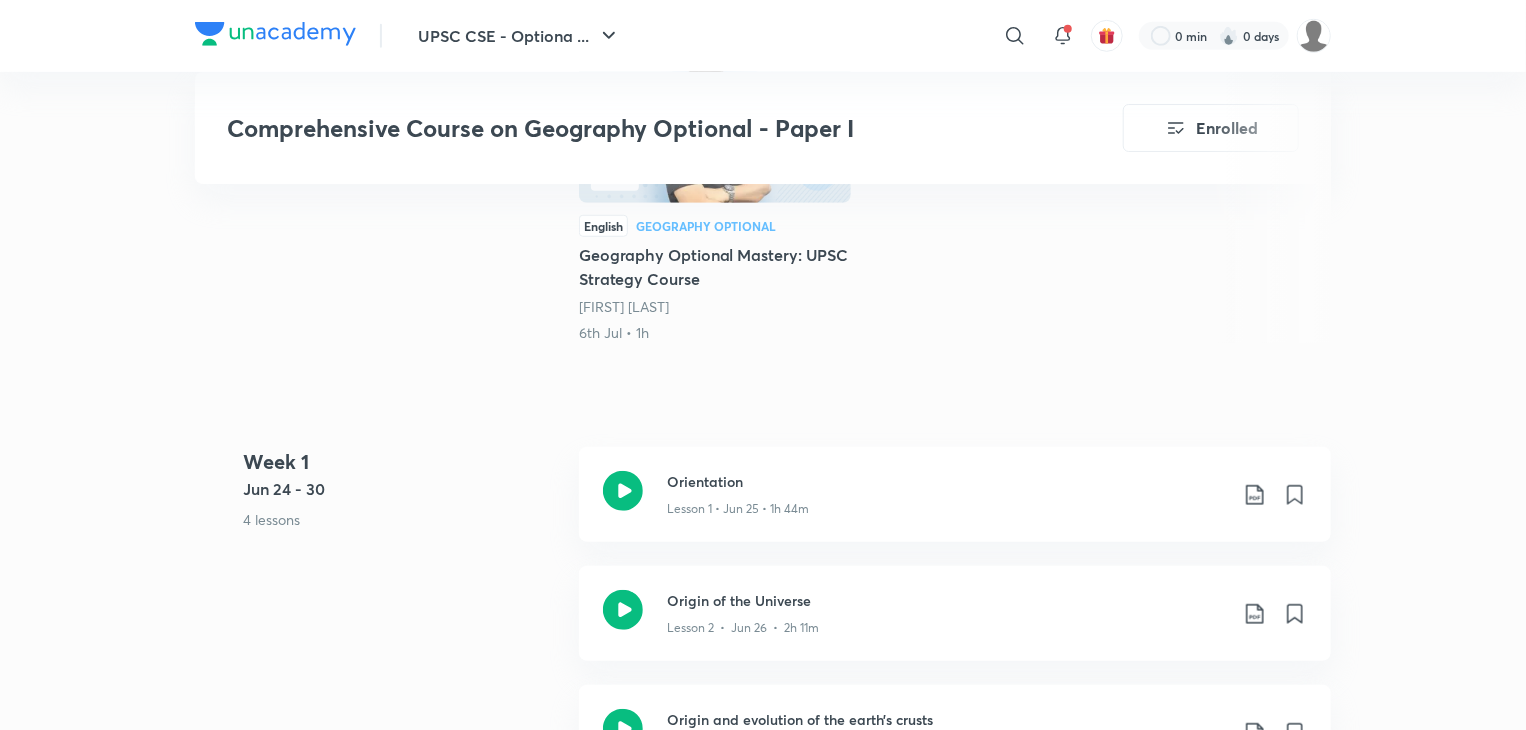 scroll, scrollTop: 678, scrollLeft: 0, axis: vertical 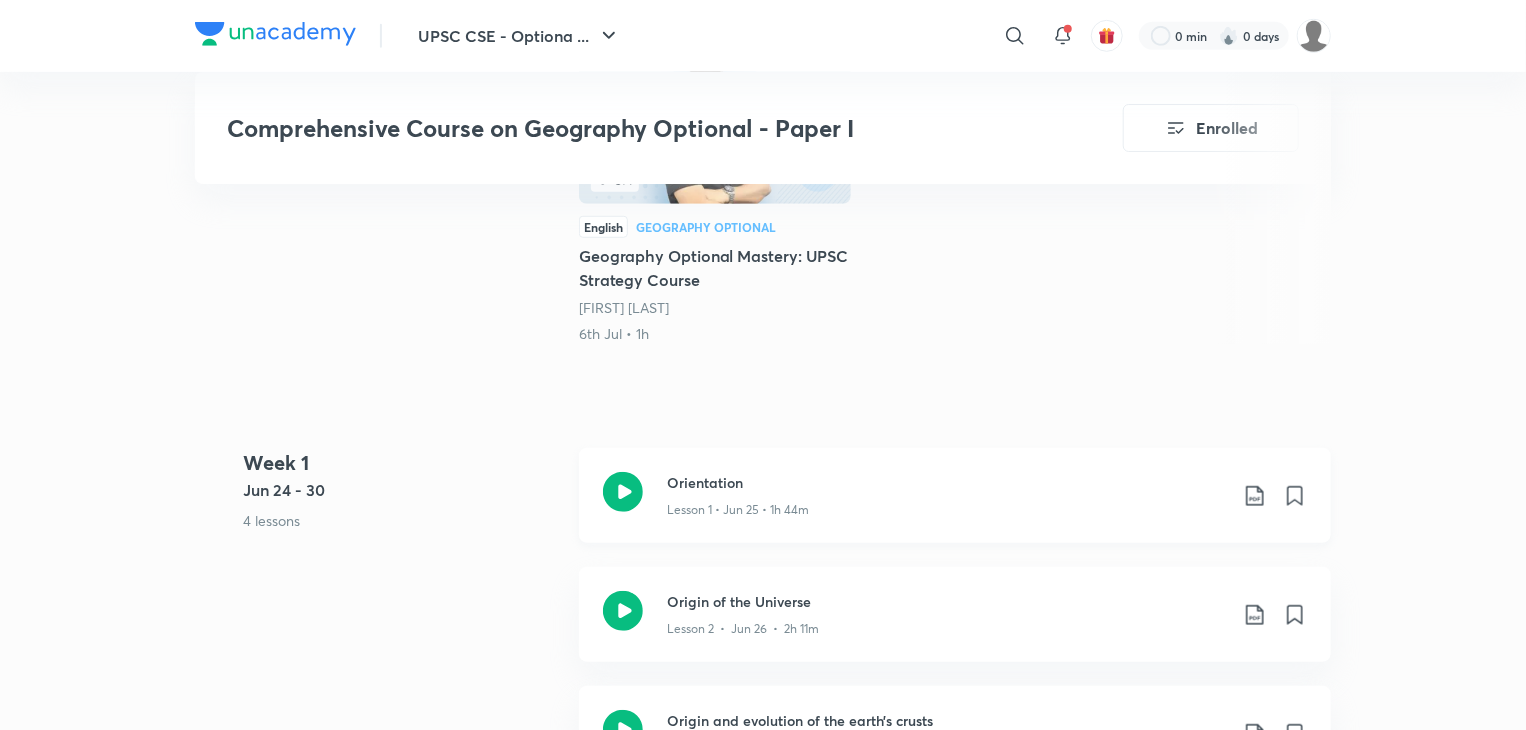 click on "Orientation" at bounding box center (947, 482) 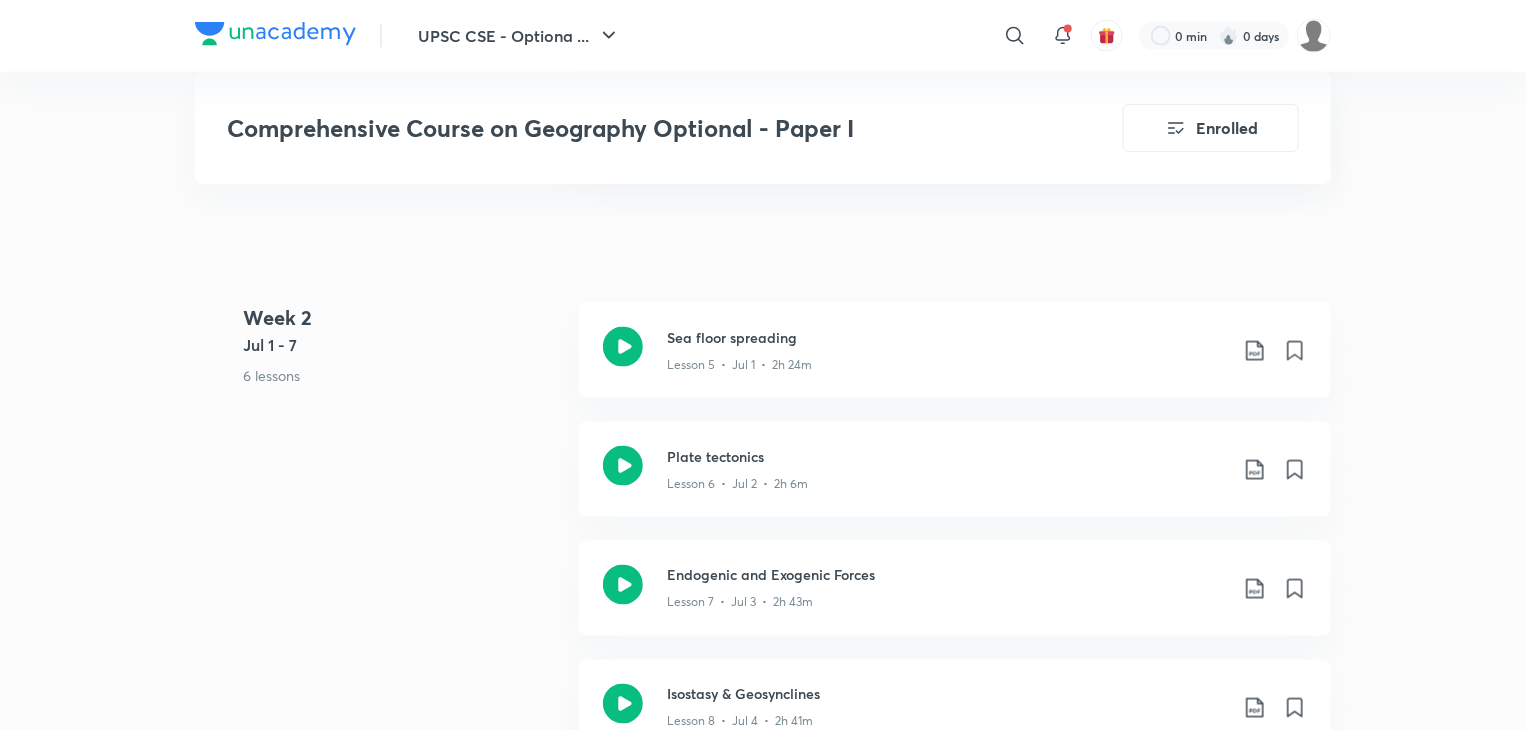 scroll, scrollTop: 1406, scrollLeft: 0, axis: vertical 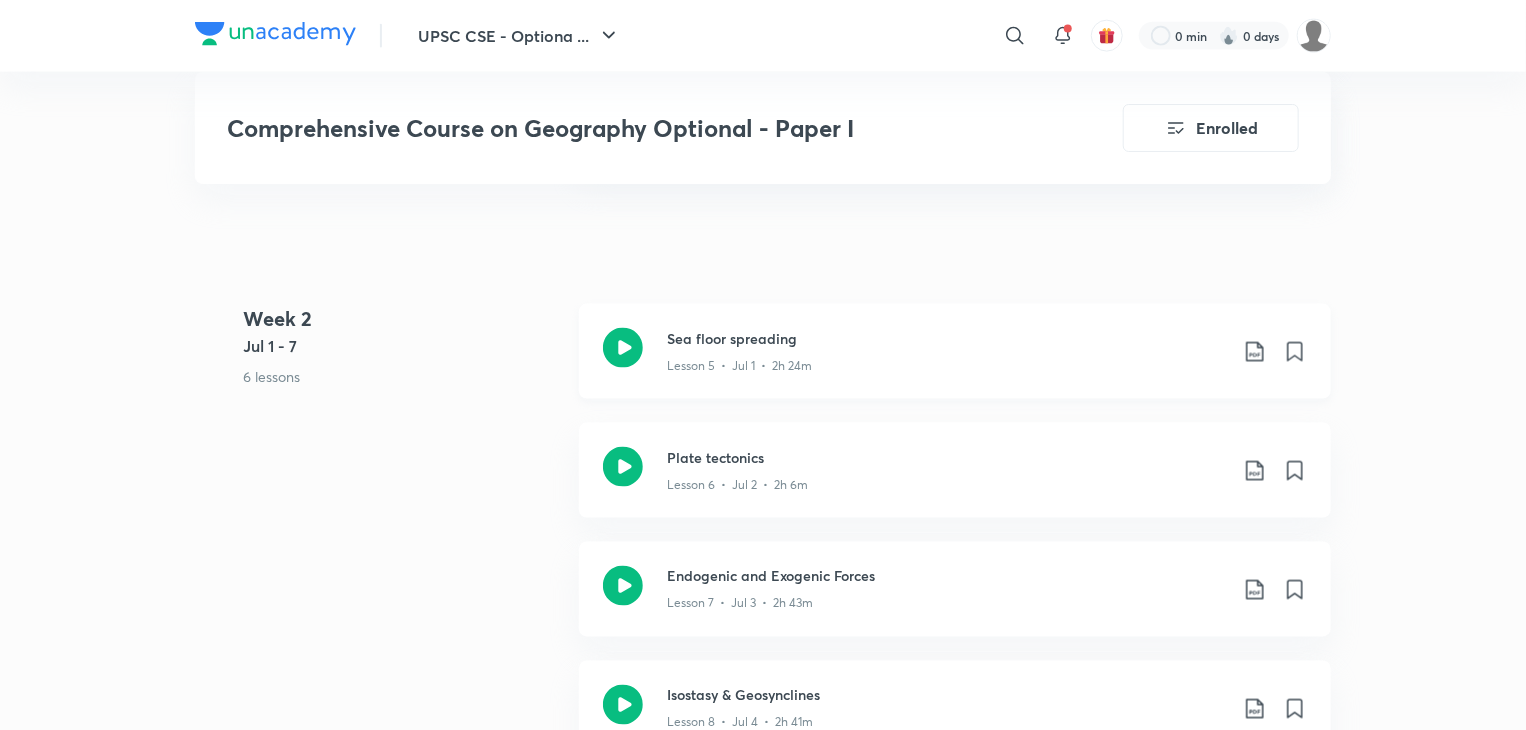 click on "Sea floor spreading" at bounding box center [947, 338] 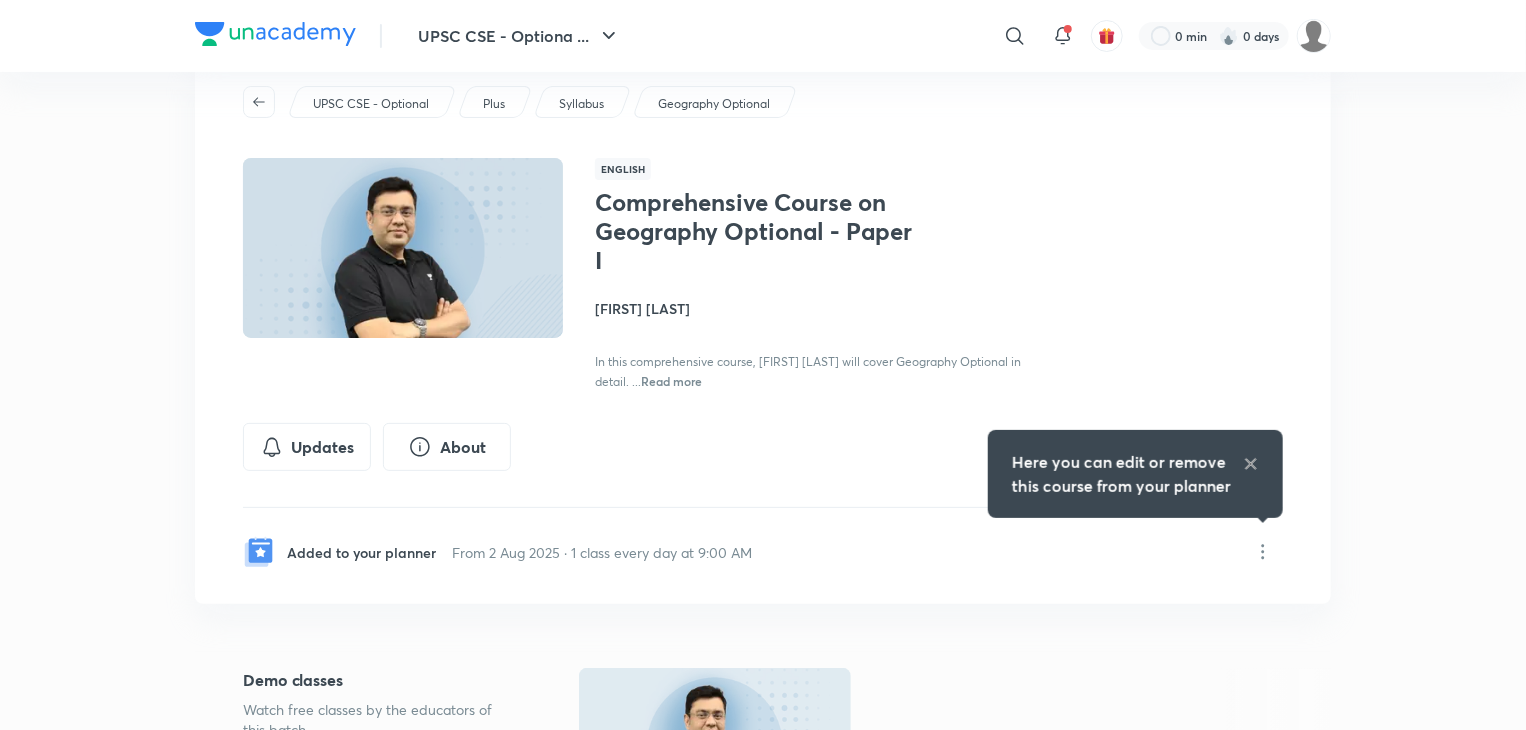scroll, scrollTop: 0, scrollLeft: 0, axis: both 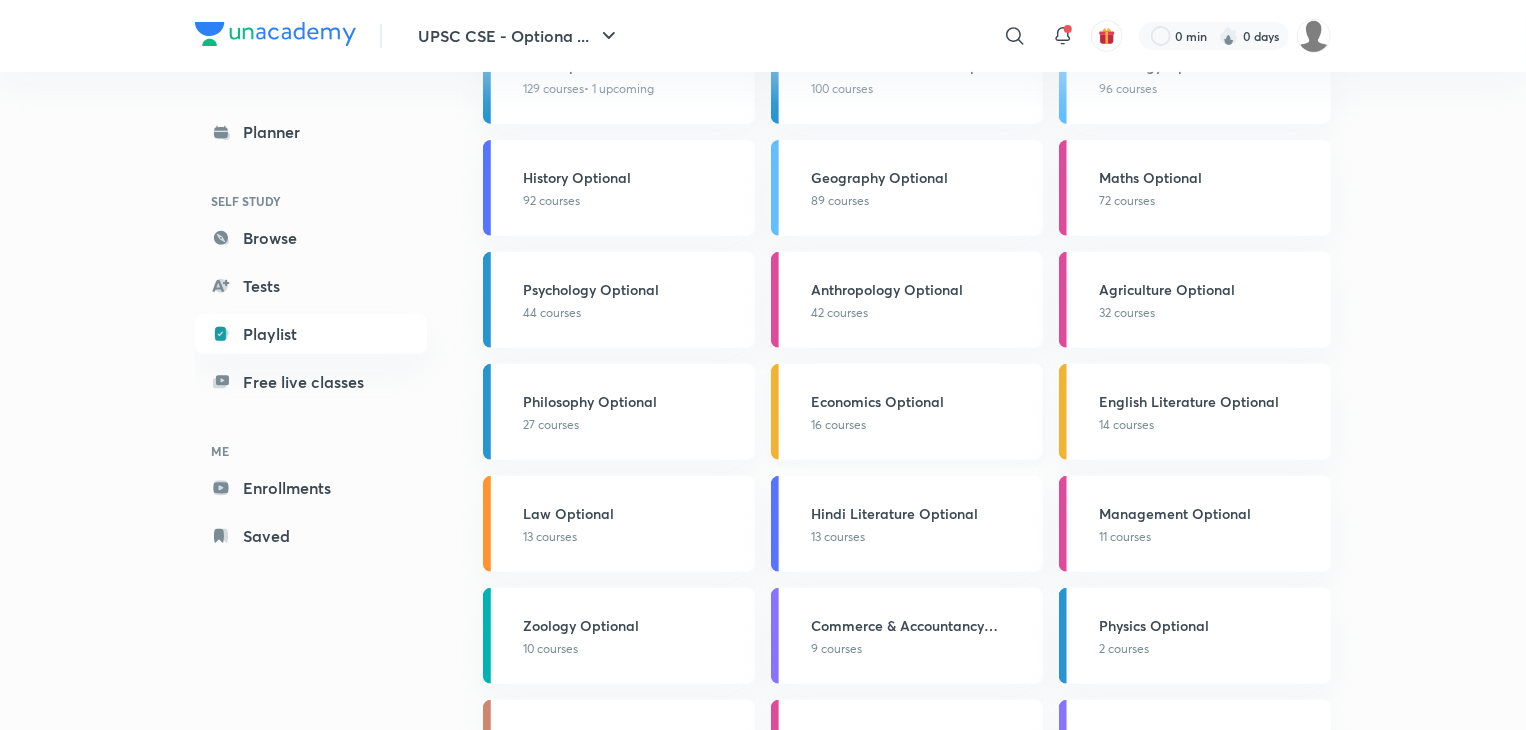 click on "Economics Optional" at bounding box center (921, 401) 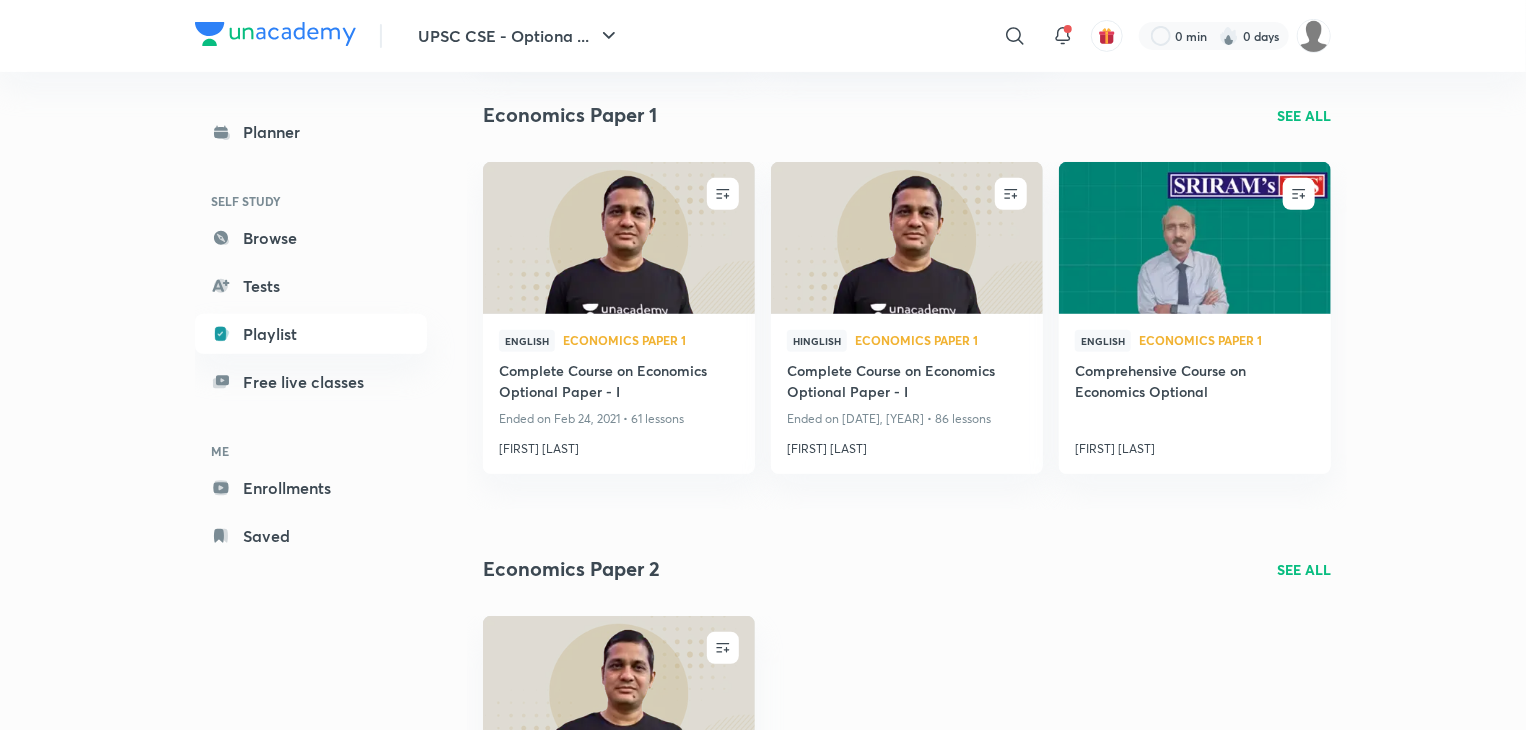 scroll, scrollTop: 320, scrollLeft: 0, axis: vertical 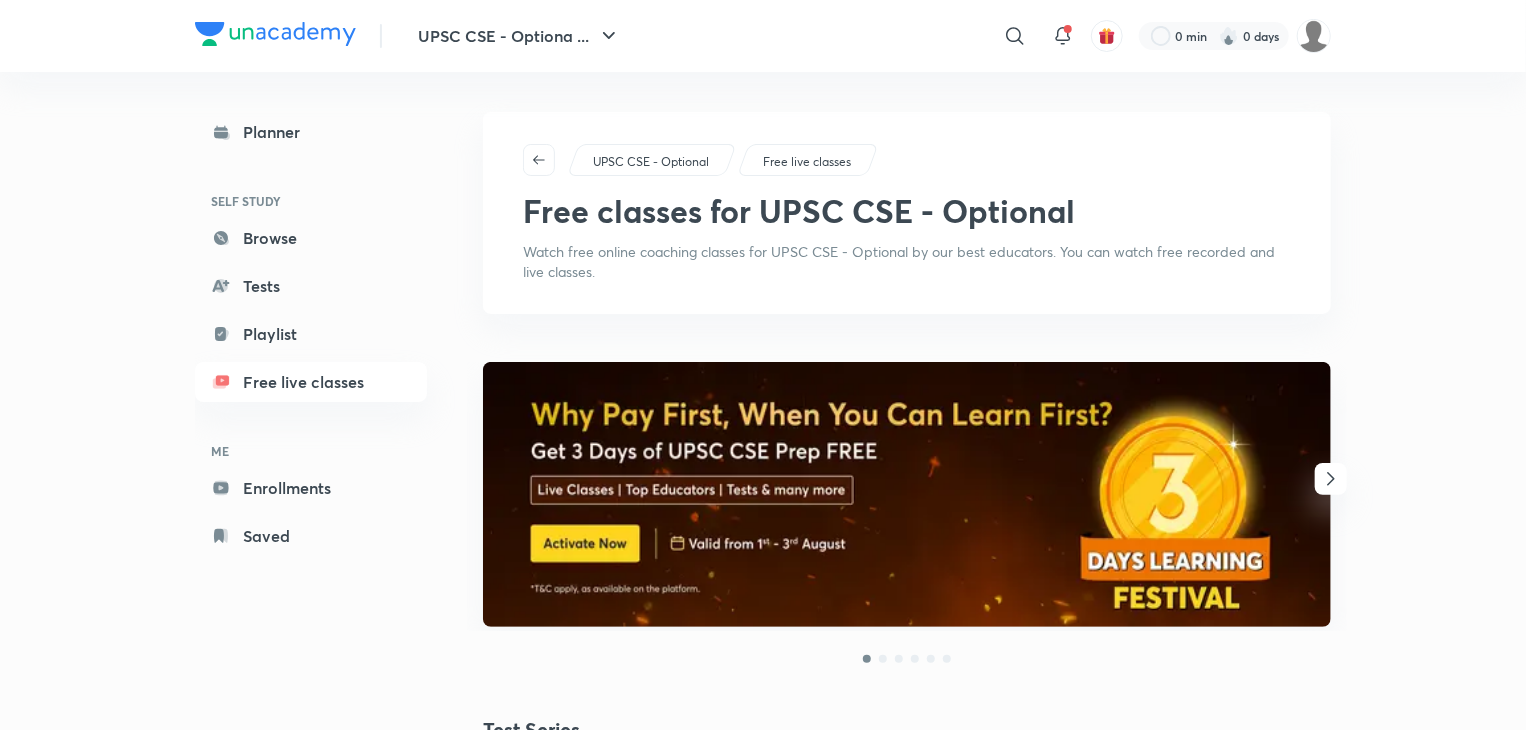 click on "UPSC CSE - Optional" at bounding box center [651, 162] 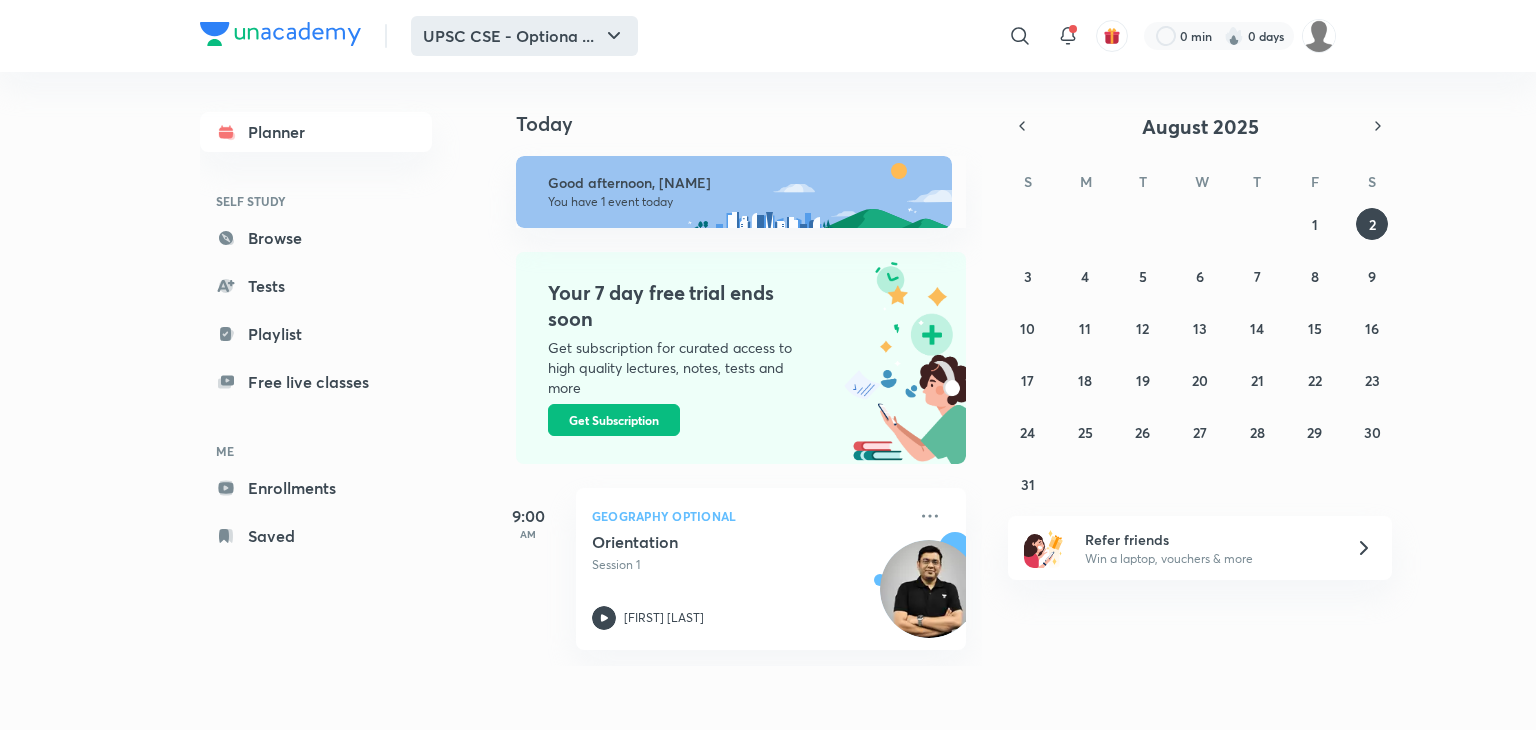 click on "UPSC CSE - Optiona ..." at bounding box center [524, 36] 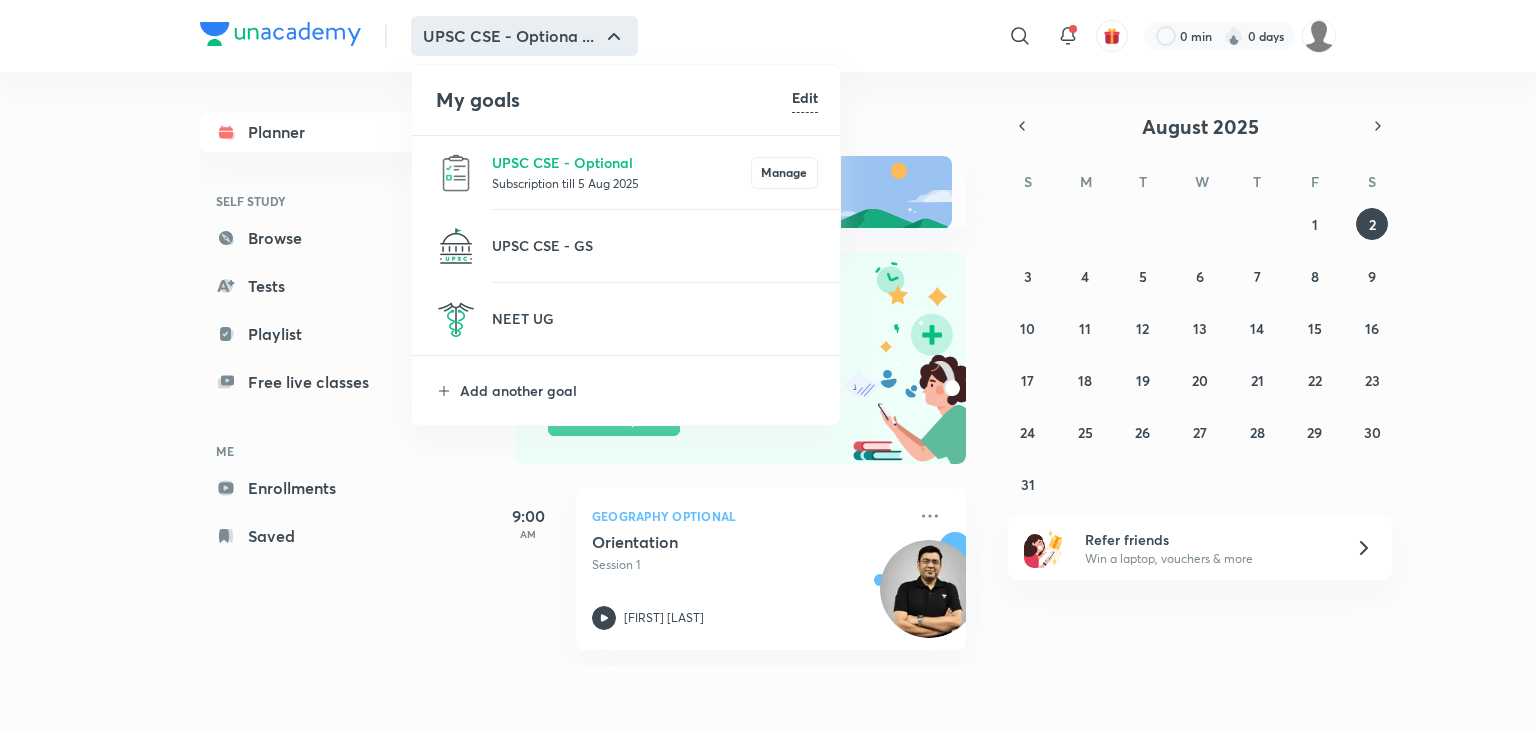 click at bounding box center [768, 365] 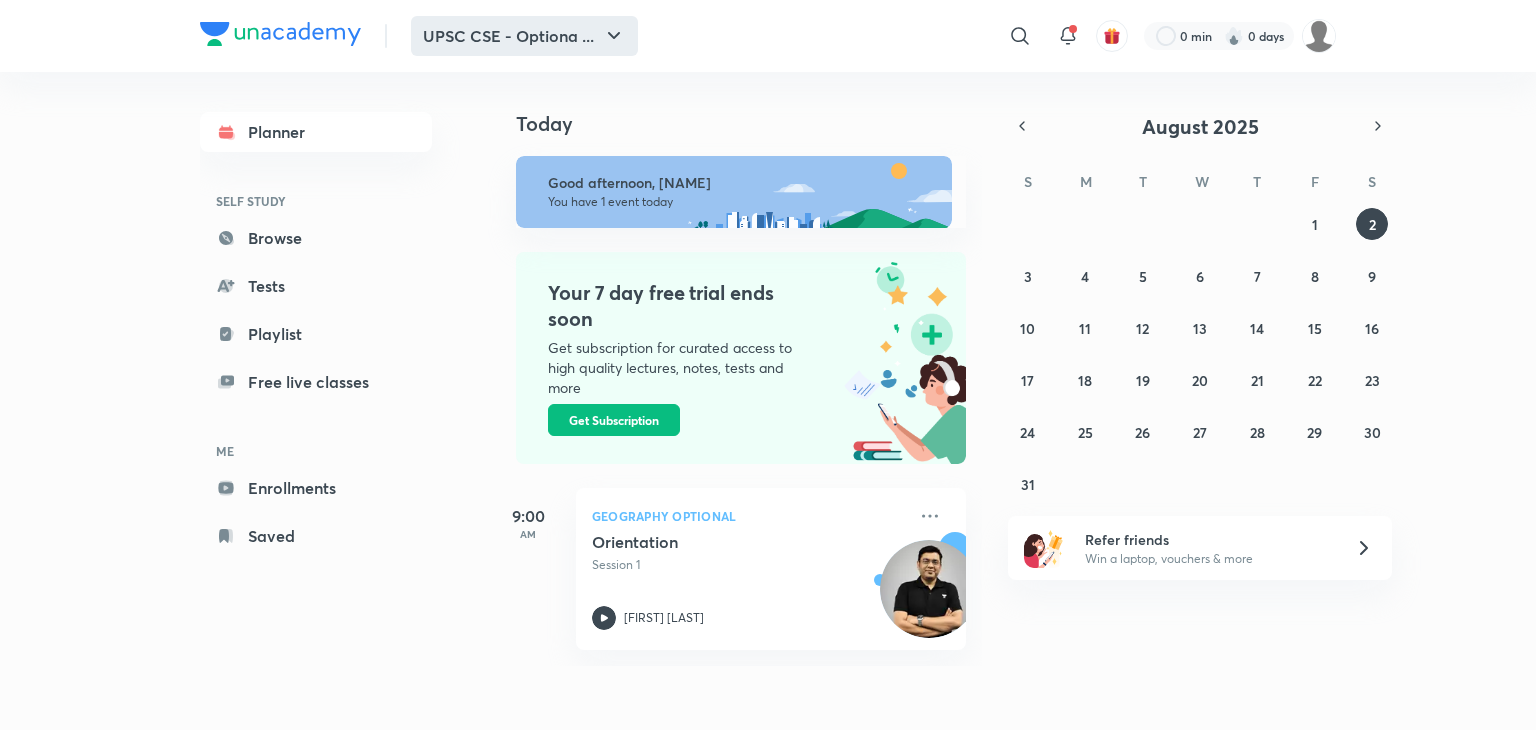 click on "UPSC CSE - Optiona ..." at bounding box center (524, 36) 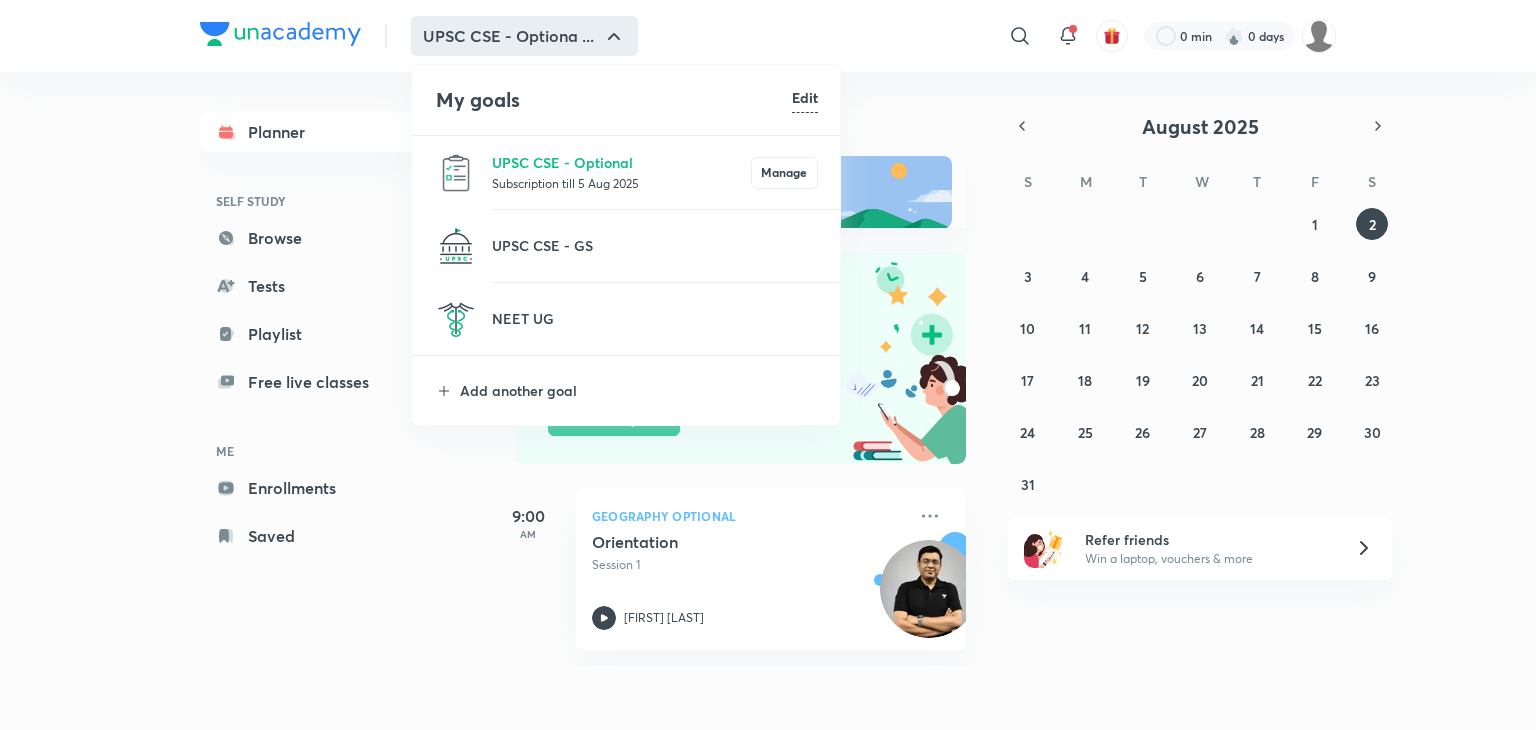 click at bounding box center (655, 257) 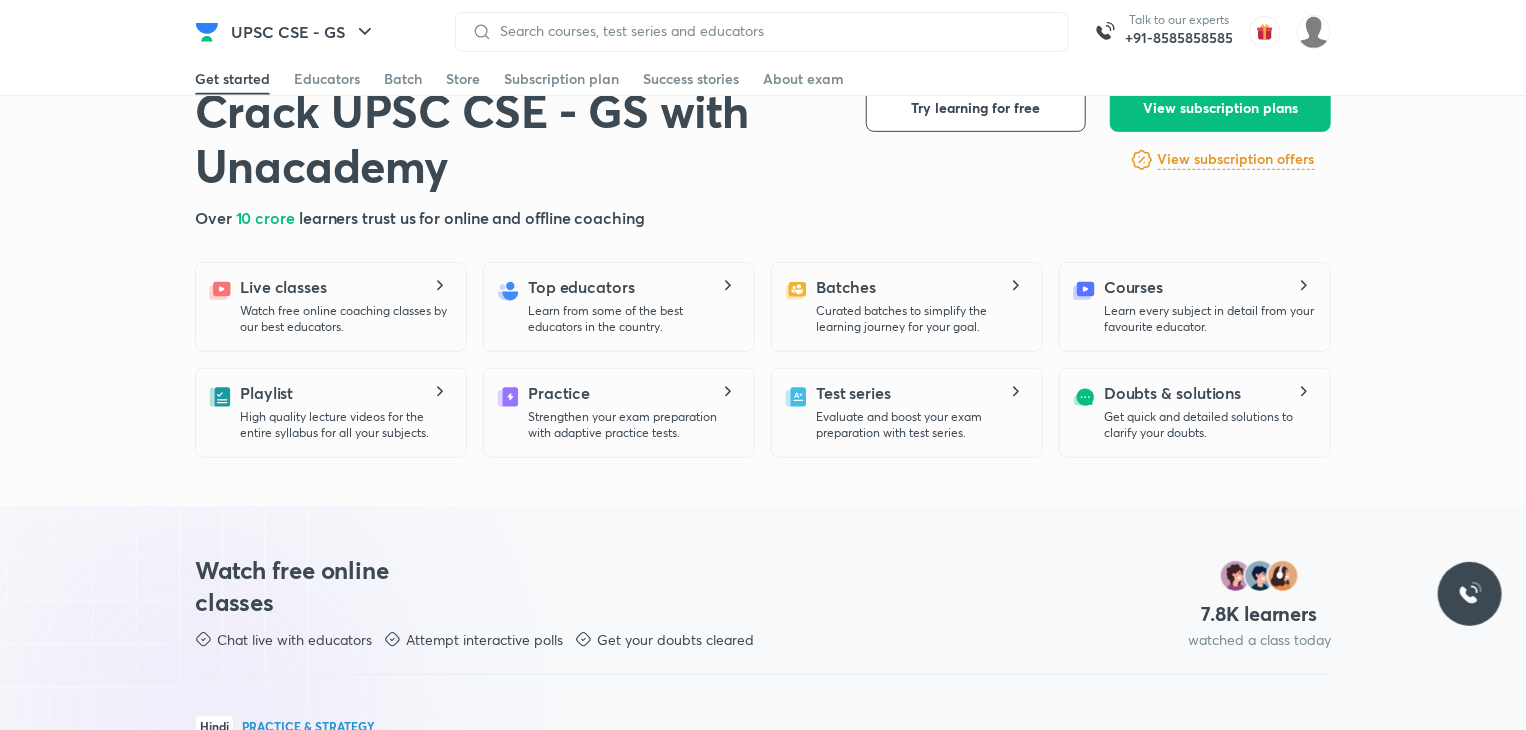 scroll, scrollTop: 144, scrollLeft: 0, axis: vertical 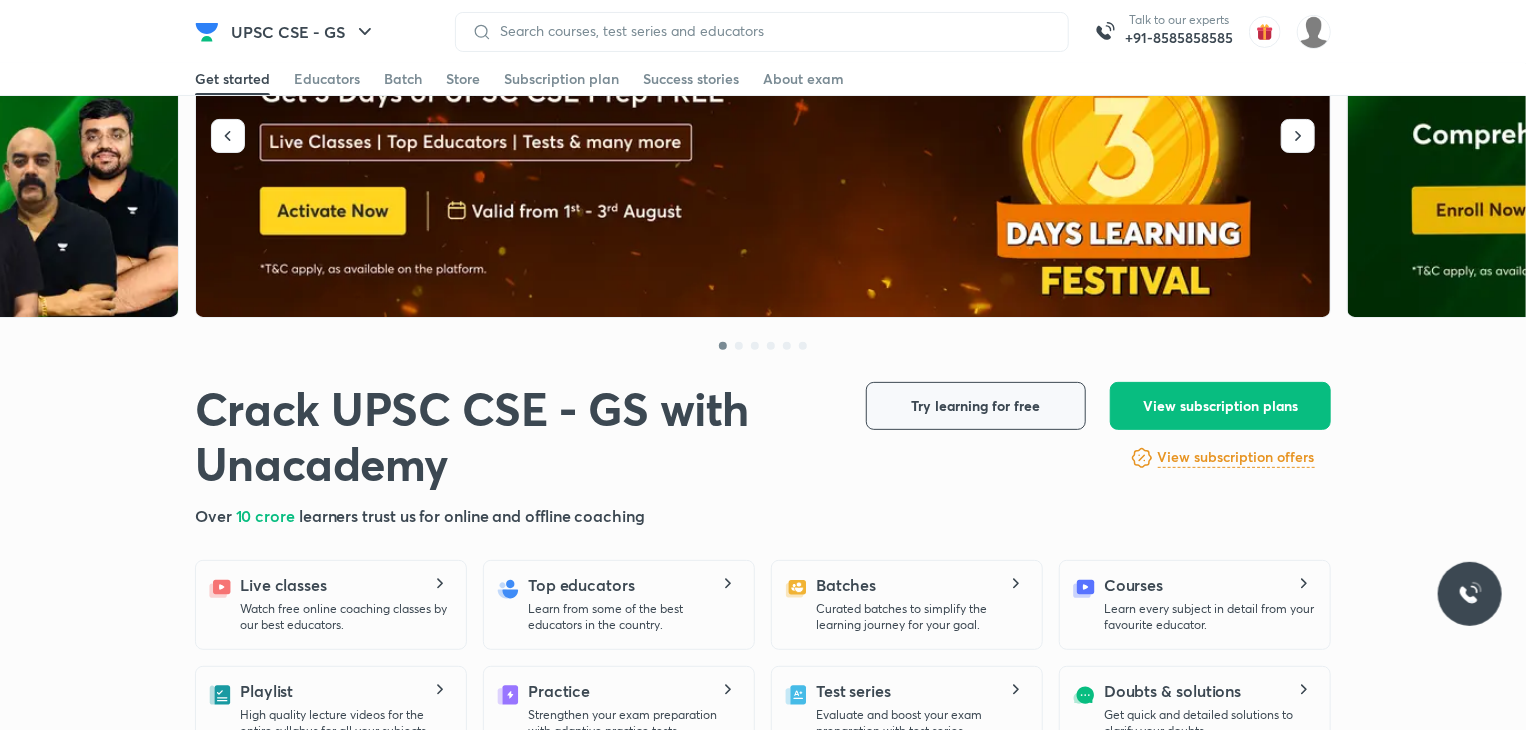 click on "Try learning for free" at bounding box center (976, 406) 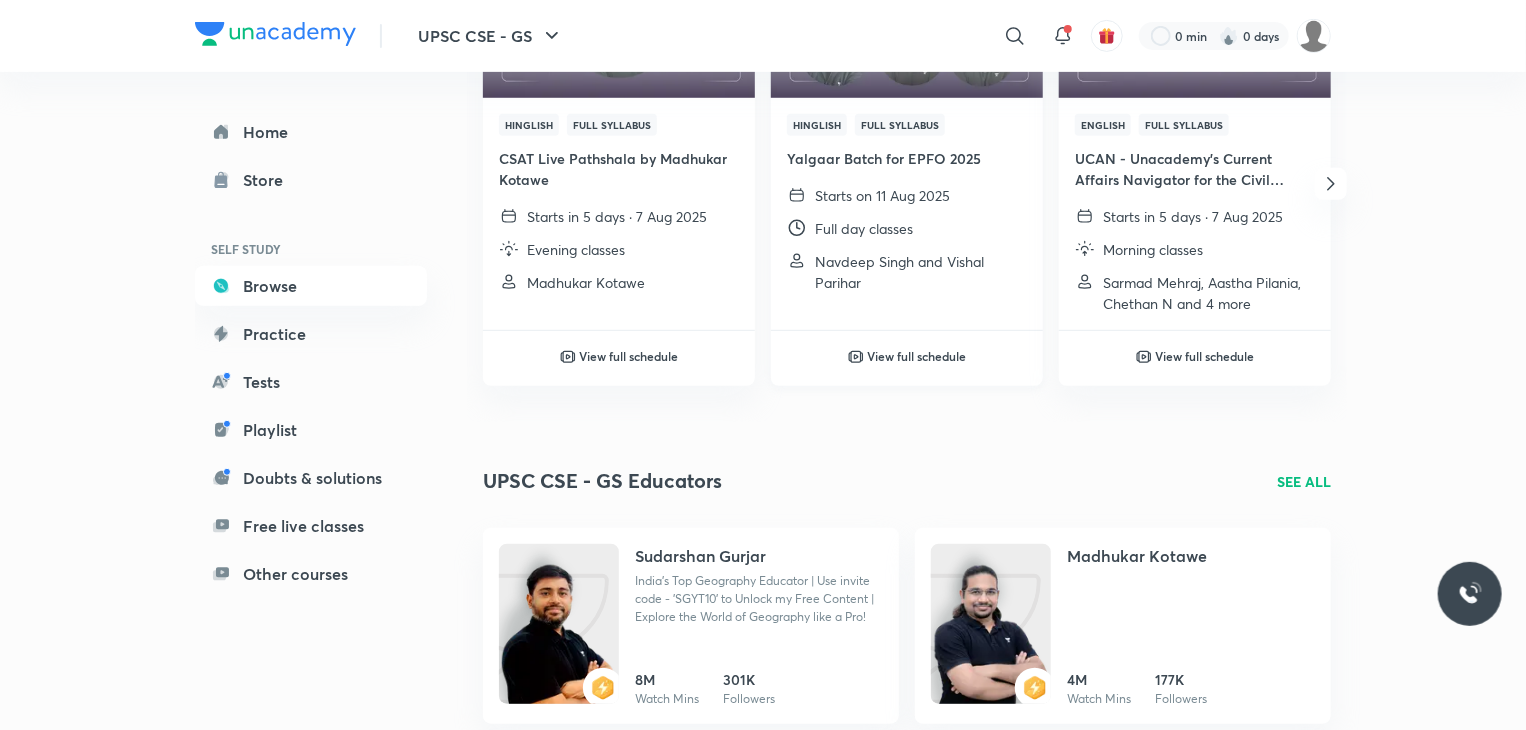 scroll, scrollTop: 419, scrollLeft: 0, axis: vertical 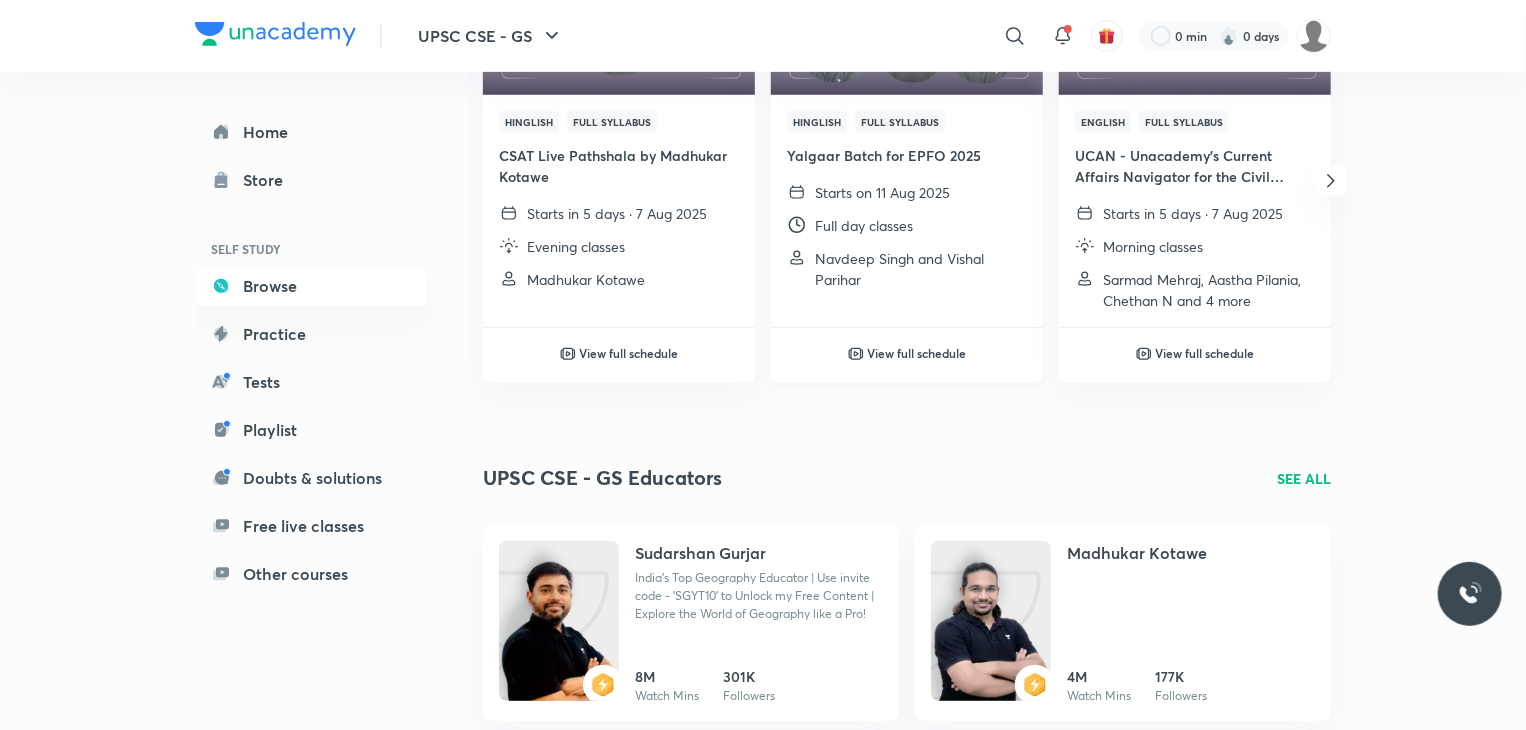 click on "View full schedule" at bounding box center [917, 353] 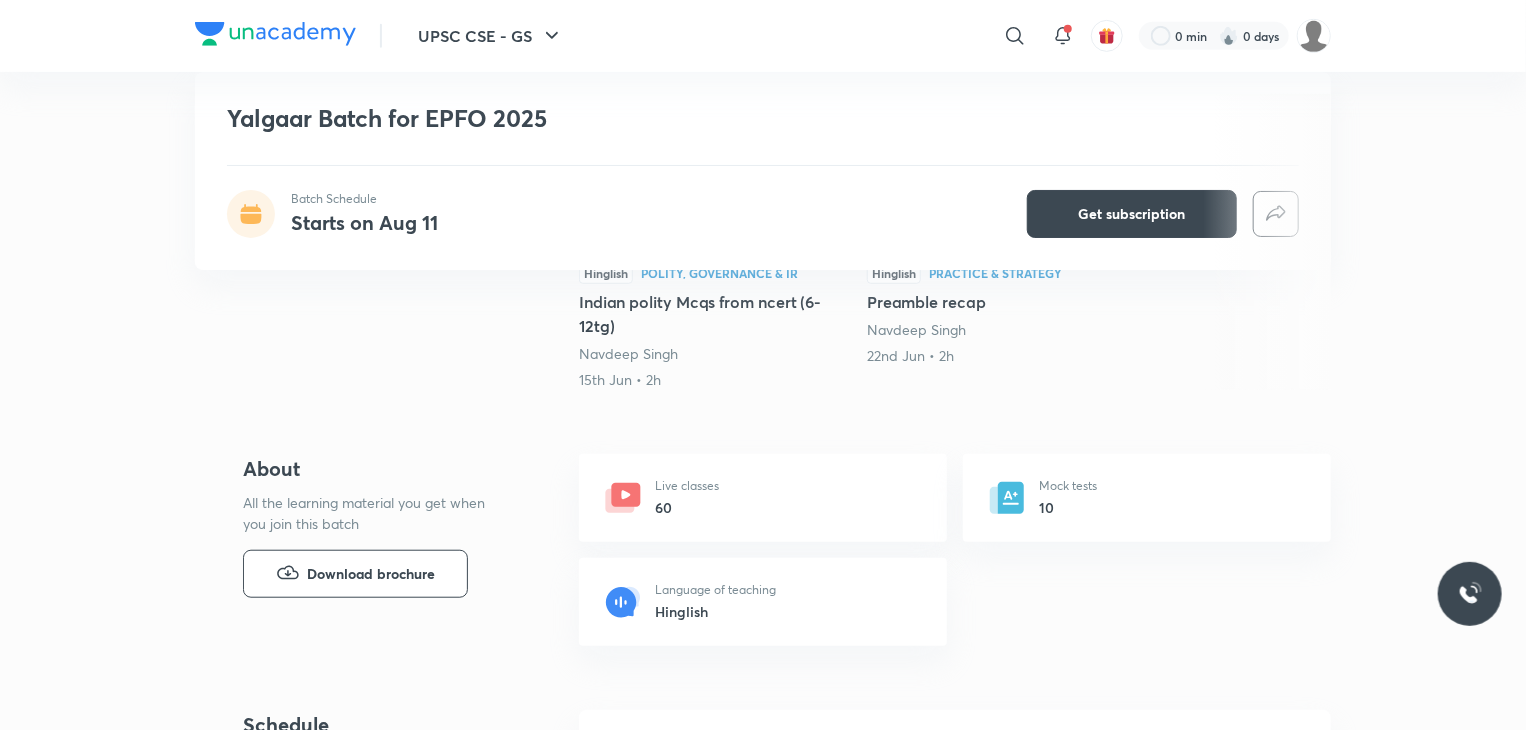 scroll, scrollTop: 500, scrollLeft: 0, axis: vertical 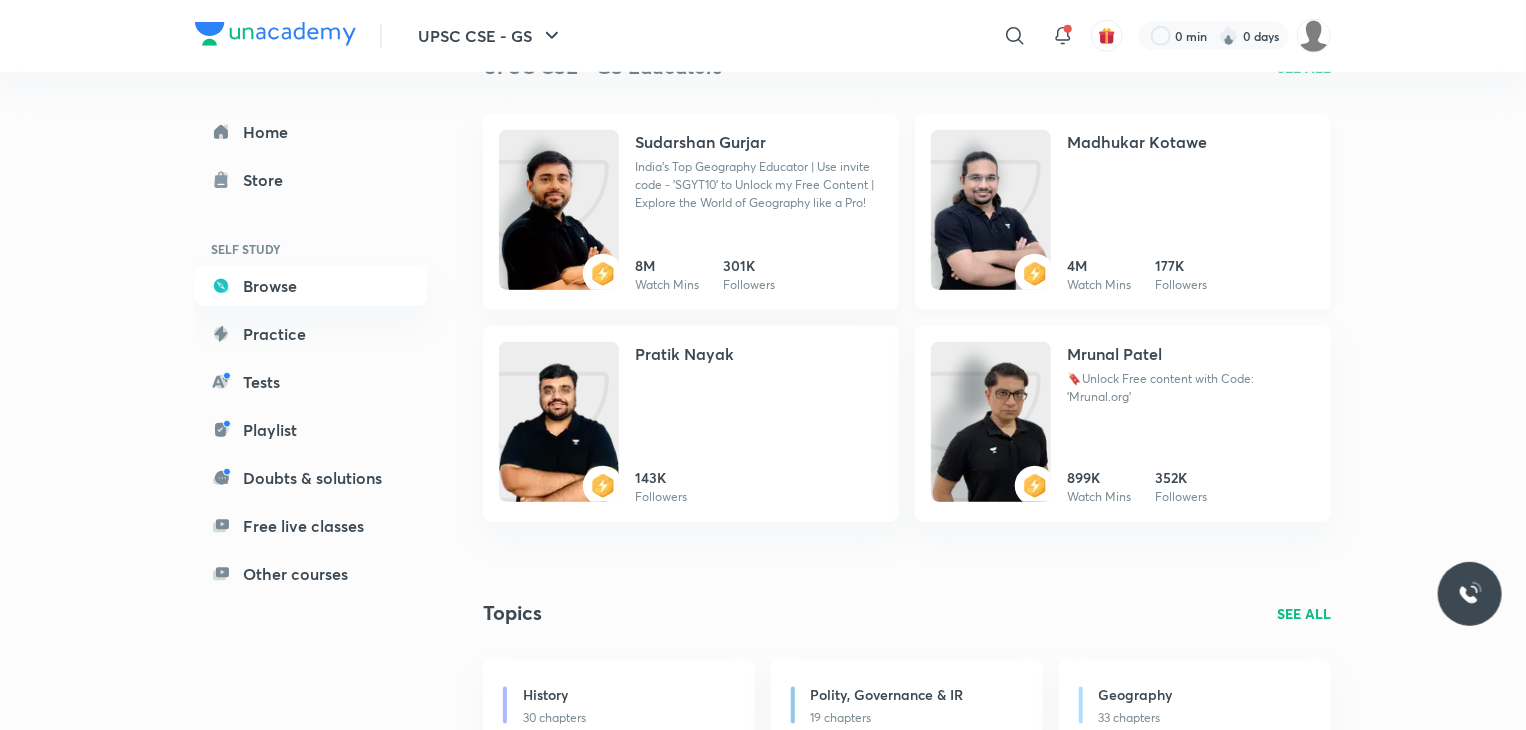 click on "Madhukar Kotawe" at bounding box center [1137, 142] 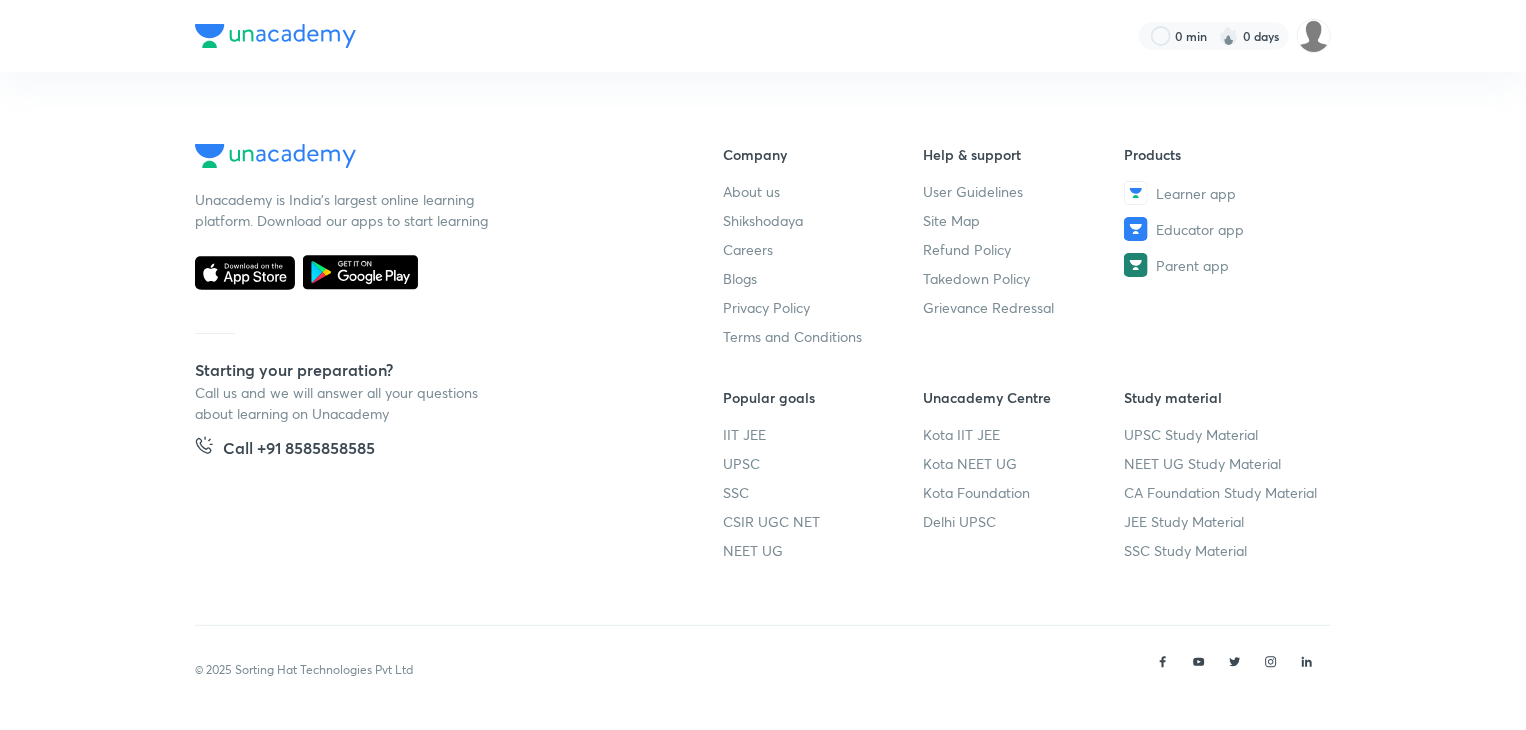 scroll, scrollTop: 0, scrollLeft: 0, axis: both 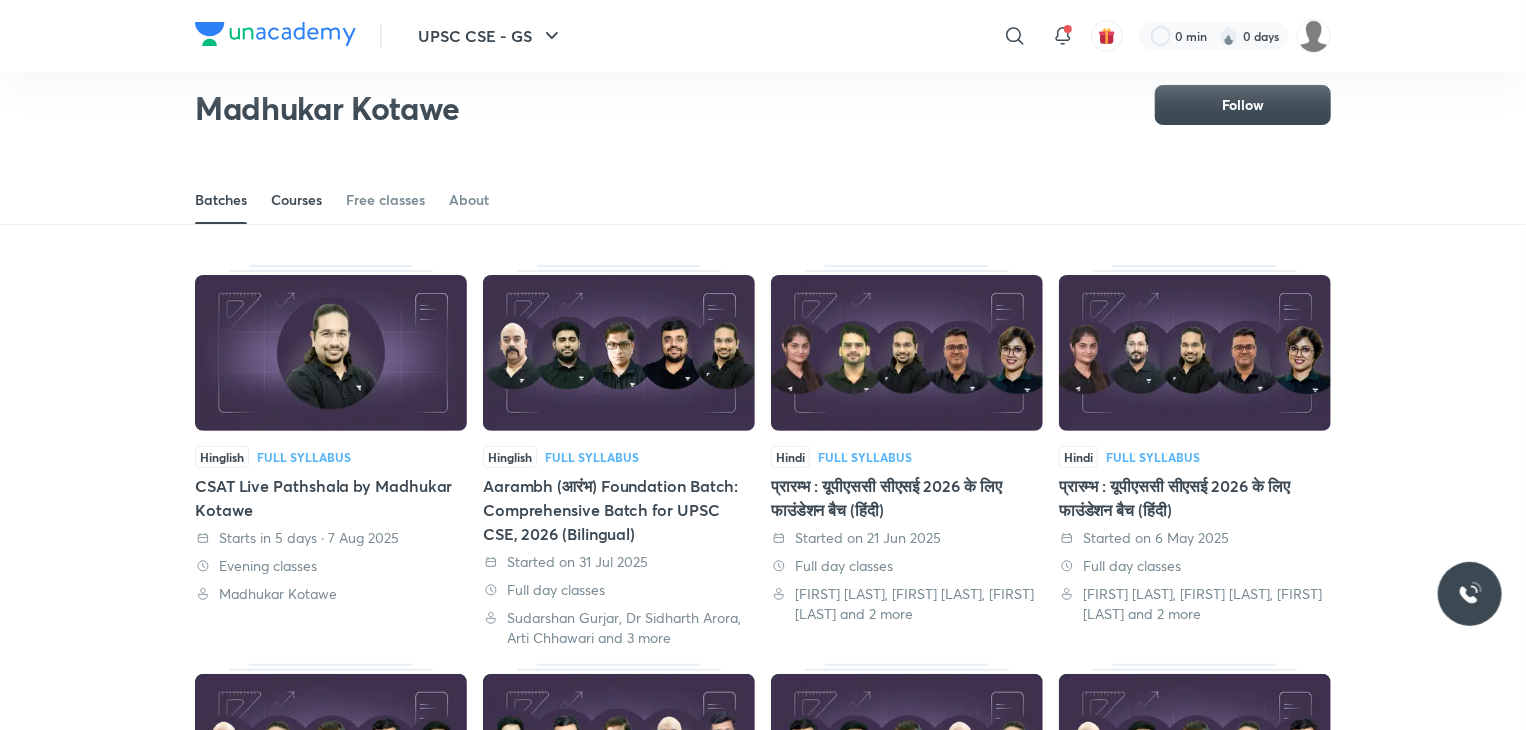click on "Courses" at bounding box center [296, 200] 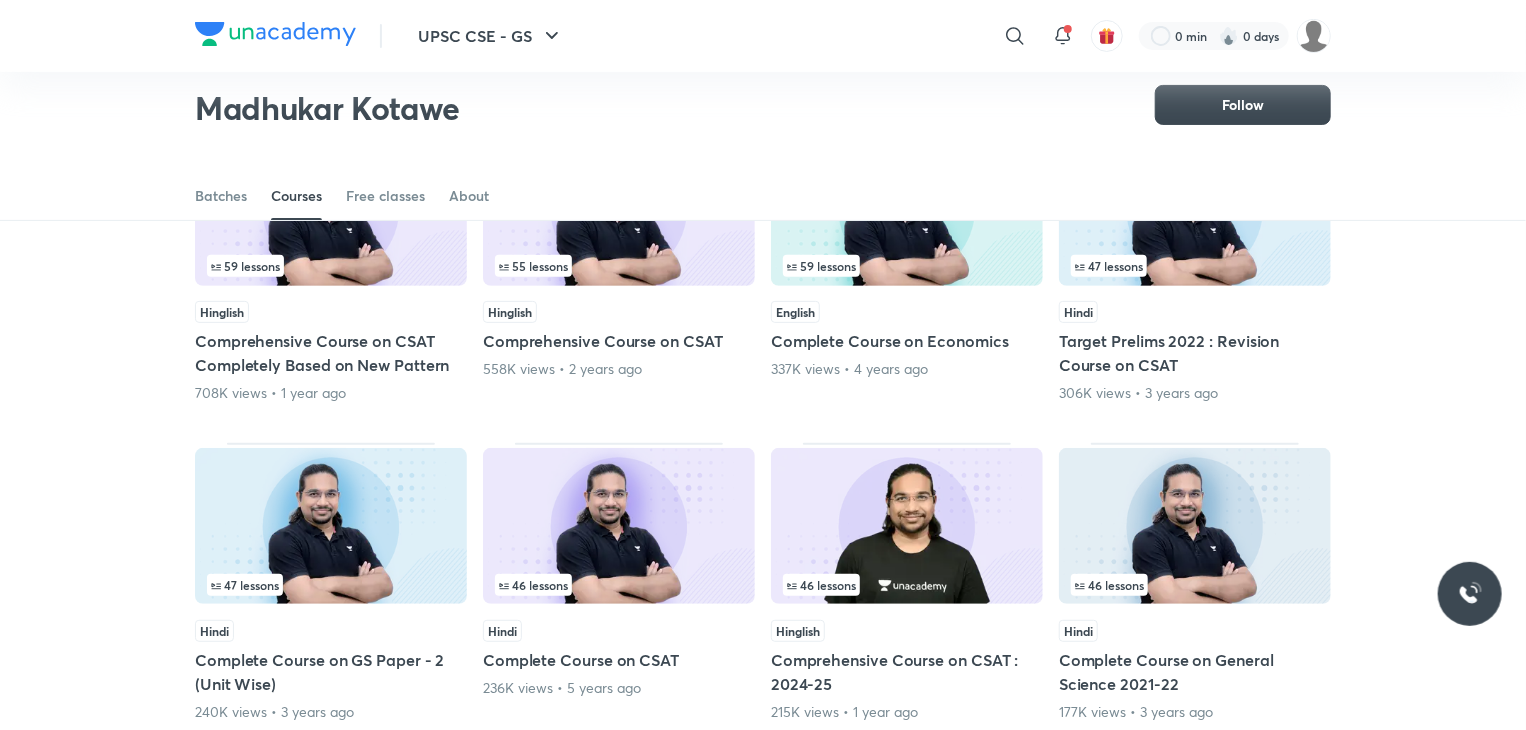 scroll, scrollTop: 174, scrollLeft: 0, axis: vertical 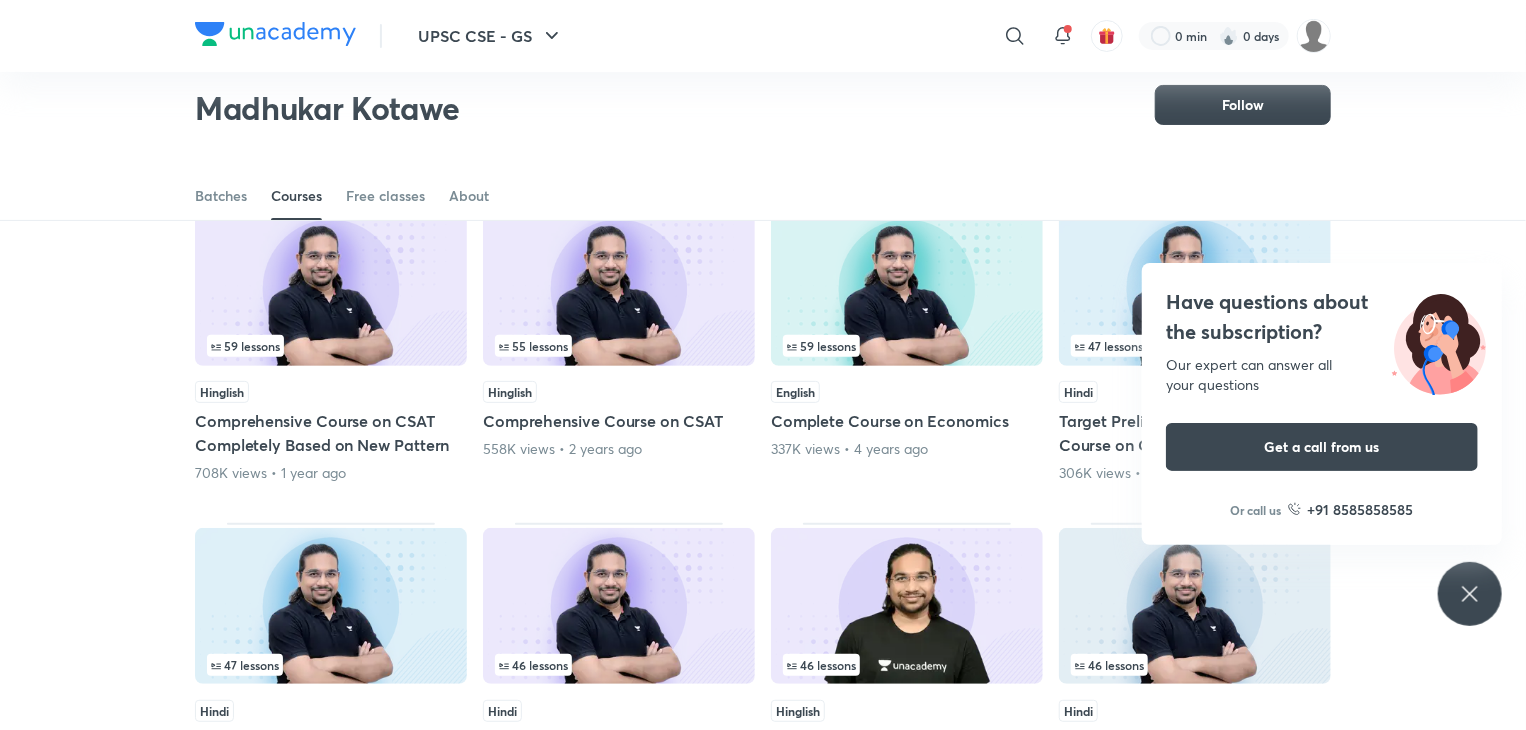 click on "[FIRST] [LAST] Follow" at bounding box center [763, 97] 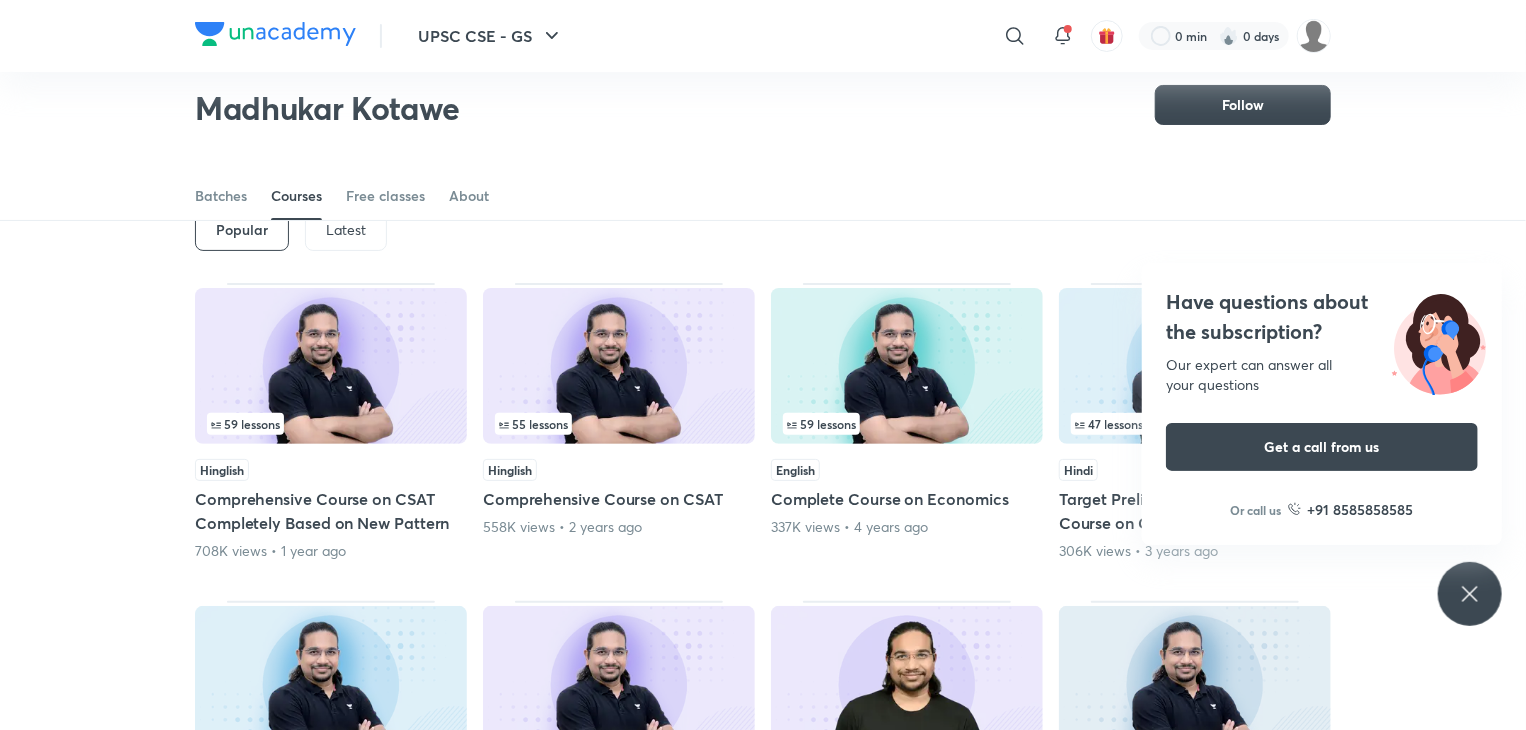 scroll, scrollTop: 98, scrollLeft: 0, axis: vertical 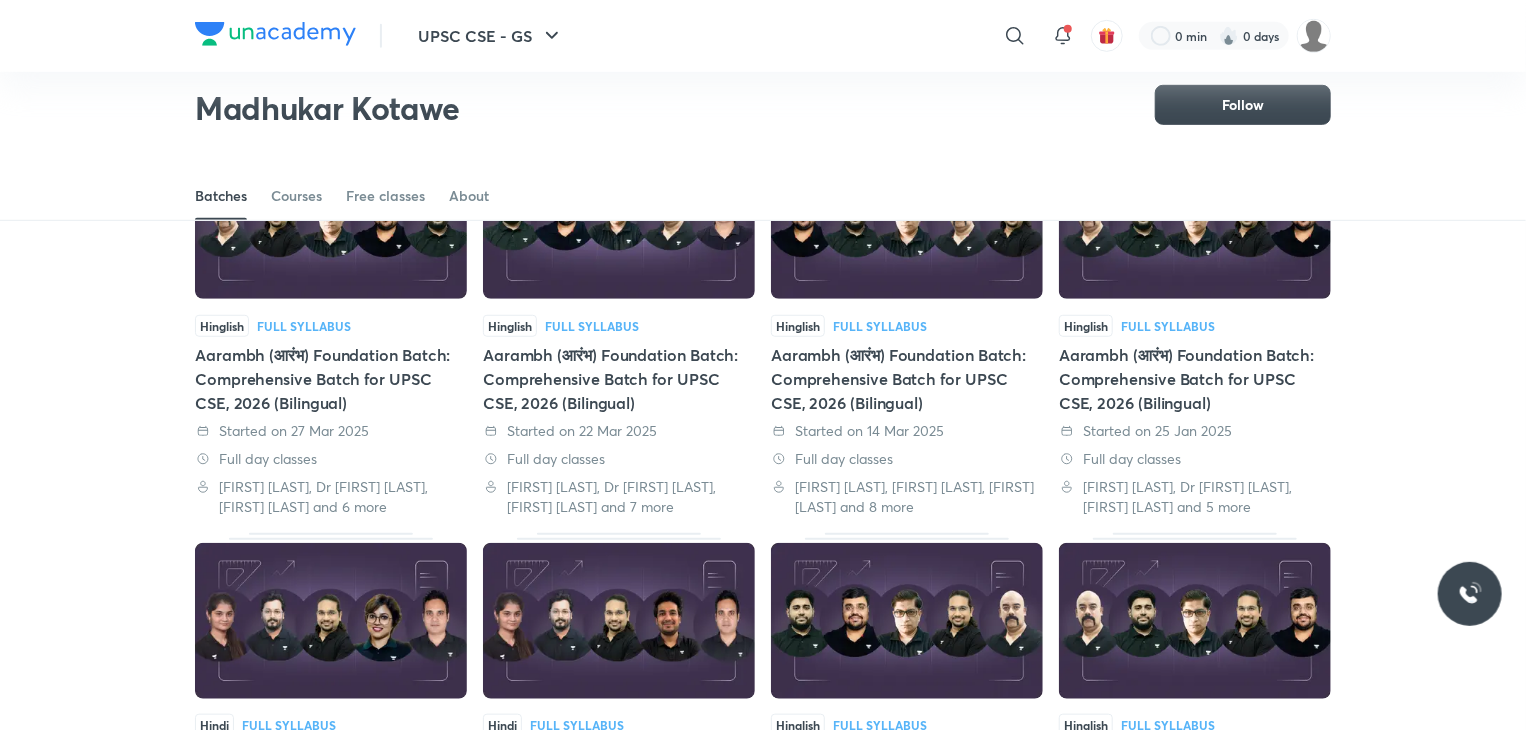 click on "Aarambh (आरंभ) Foundation Batch: Comprehensive Batch for UPSC CSE, 2026 (Bilingual)" at bounding box center (619, 379) 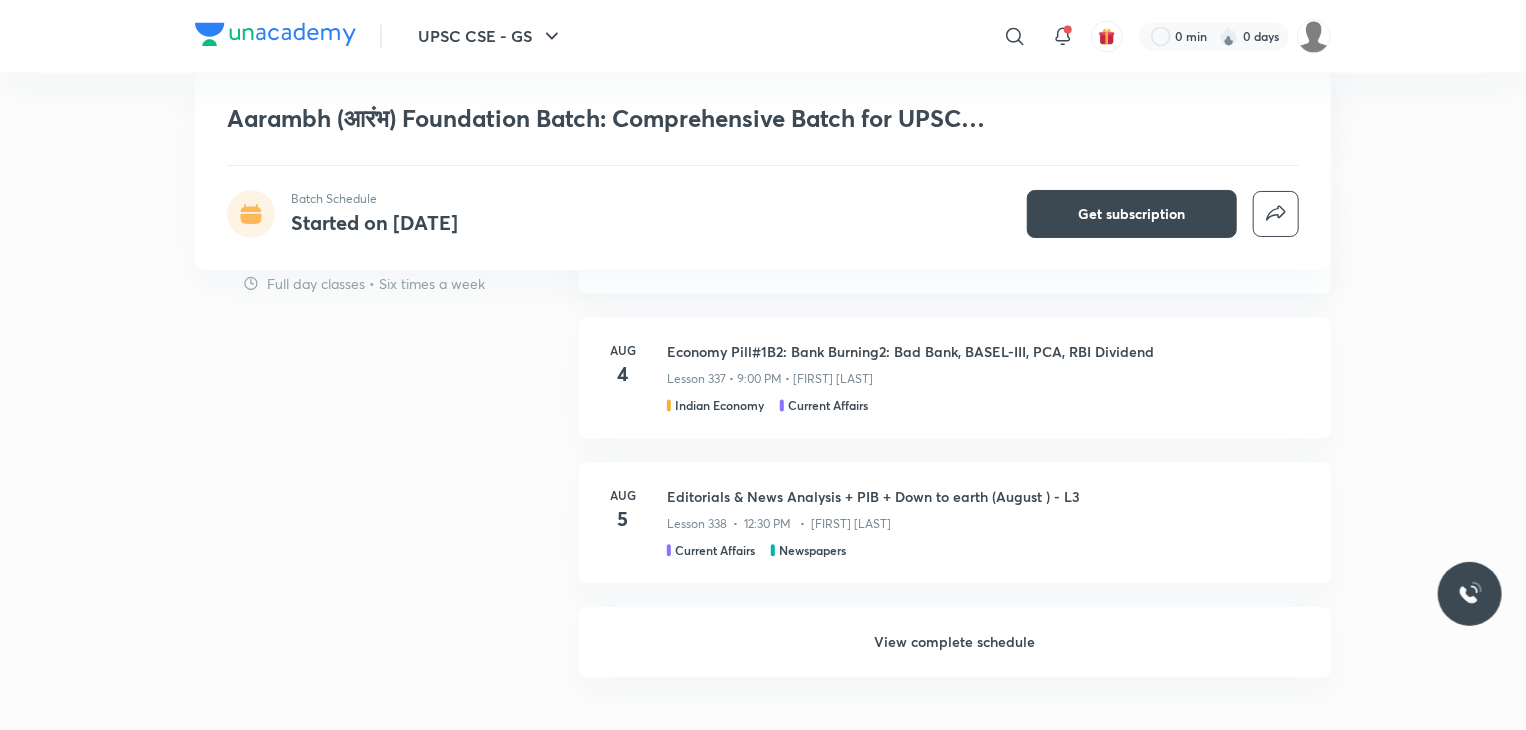 scroll, scrollTop: 1923, scrollLeft: 0, axis: vertical 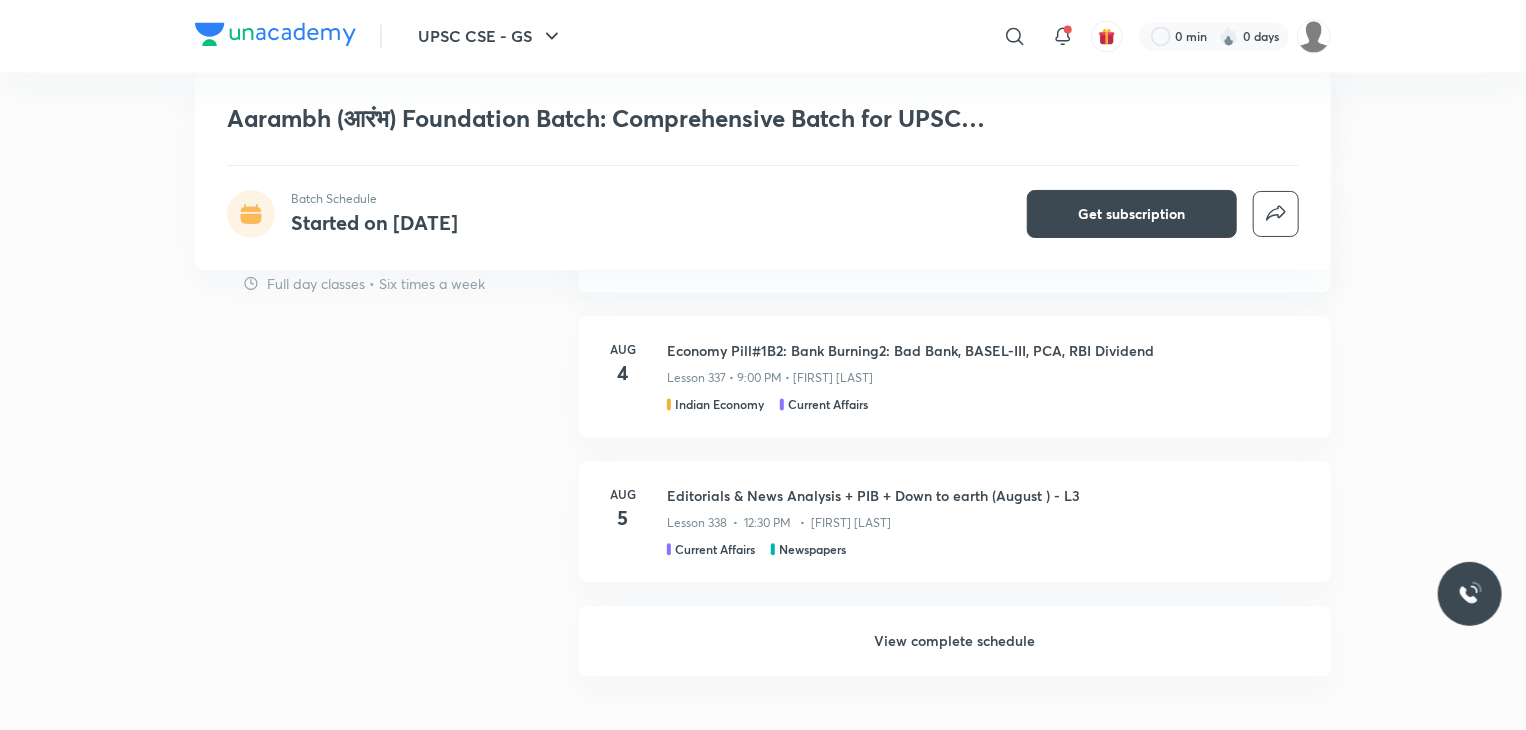click on "View complete schedule" at bounding box center [955, 641] 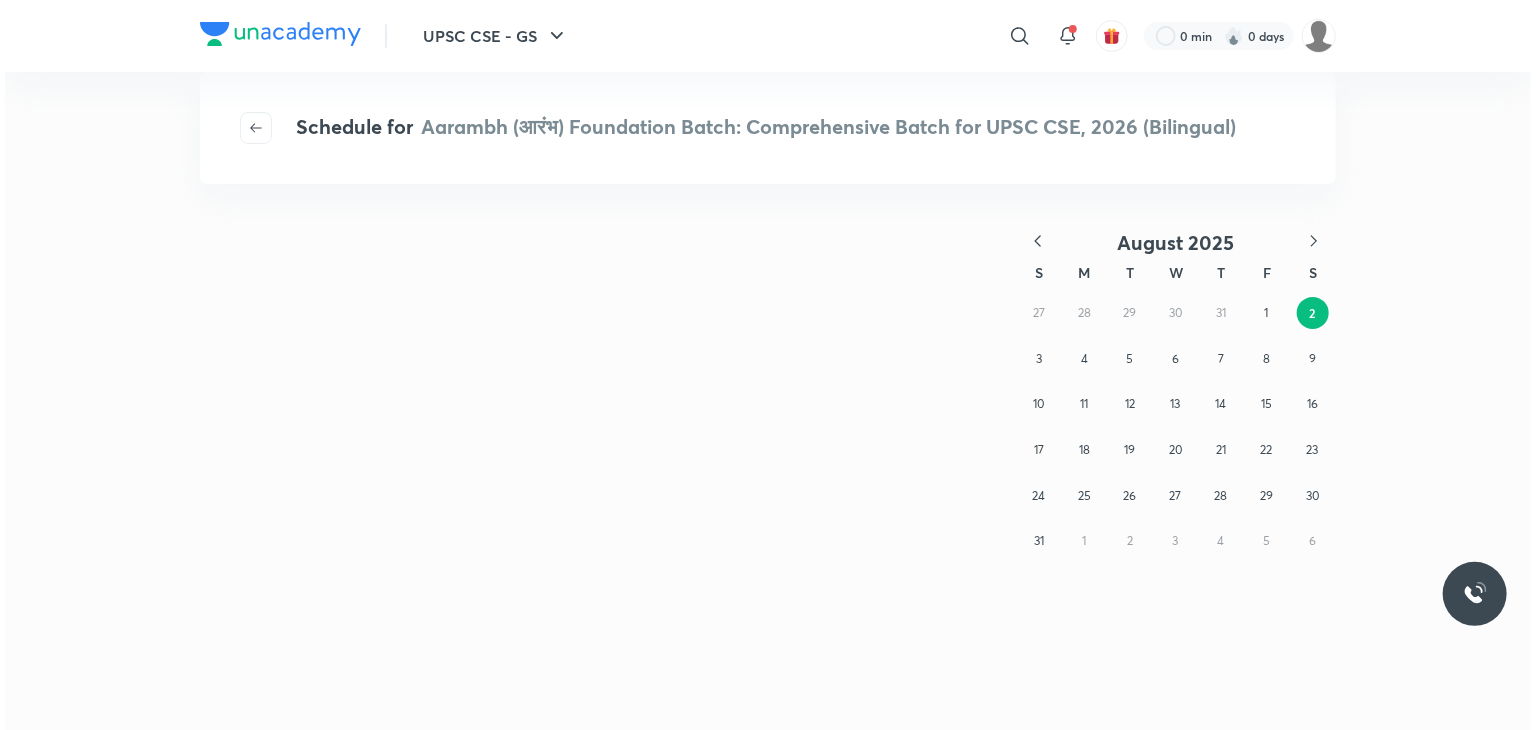 scroll, scrollTop: 0, scrollLeft: 0, axis: both 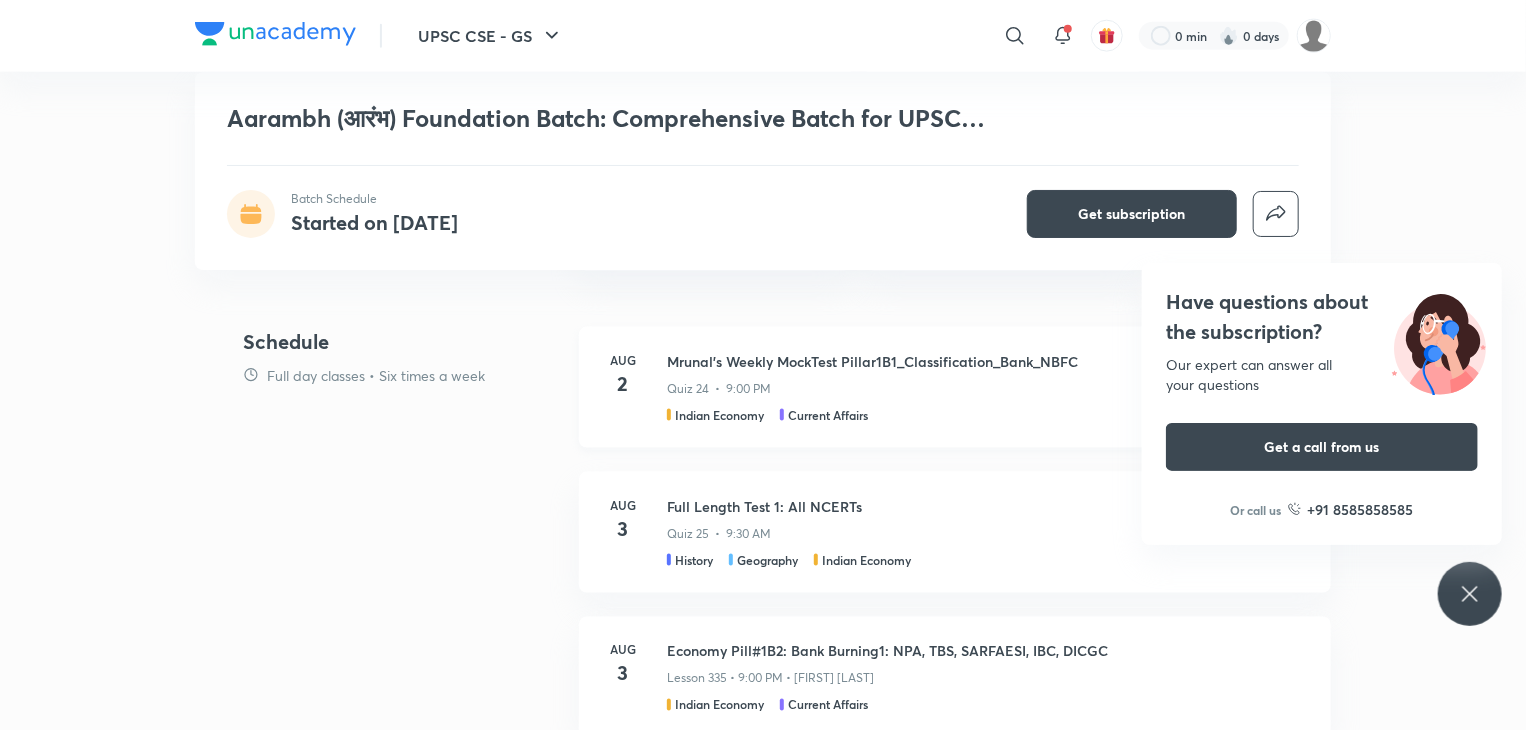 click on "Mrunal's Weekly MockTest Pillar1B1_Classification_Bank_NBFC" at bounding box center (987, 361) 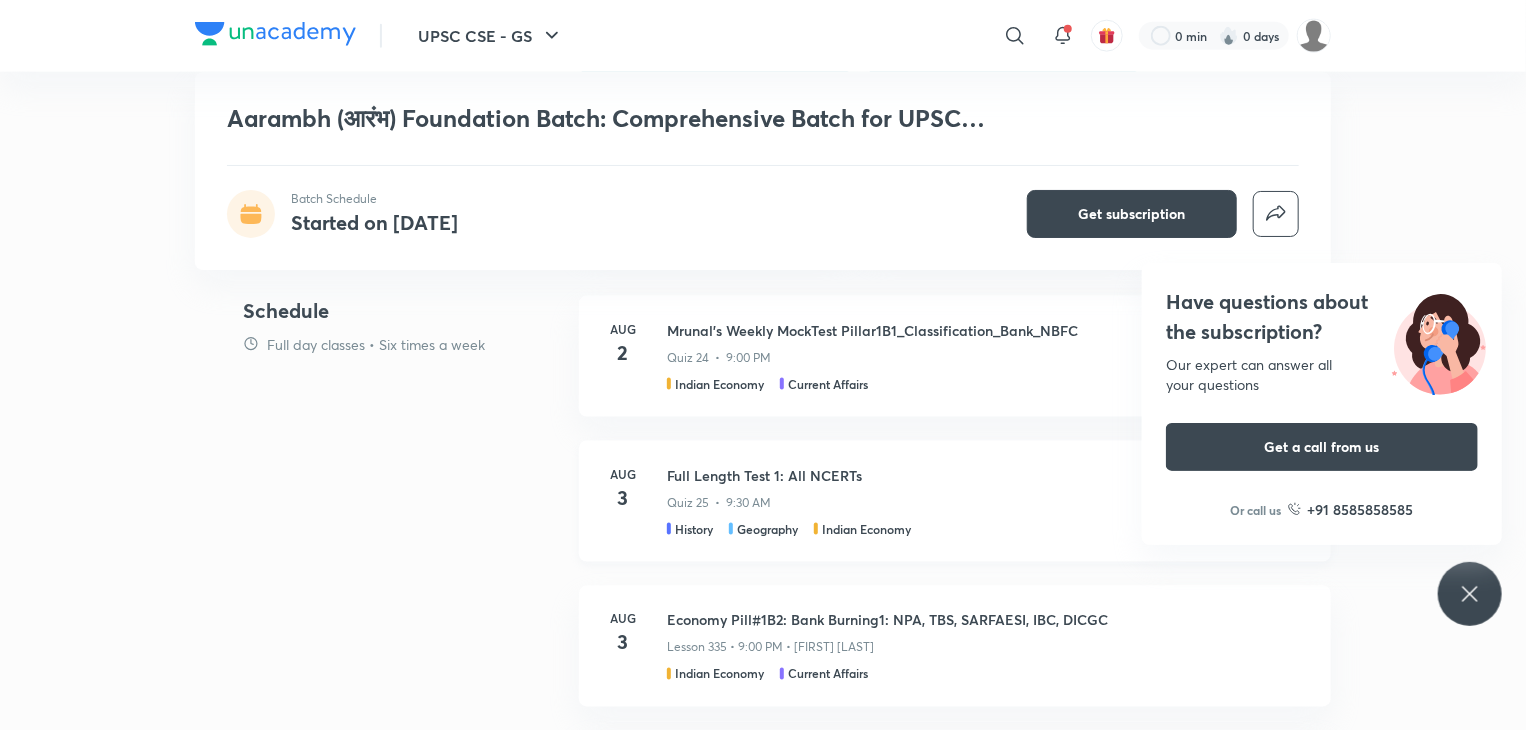 scroll, scrollTop: 1364, scrollLeft: 0, axis: vertical 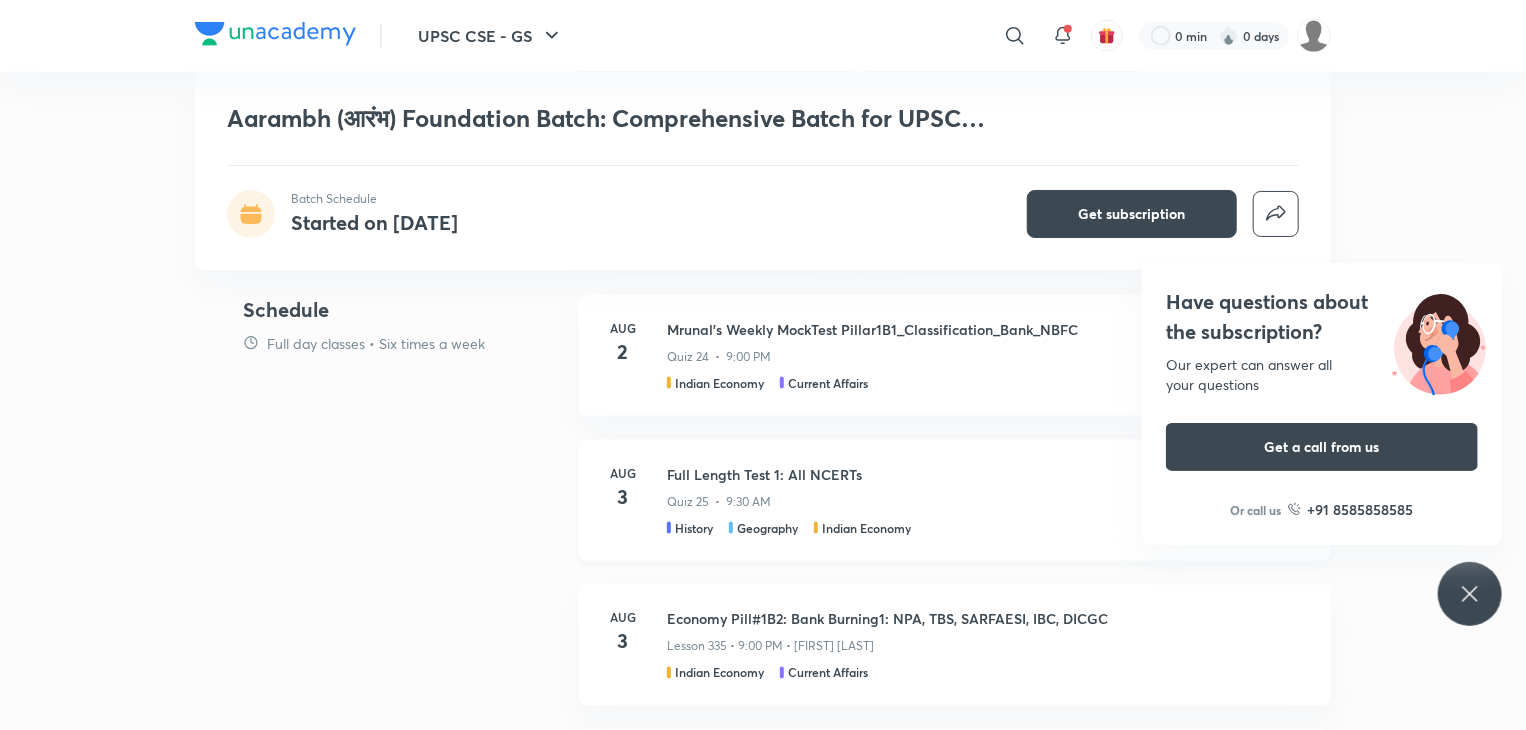 click on "Full Length Test 1: All NCERTs" at bounding box center (987, 474) 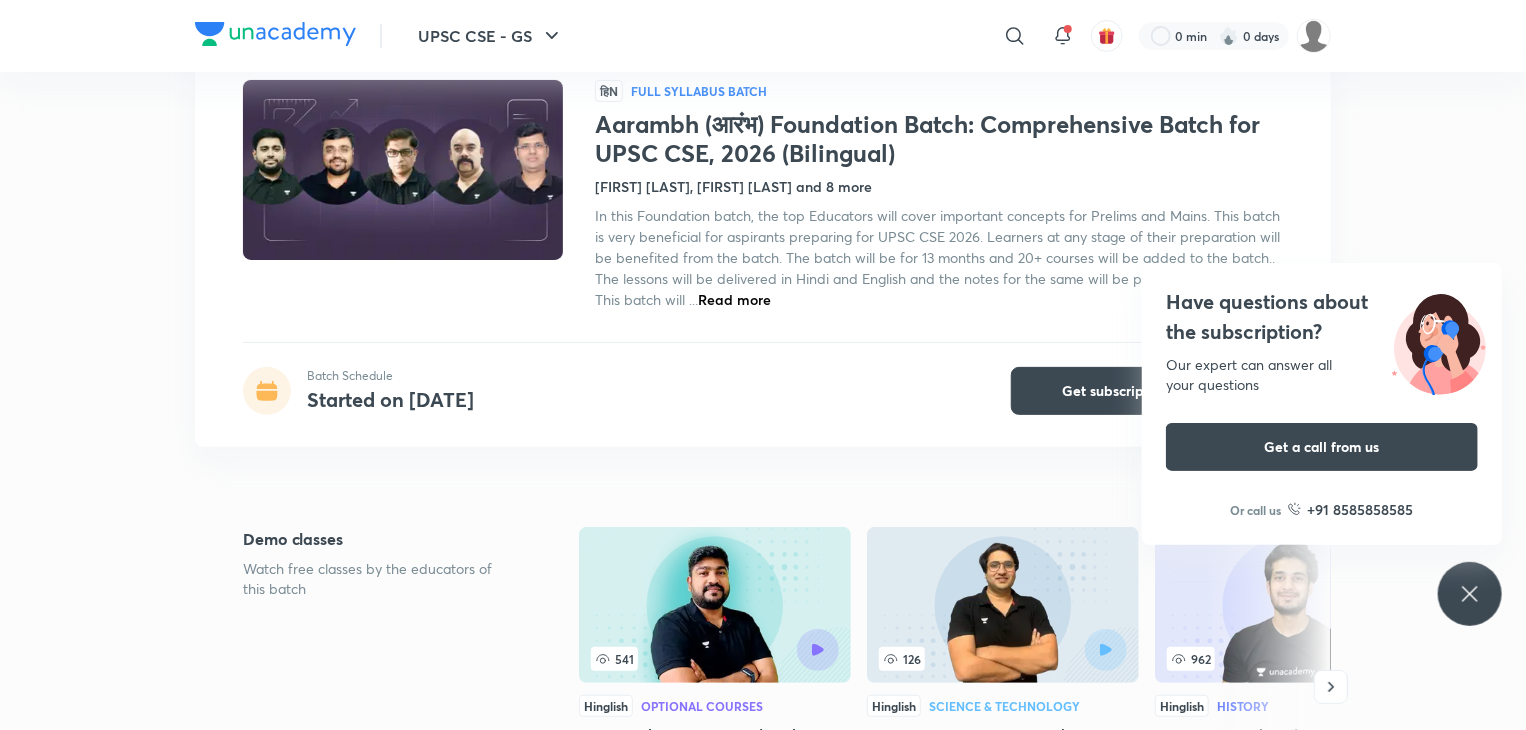 scroll, scrollTop: 130, scrollLeft: 0, axis: vertical 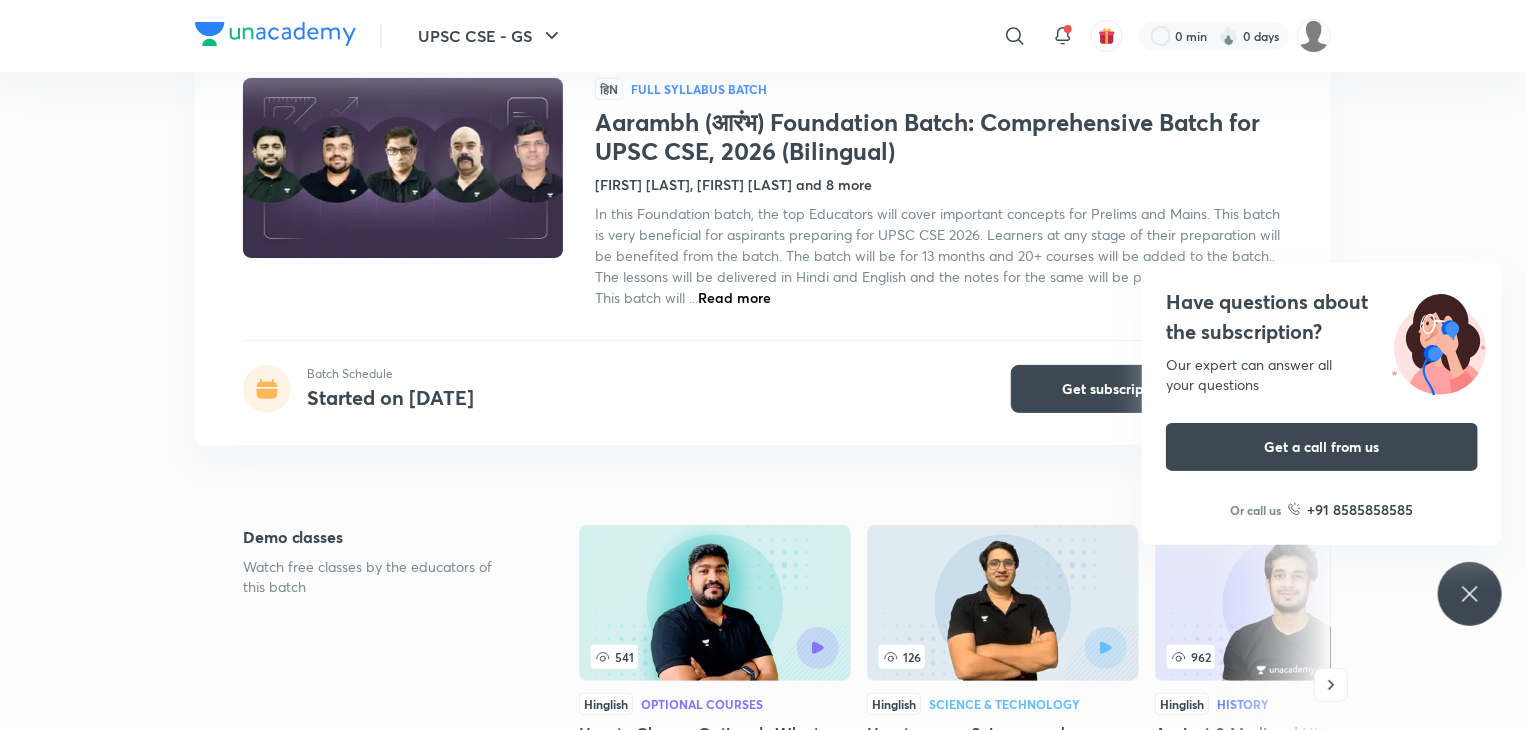 click on "UPSC CSE - GS Plus Batches हिN Full Syllabus Batch Aarambh (आरंभ) Foundation Batch: Comprehensive Batch for UPSC CSE, 2026 (Bilingual) [FIRST] [LAST], [FIRST] [LAST] and 8 more In this Foundation batch, the top Educators will cover important concepts for Prelims and Mains. This batch is very beneficial for aspirants preparing for UPSC CSE 2026. Learners at any stage of their preparation will be benefited from the batch. The batch will be for 13 months and 20+ courses will be added to the batch.. The lessons will be delivered in Hindi and English and the notes for the same will be provided in English. This batch will ... Read more Batch Schedule Started on Mar 22 Get subscription" at bounding box center (763, 213) 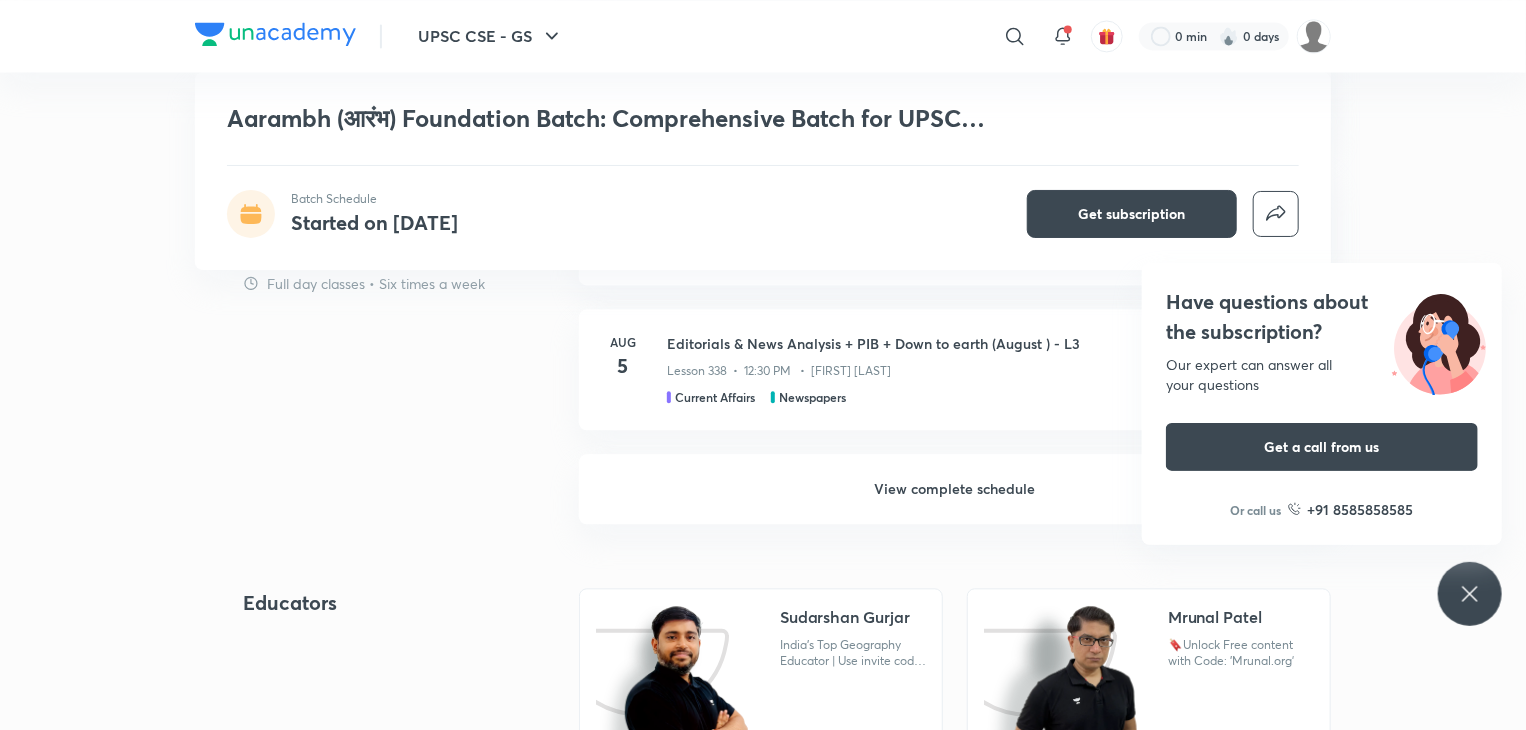 scroll, scrollTop: 2036, scrollLeft: 0, axis: vertical 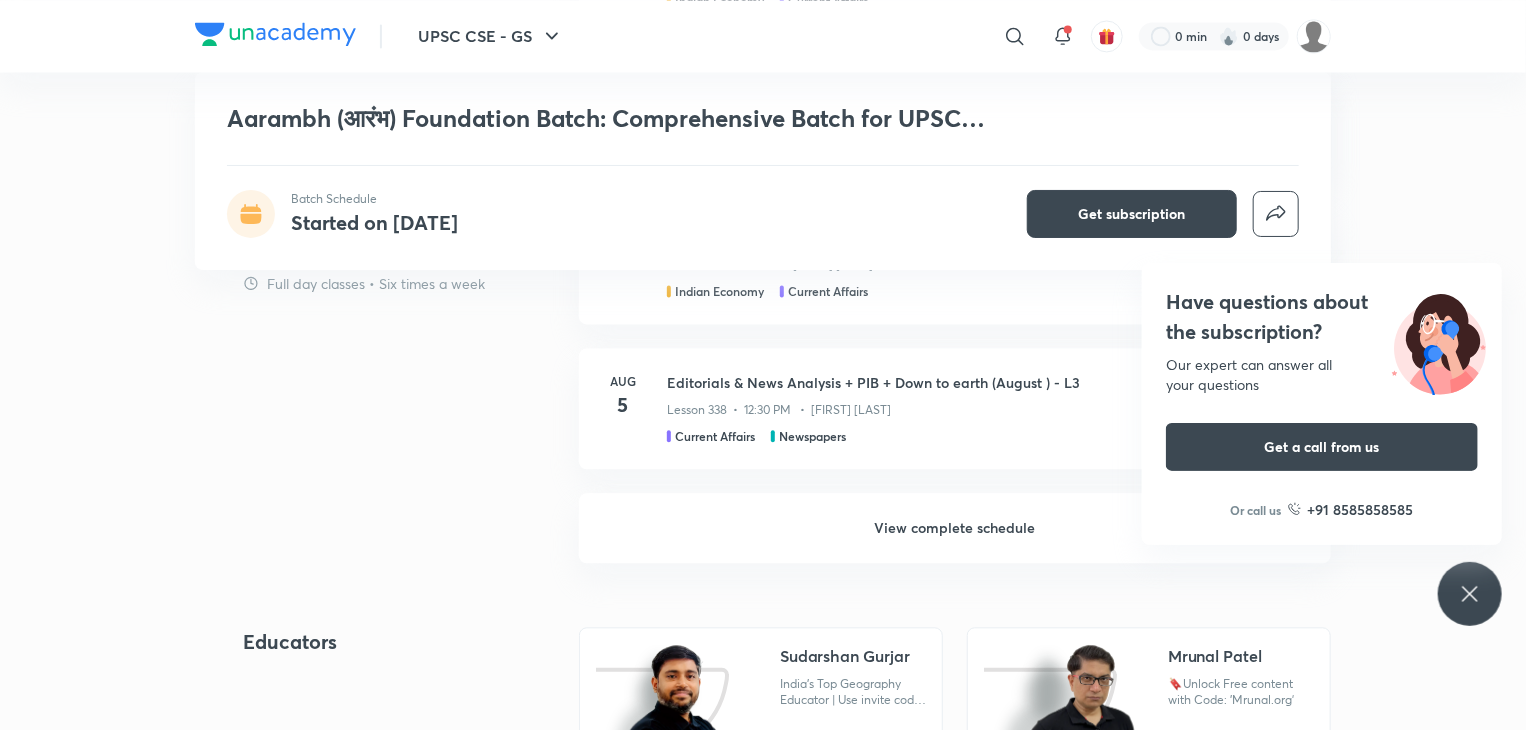 click on "View complete schedule" at bounding box center (955, 528) 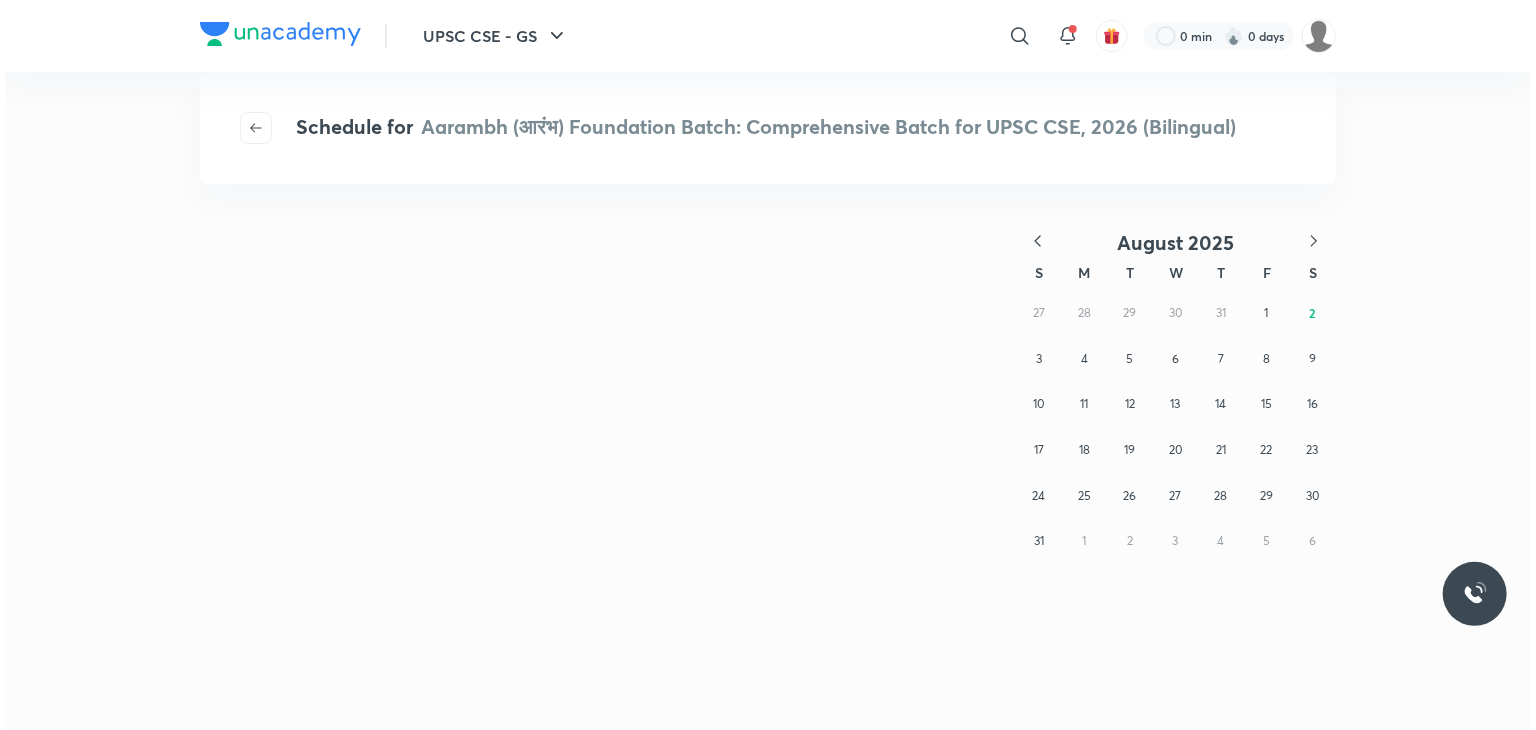 scroll, scrollTop: 0, scrollLeft: 0, axis: both 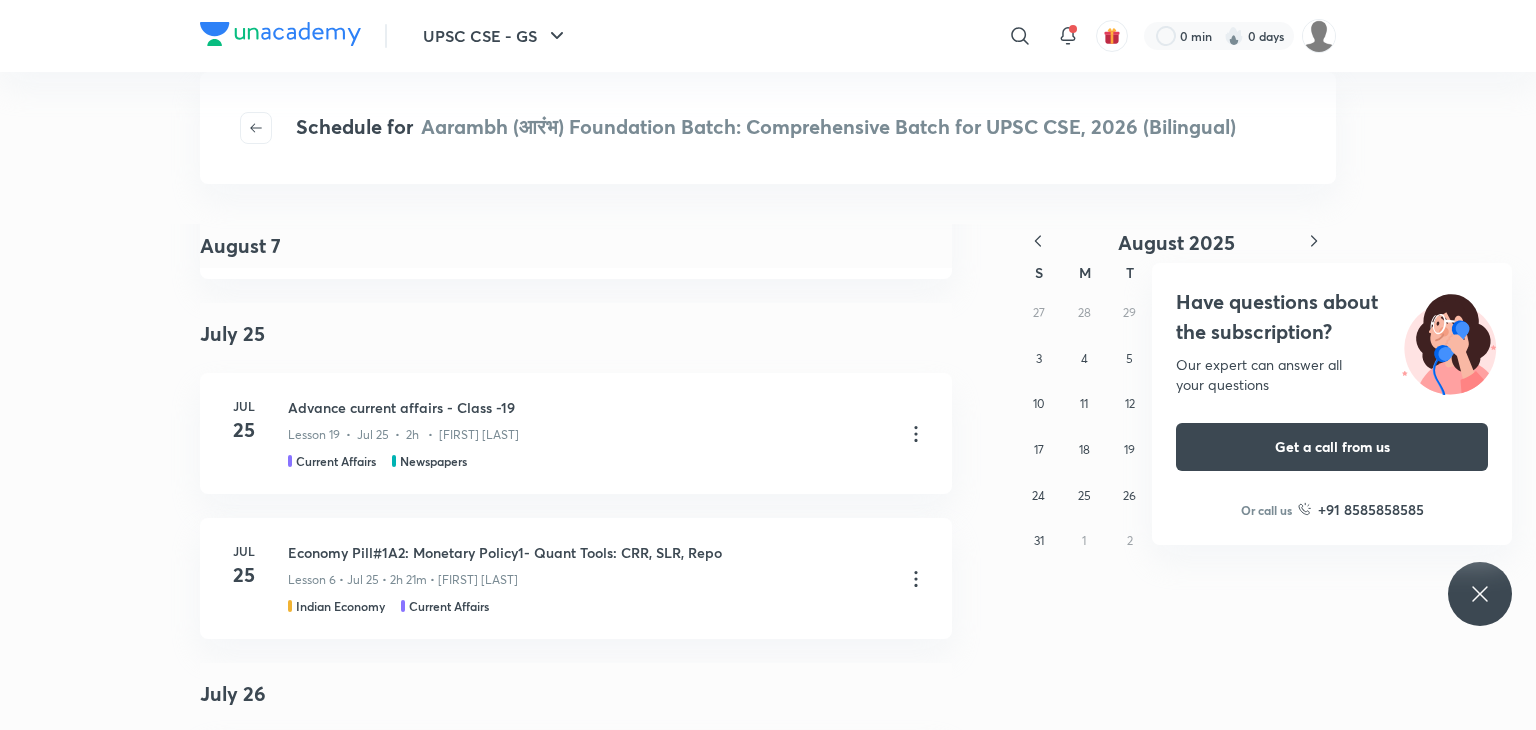 click on "Drought - Disaster Management - I" at bounding box center (588, 5688) 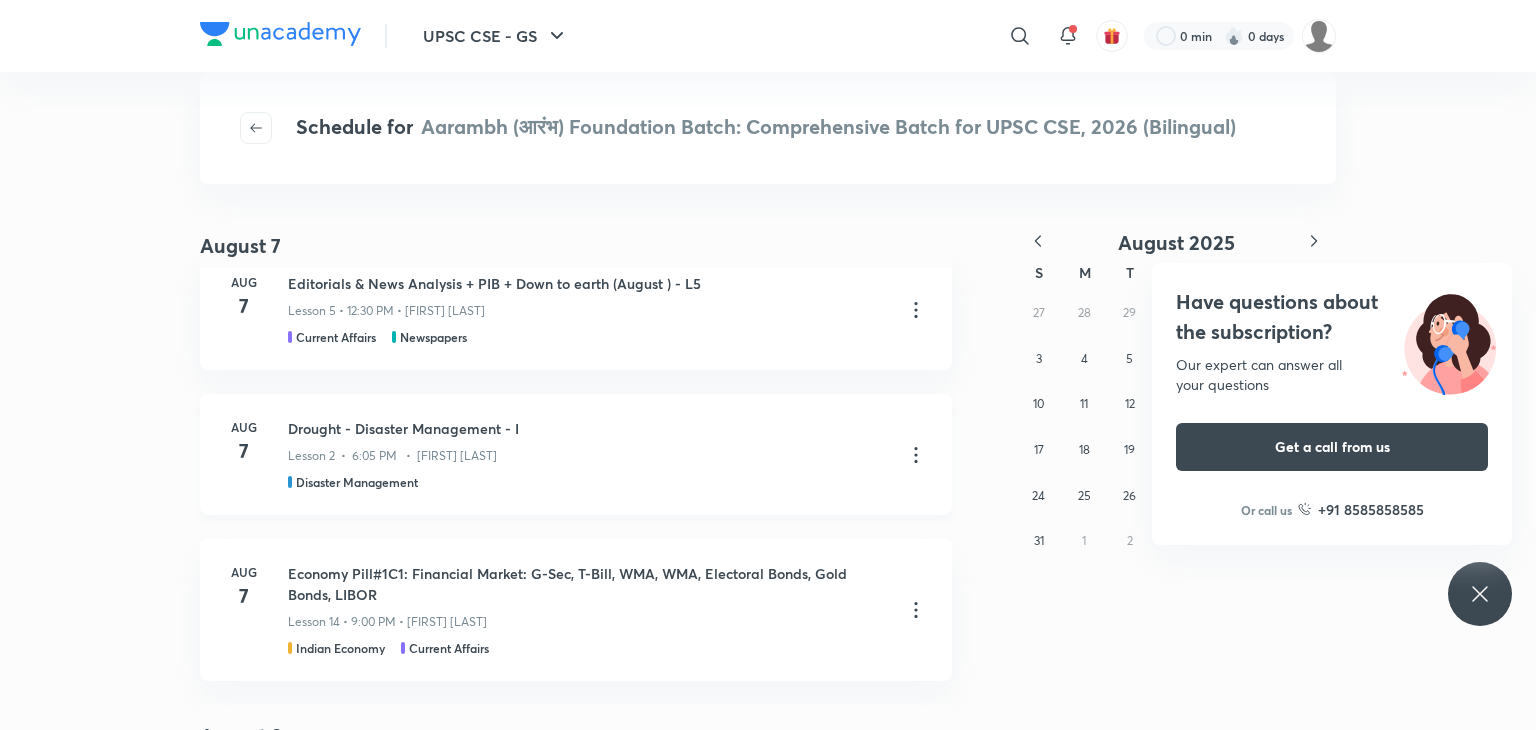 click on "Drought - Disaster Management - I" at bounding box center (588, 428) 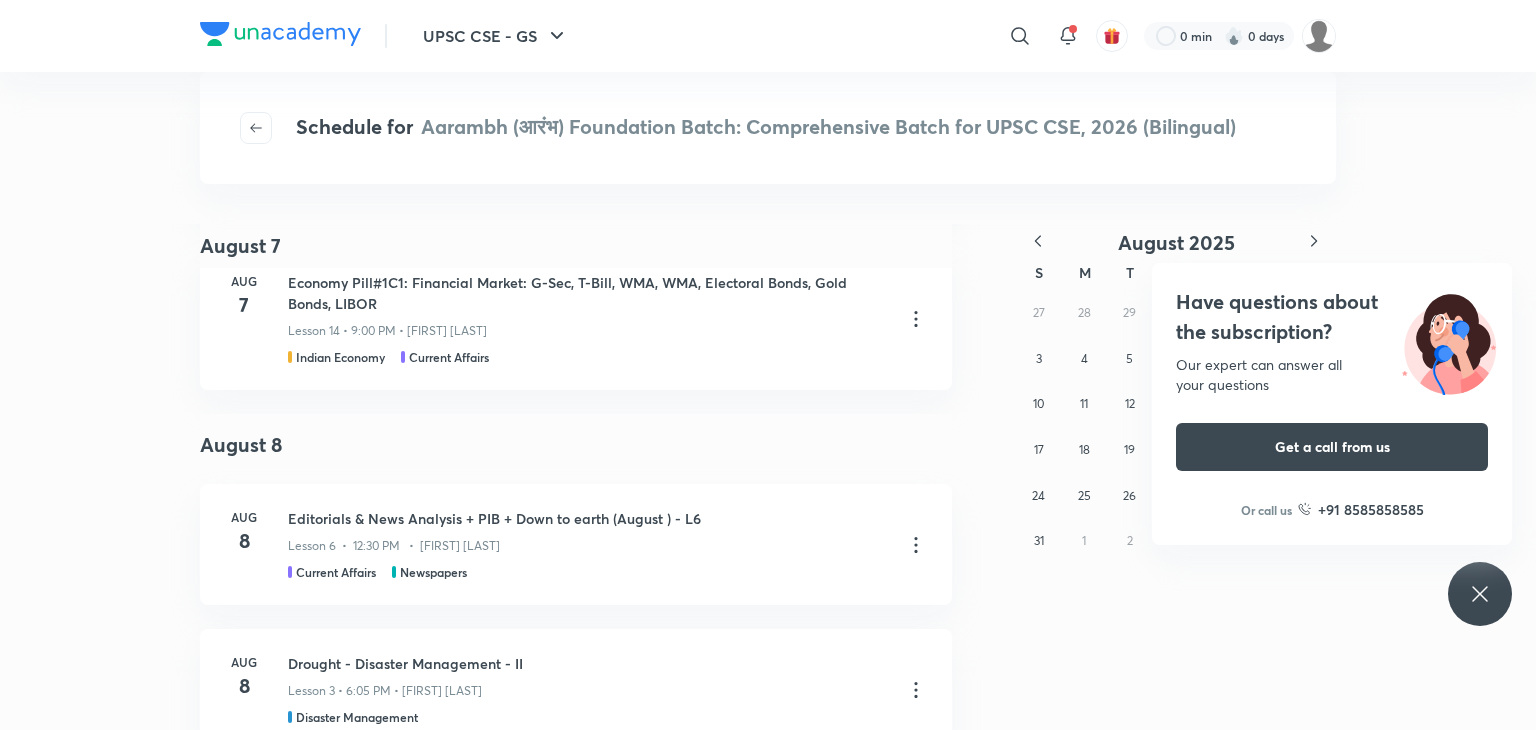scroll, scrollTop: 15126, scrollLeft: 0, axis: vertical 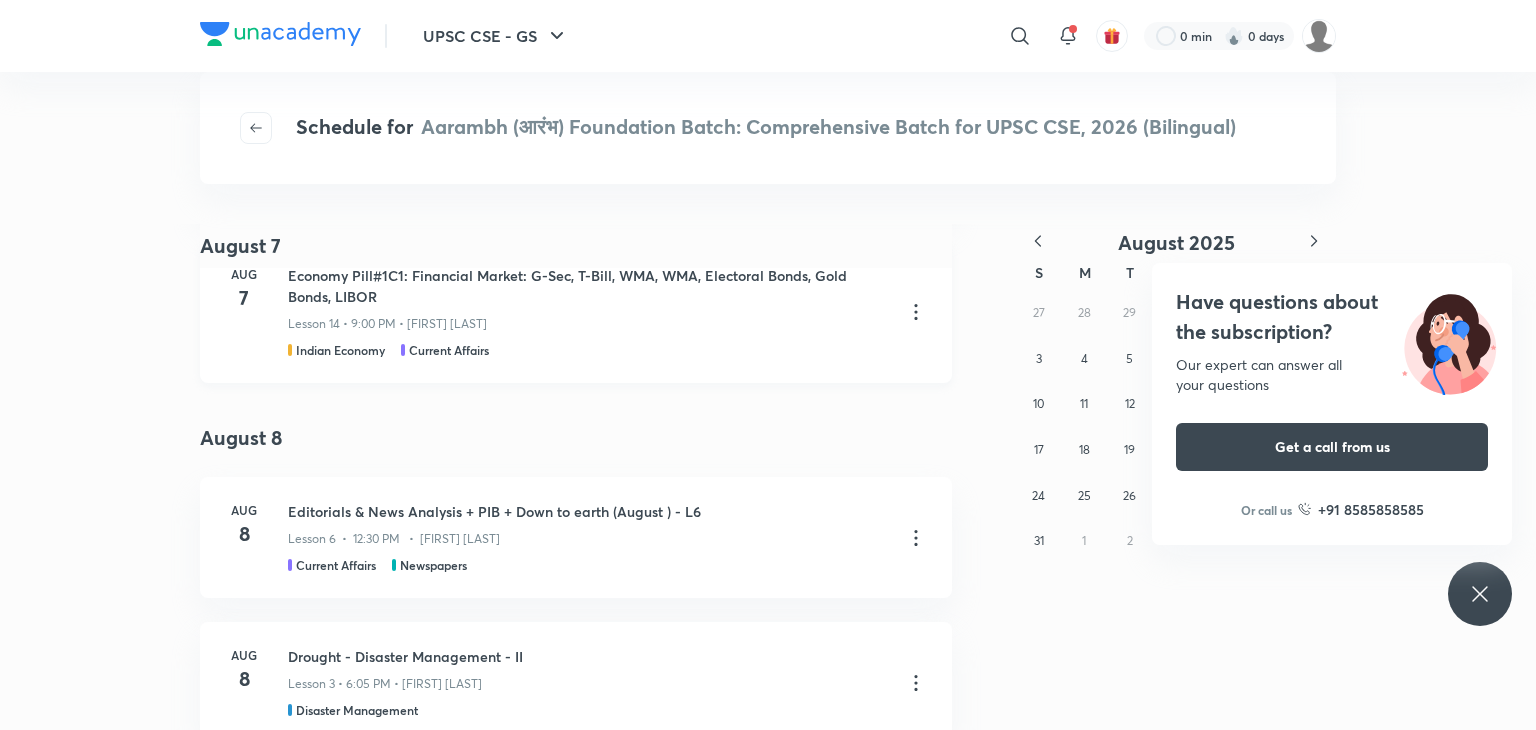click on "Economy Pill#1C1: Financial Market: G-Sec, T-Bill, WMA, WMA, Electoral Bonds, Gold Bonds, LIBOR" at bounding box center [588, 286] 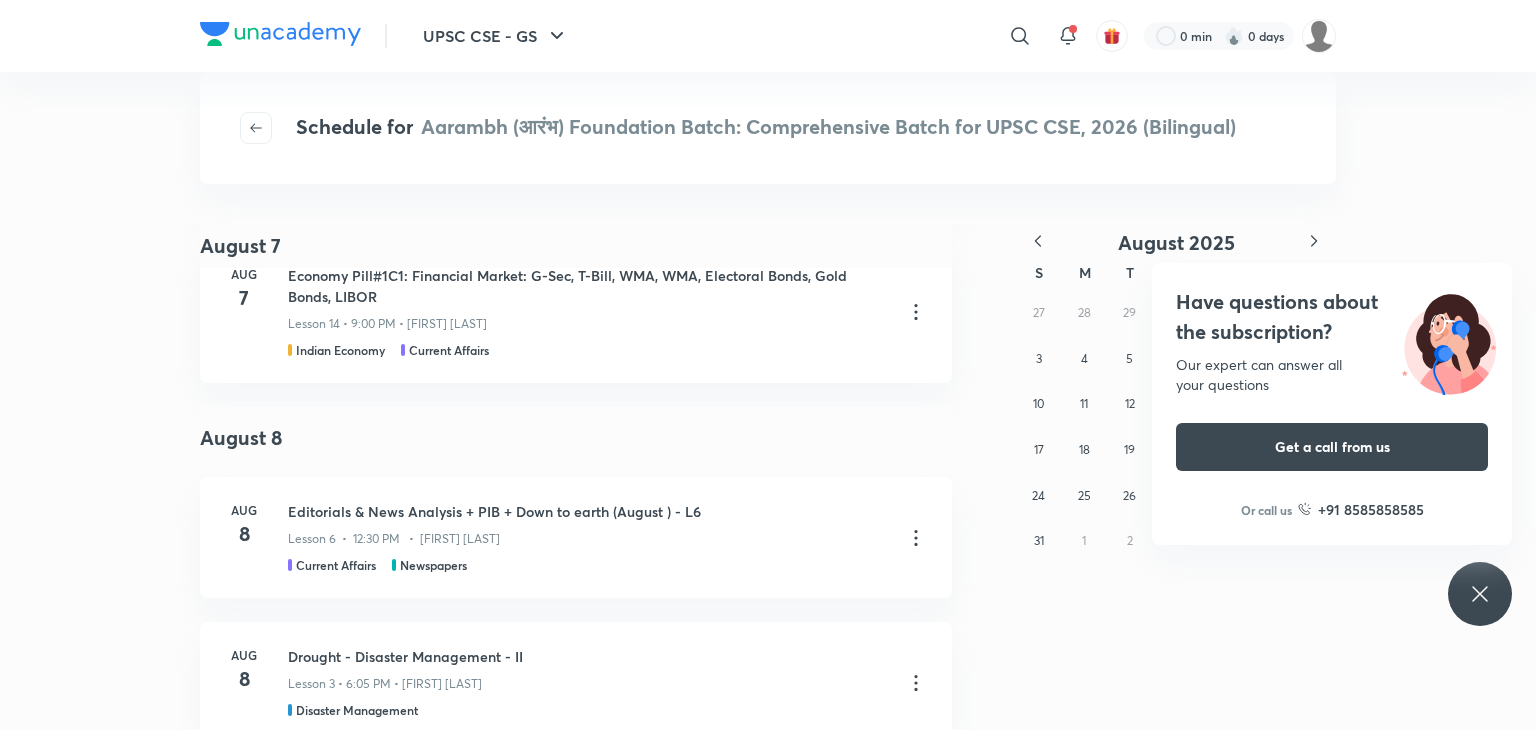 click on "August 7 July 21 Jul 21 Advance current affairs - Class -15 Lesson 15  •  Jul 21  •  1h 56m   •  [FIRST] [LAST] Current Affairs Newspapers Jul 21 Extra Sessions Lesson 44  •  Jul 21  •  1h 51m   •  Dr [FIRST] [LAST] Polity, Governance & IR July 22 Jul 22 Advance current affairs - Class -16 Lesson 16  •  Jul 22  •  1h 52m   •  [FIRST] [LAST] Current Affairs Newspapers Jul 22 Extra Sessions Lesson 45  •  Jul 22  •  2h 35m   •  Dr [FIRST] [LAST] Polity, Governance & IR July 23 Jul 23 Advance current affairs - Class -17 Lesson 17  •  Jul 23  •  2h 1m   •  [FIRST] [LAST] Current Affairs Newspapers Jul 23 Extra Sessions Lesson 46  •  Jul 23  •  2h 6m   •  Dr [FIRST] [LAST] Polity, Governance & IR [FIRST]'s Weekly MockTest Pillar1A1_ Barter_Fiat_Money_UPI_BITCOIN Quiz 20  •  Missed  •  Jul 23 Indian Economy Current Affairs July 24 Jul 24 Advance current affairs - Class -18 Current Affairs Newspapers" at bounding box center [576, 761] 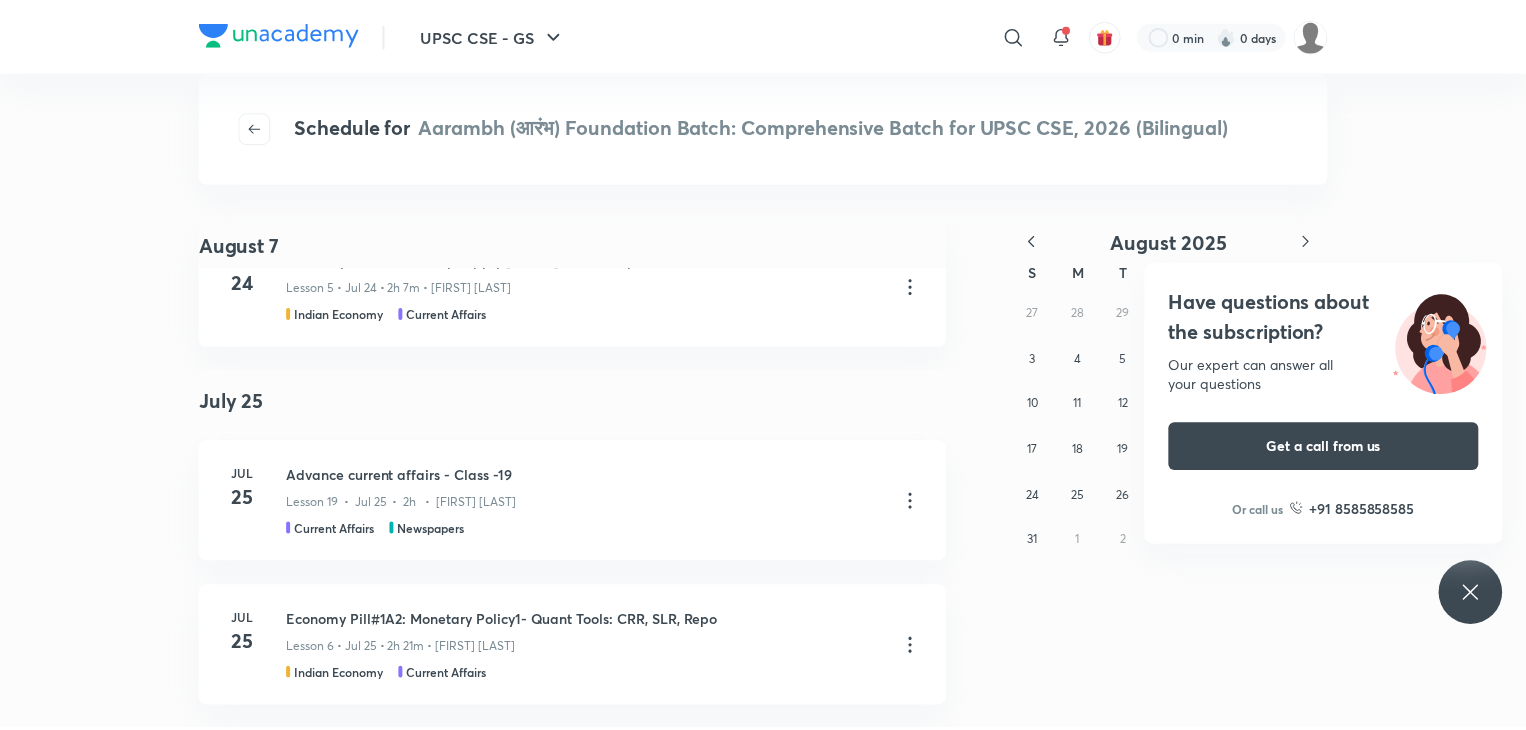 scroll, scrollTop: 28016, scrollLeft: 0, axis: vertical 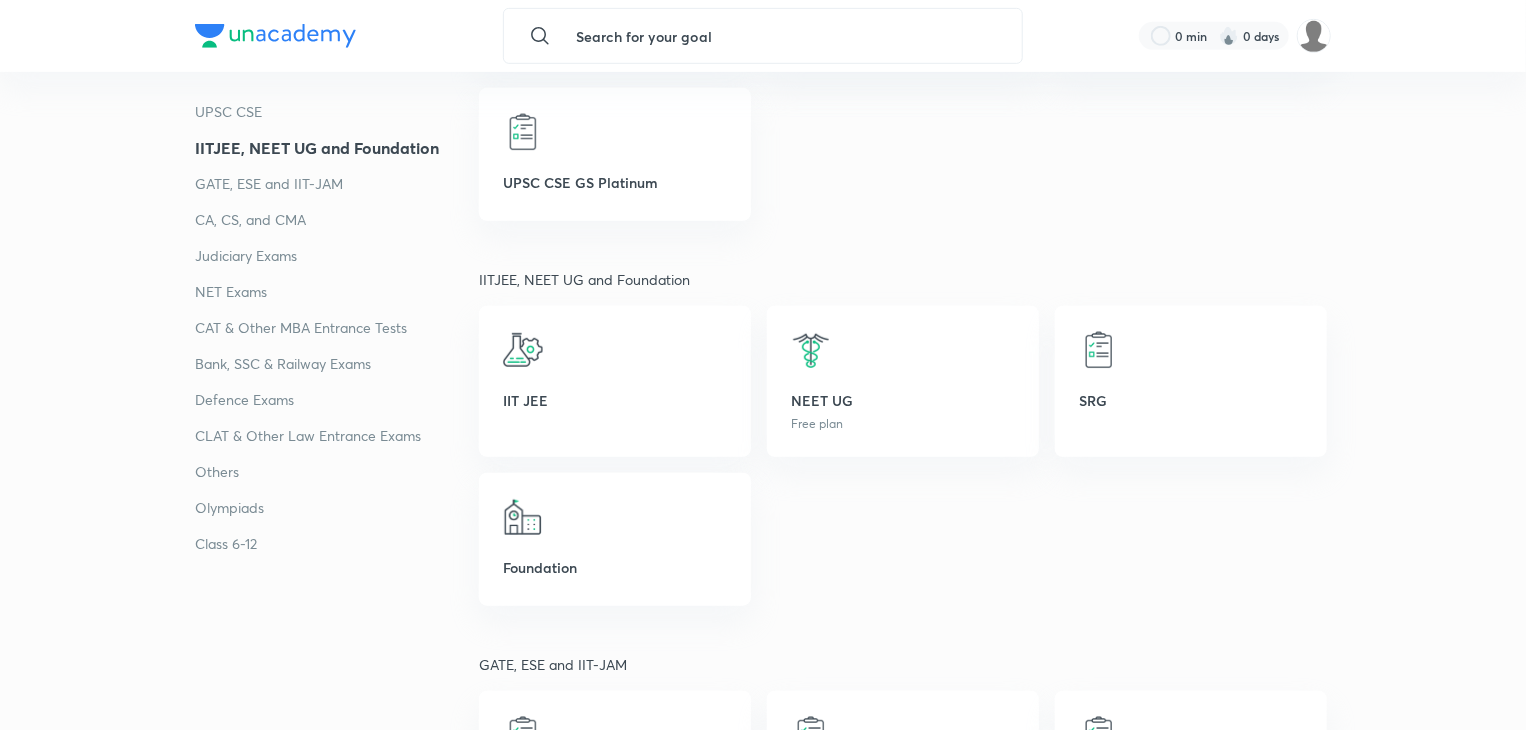 click on "UPSC CSE" at bounding box center [337, 112] 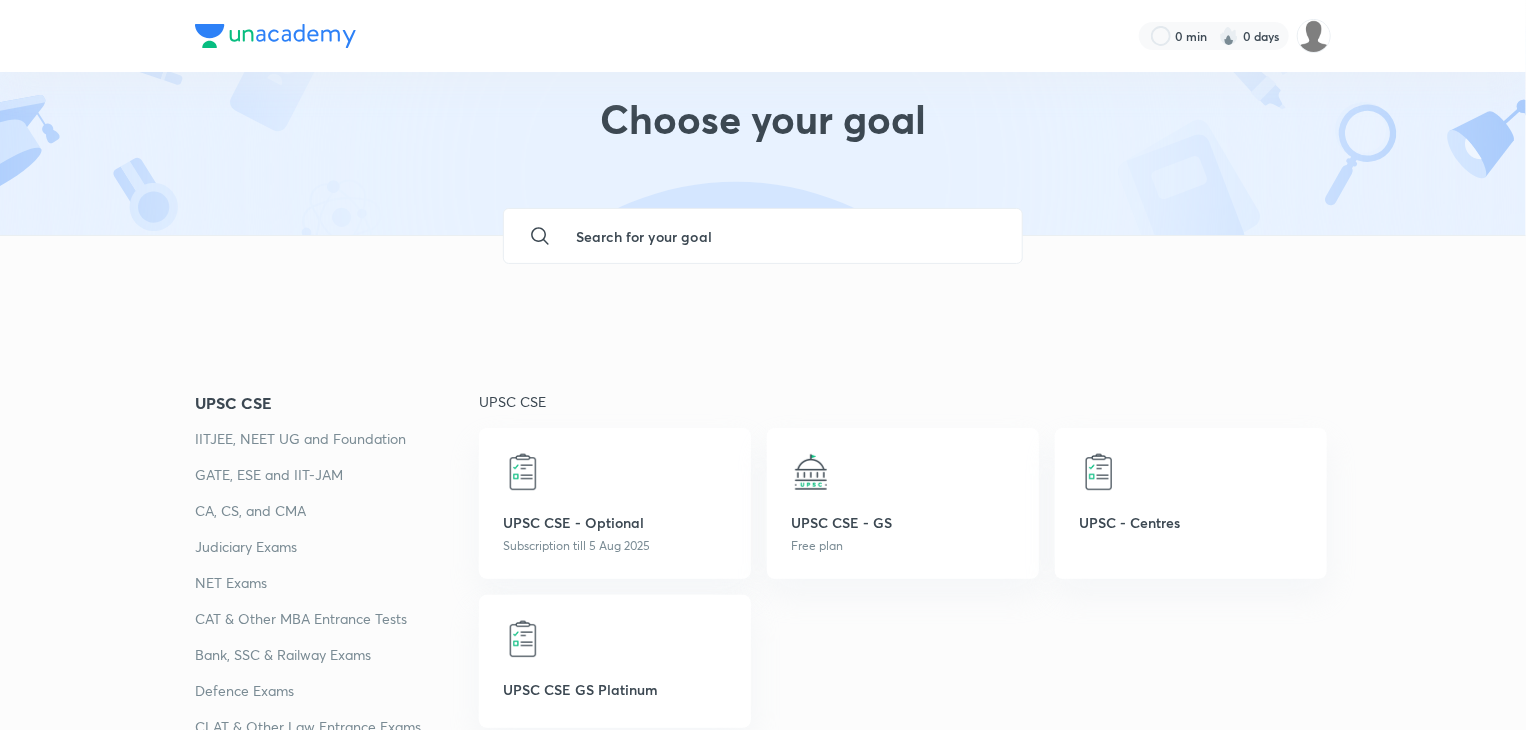 scroll, scrollTop: 0, scrollLeft: 0, axis: both 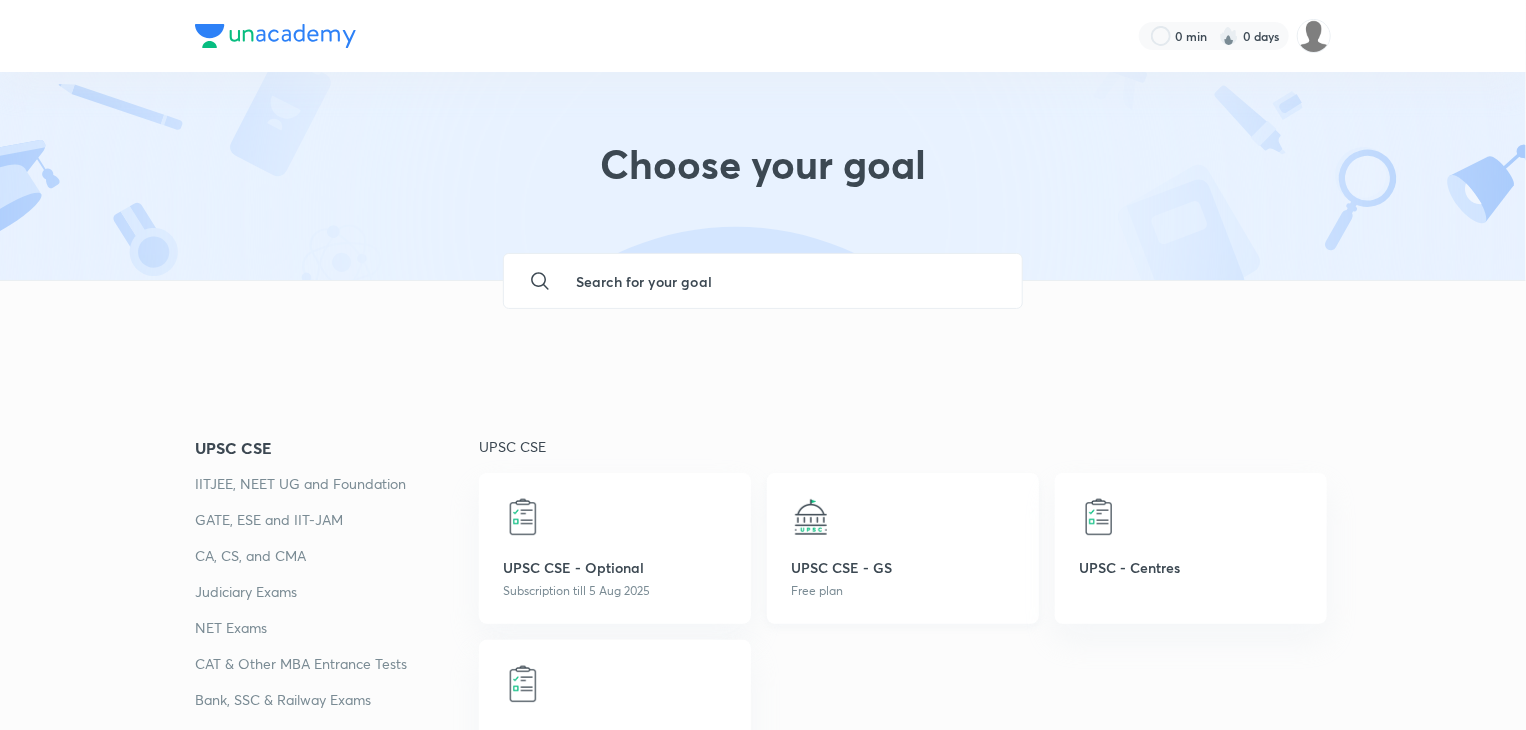 click on "UPSC CSE - GS Free plan" at bounding box center (903, 548) 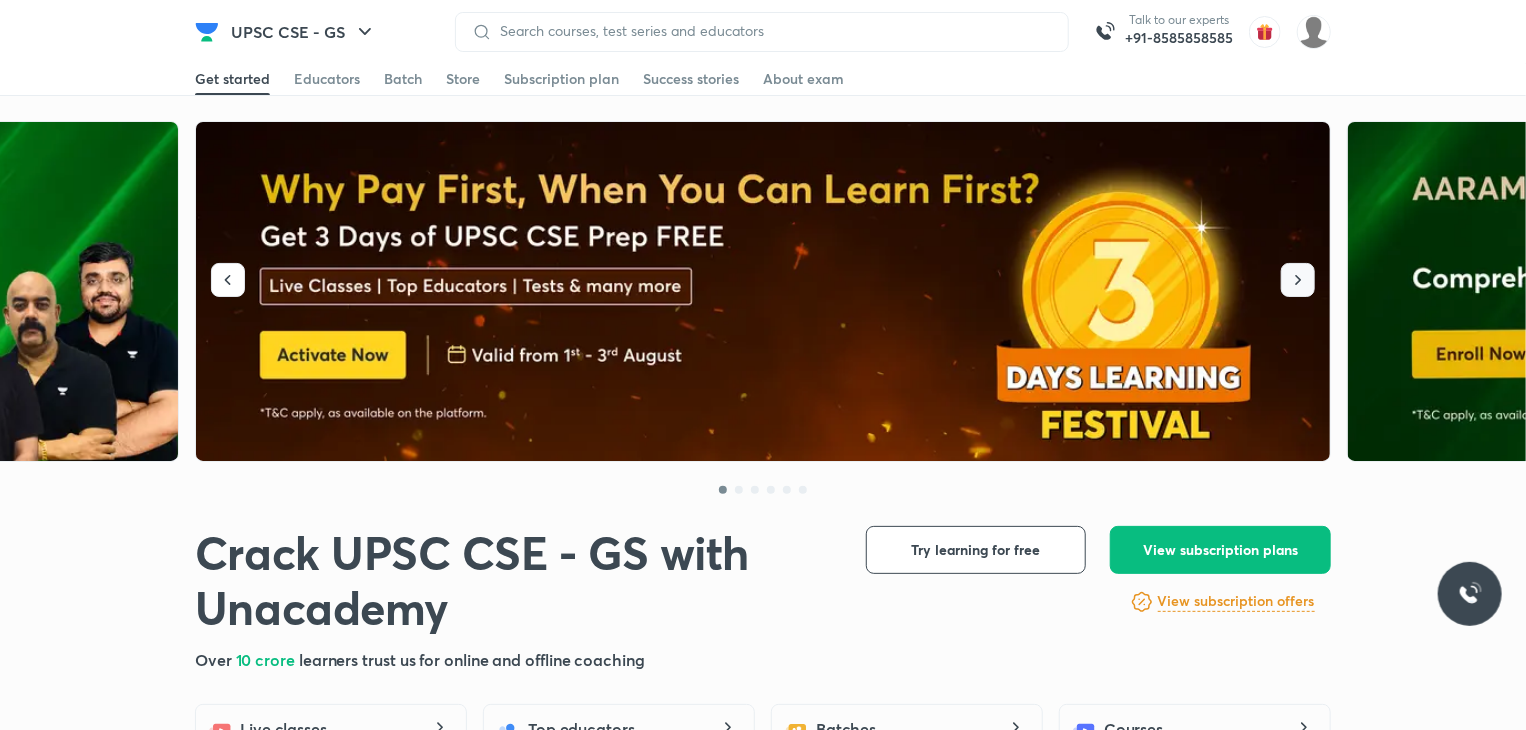 click 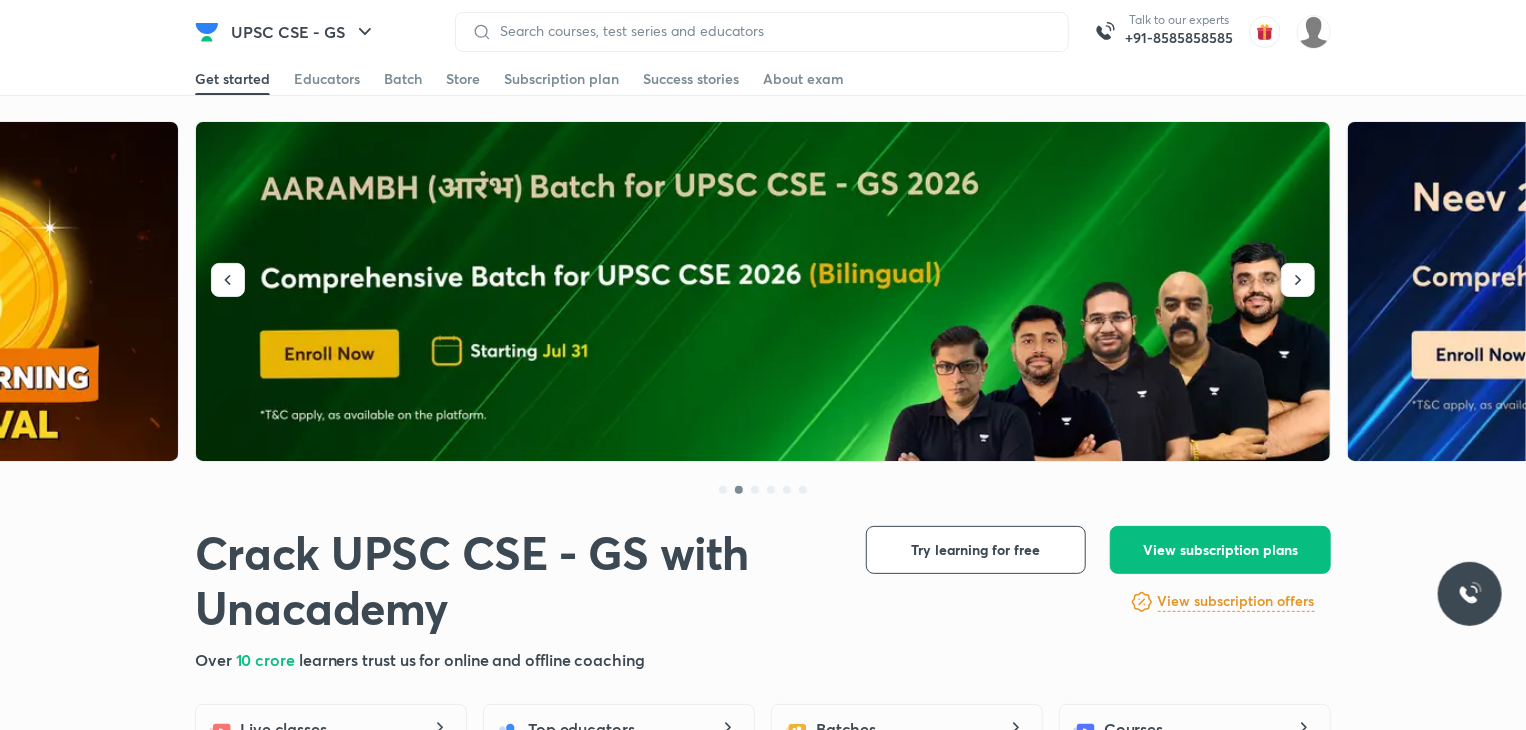 click at bounding box center [764, 292] 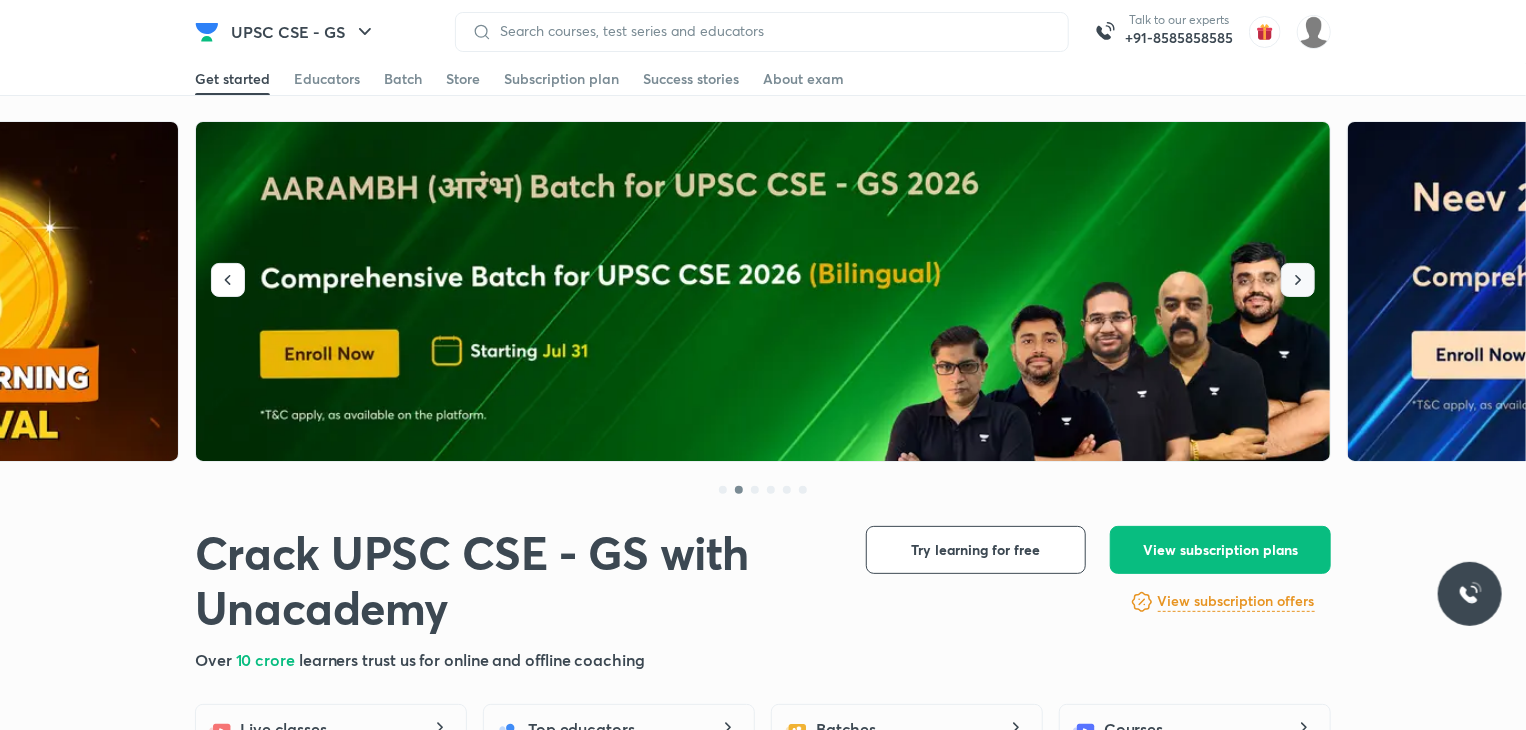 click 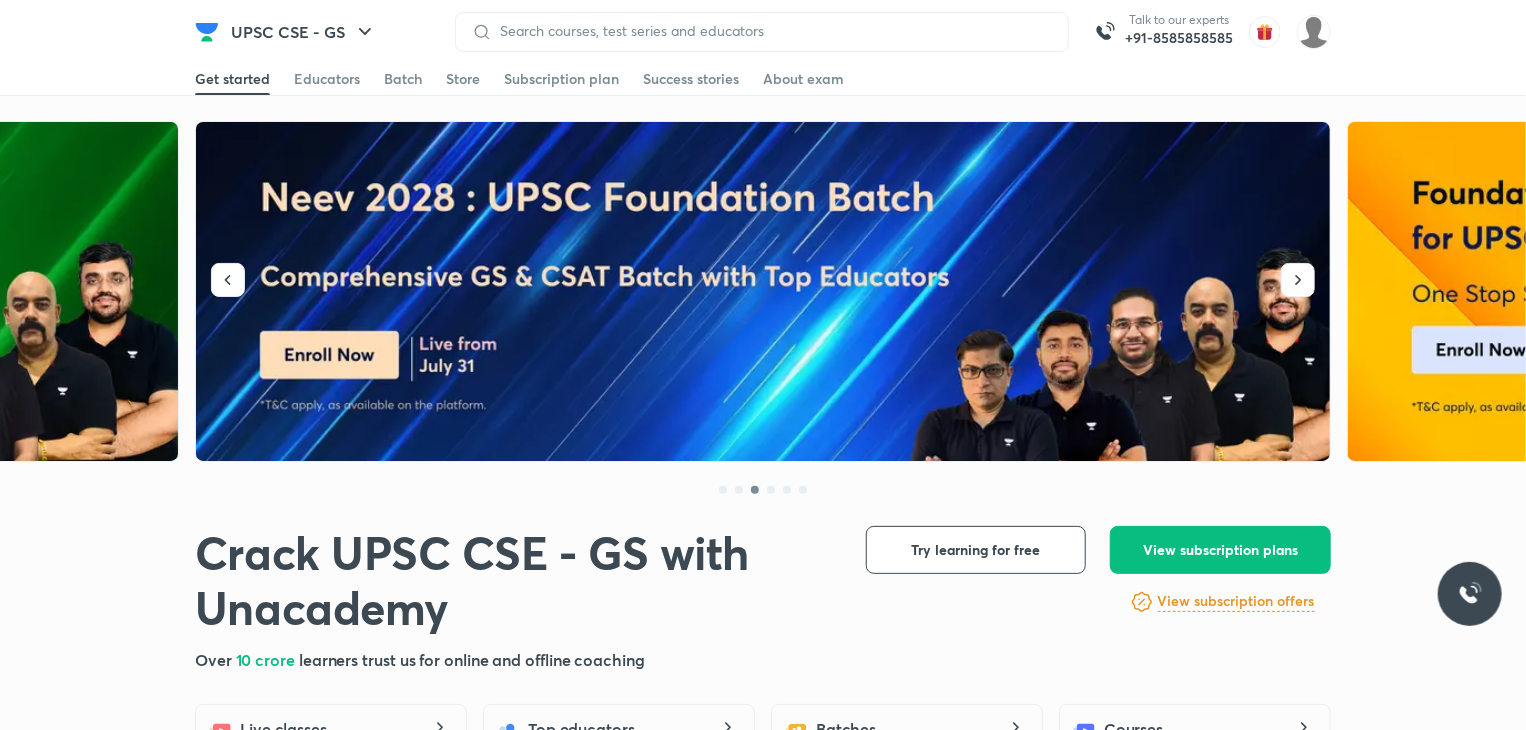click at bounding box center (764, 292) 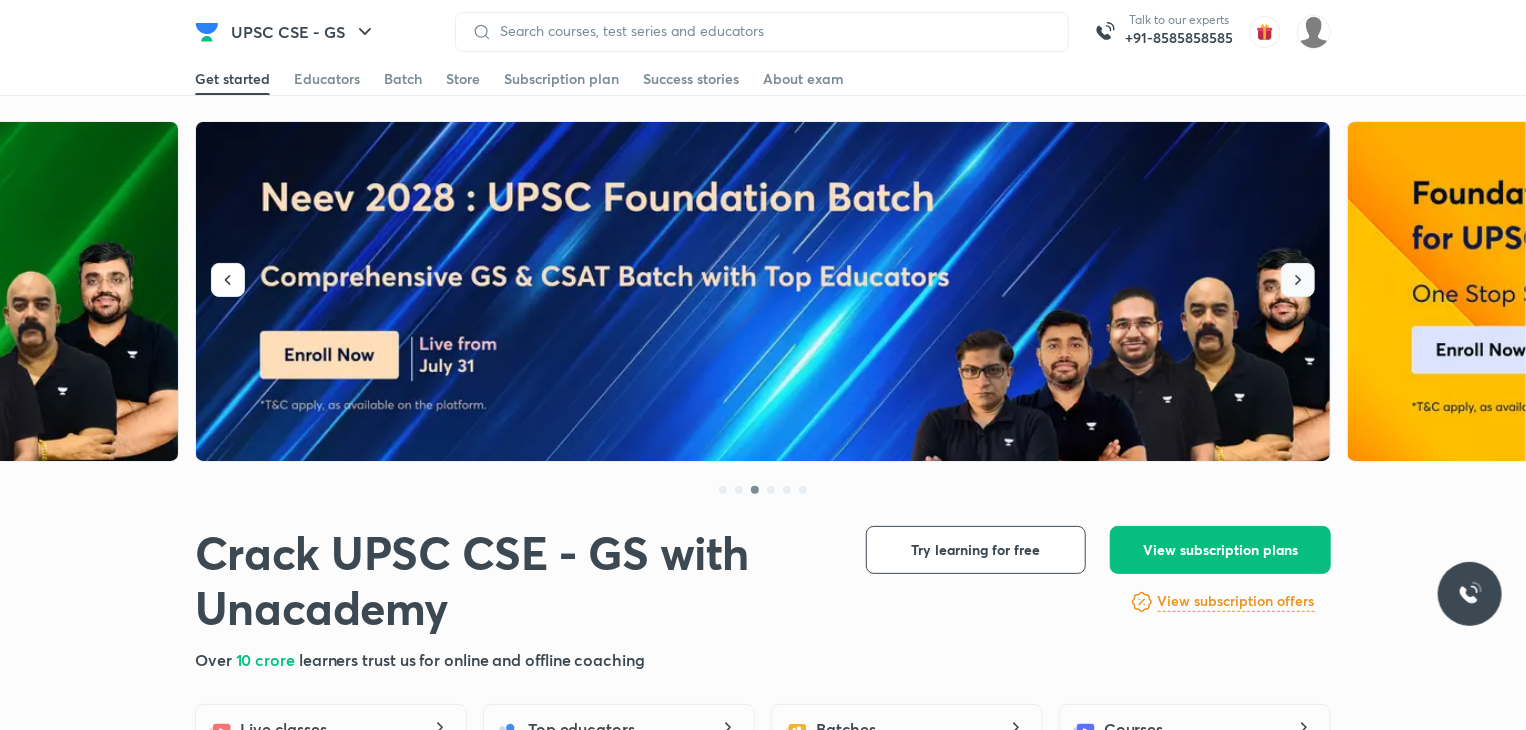 click 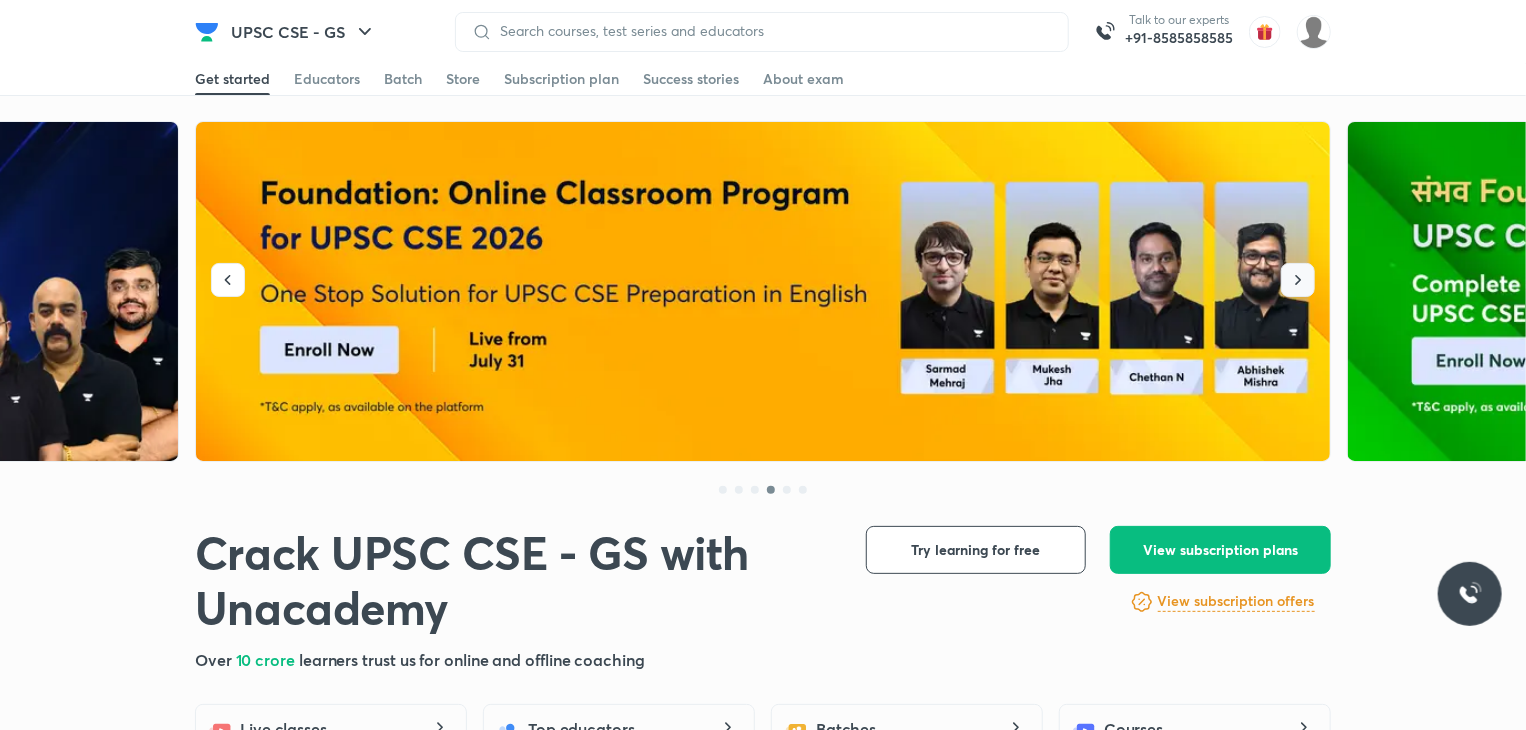 click 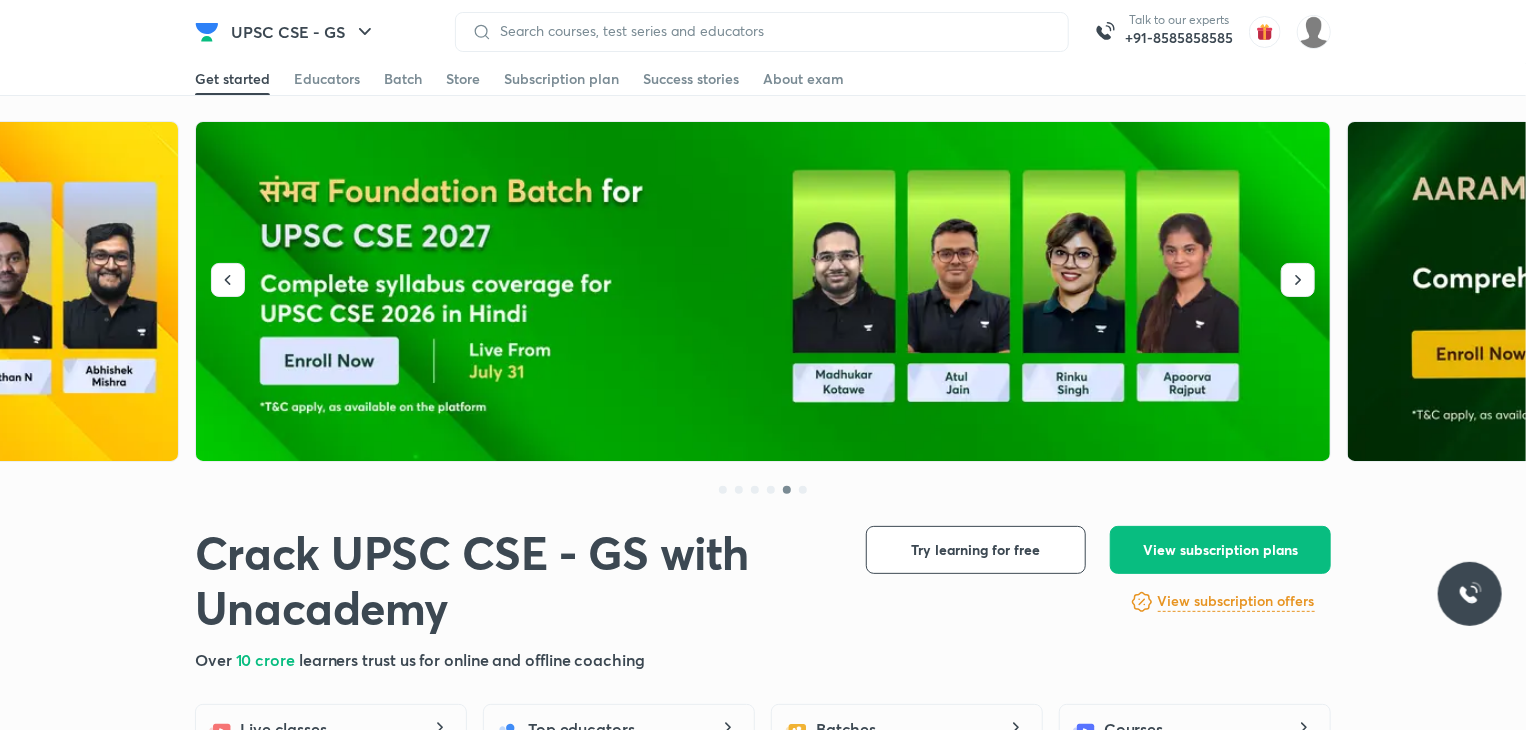 click at bounding box center (764, 292) 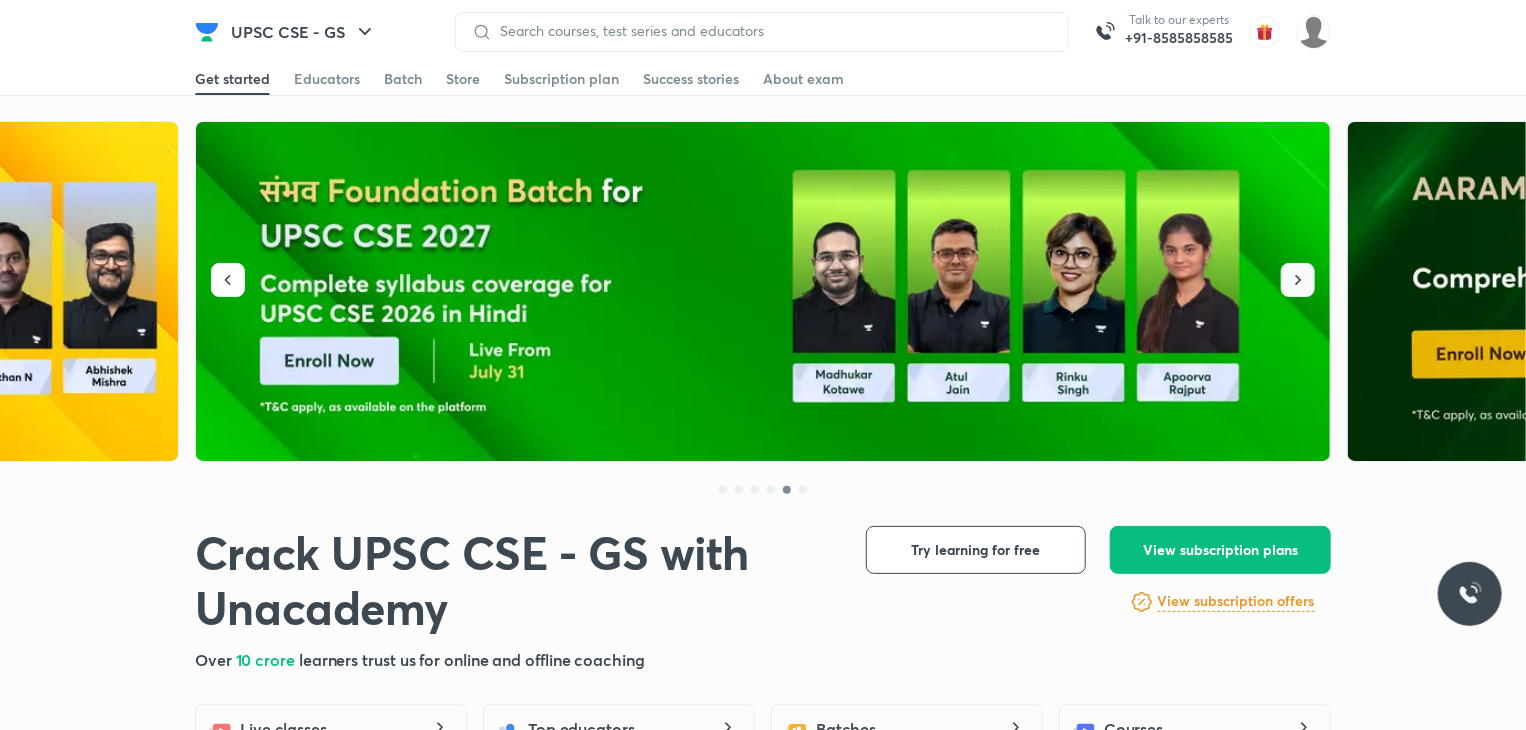click 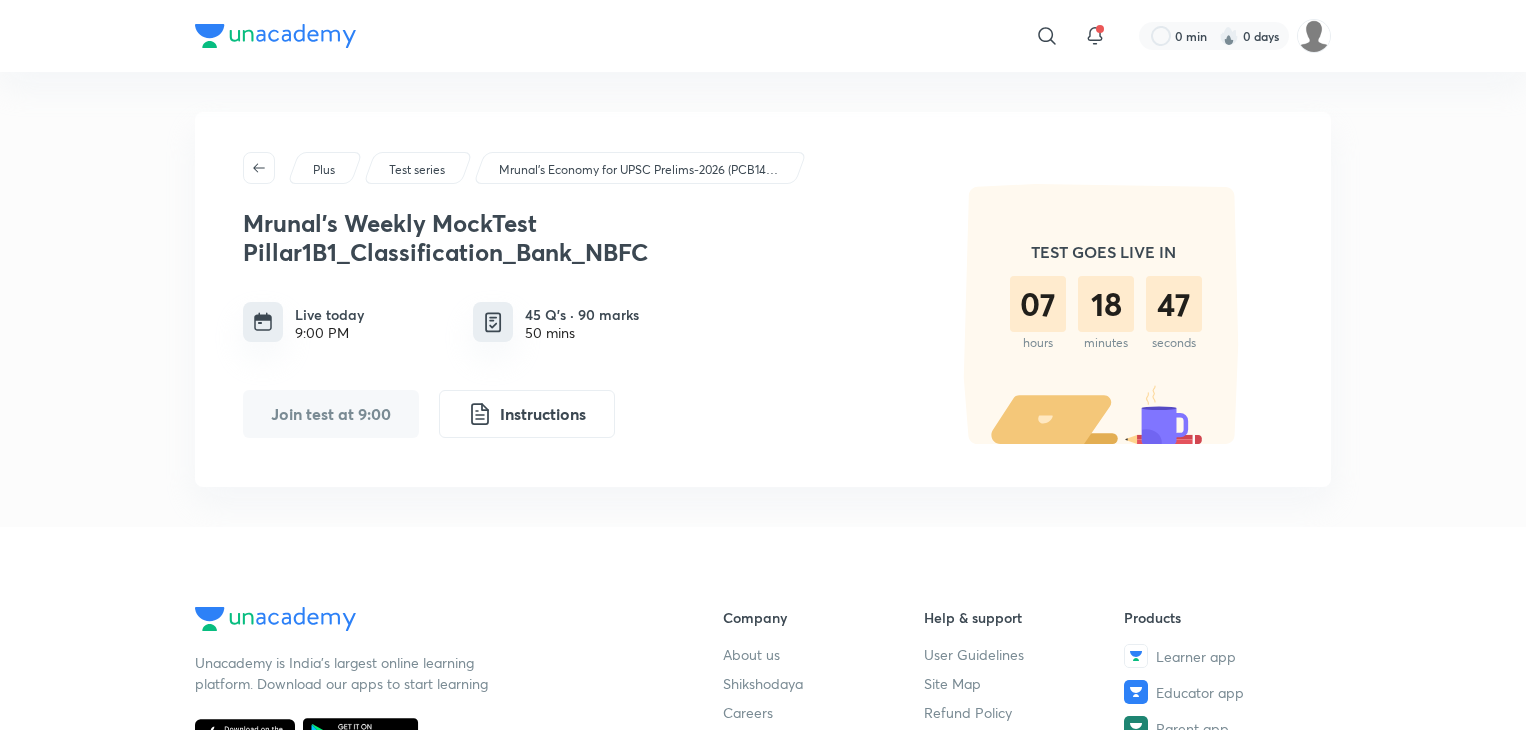 scroll, scrollTop: 183, scrollLeft: 0, axis: vertical 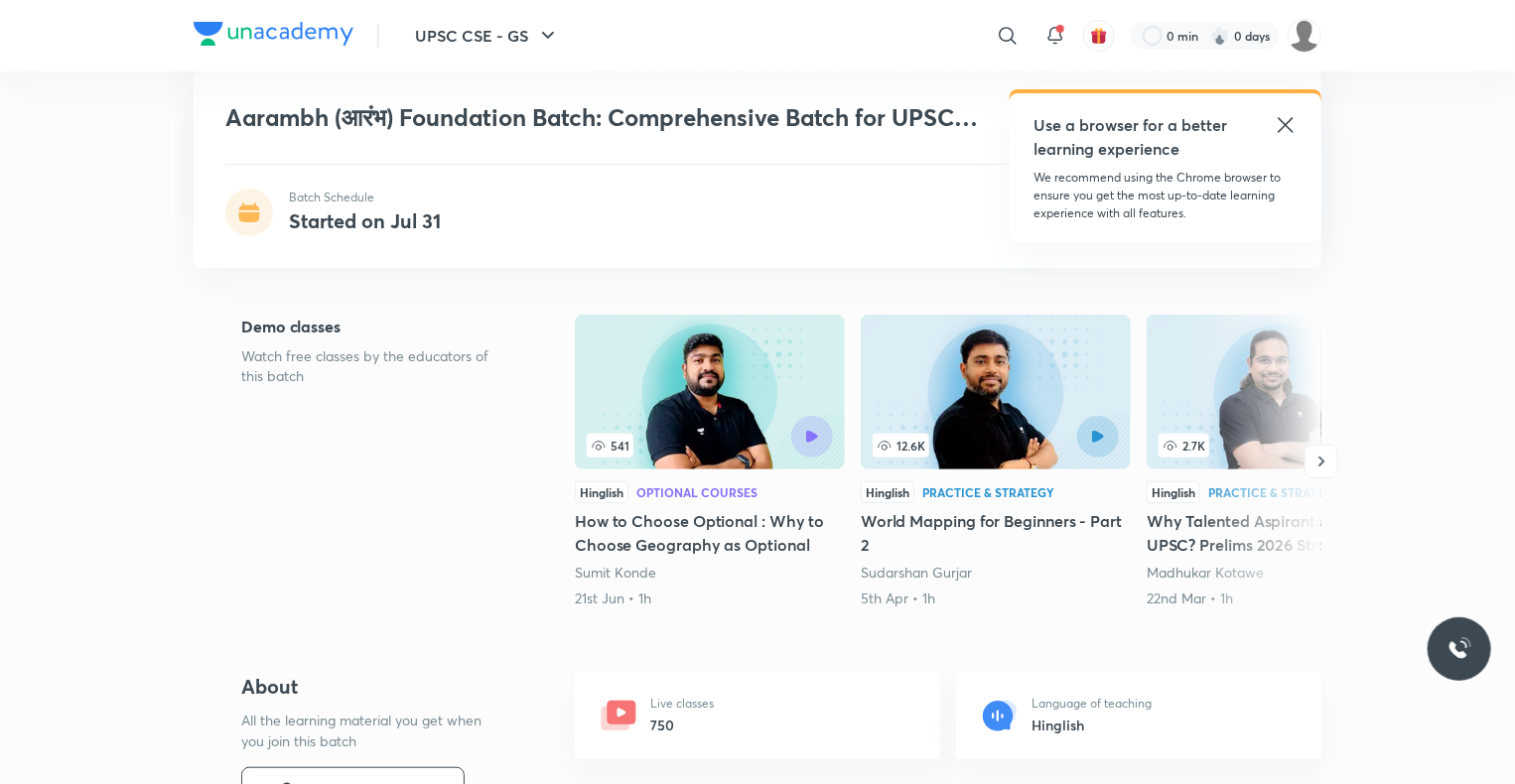 click 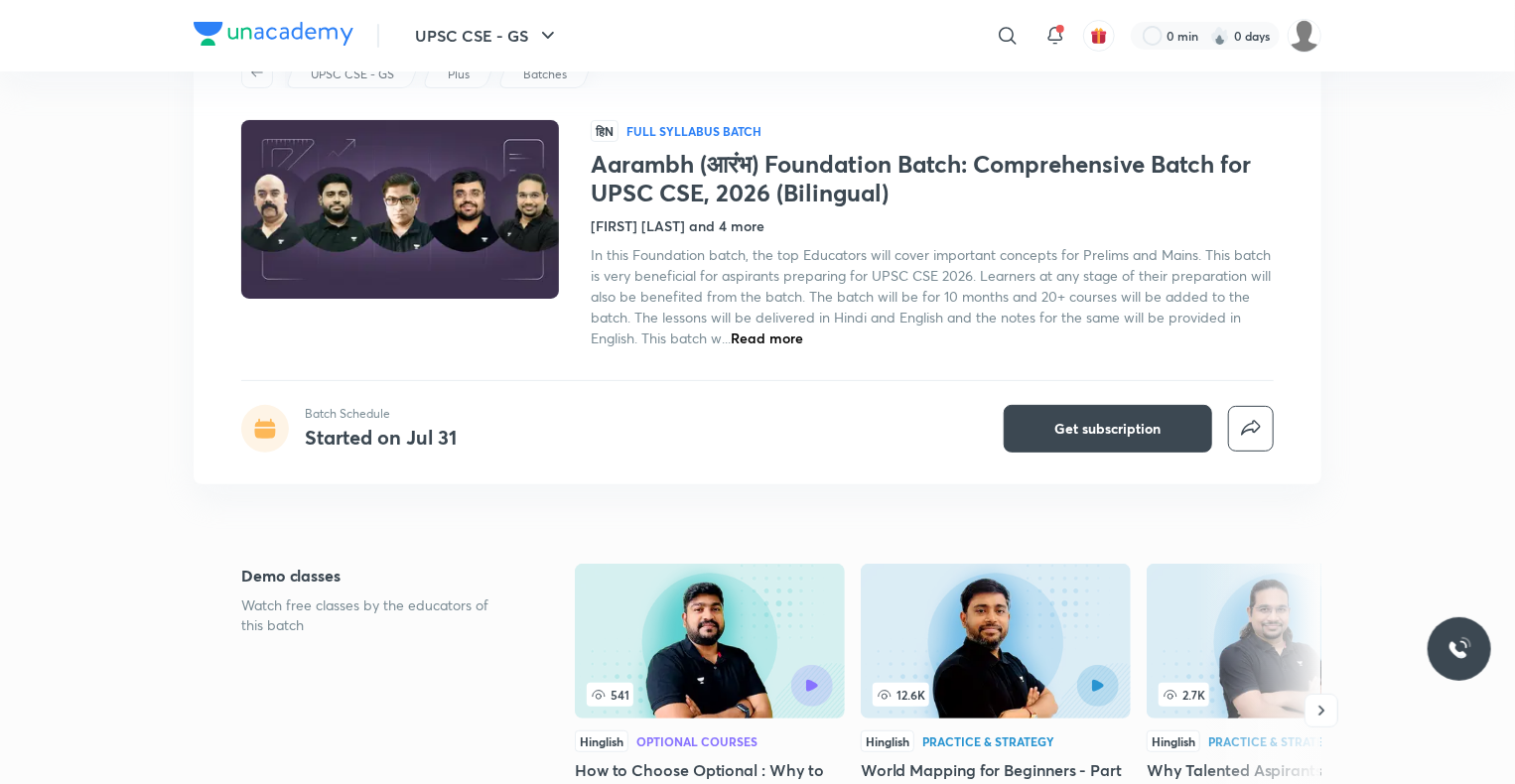 scroll, scrollTop: 0, scrollLeft: 0, axis: both 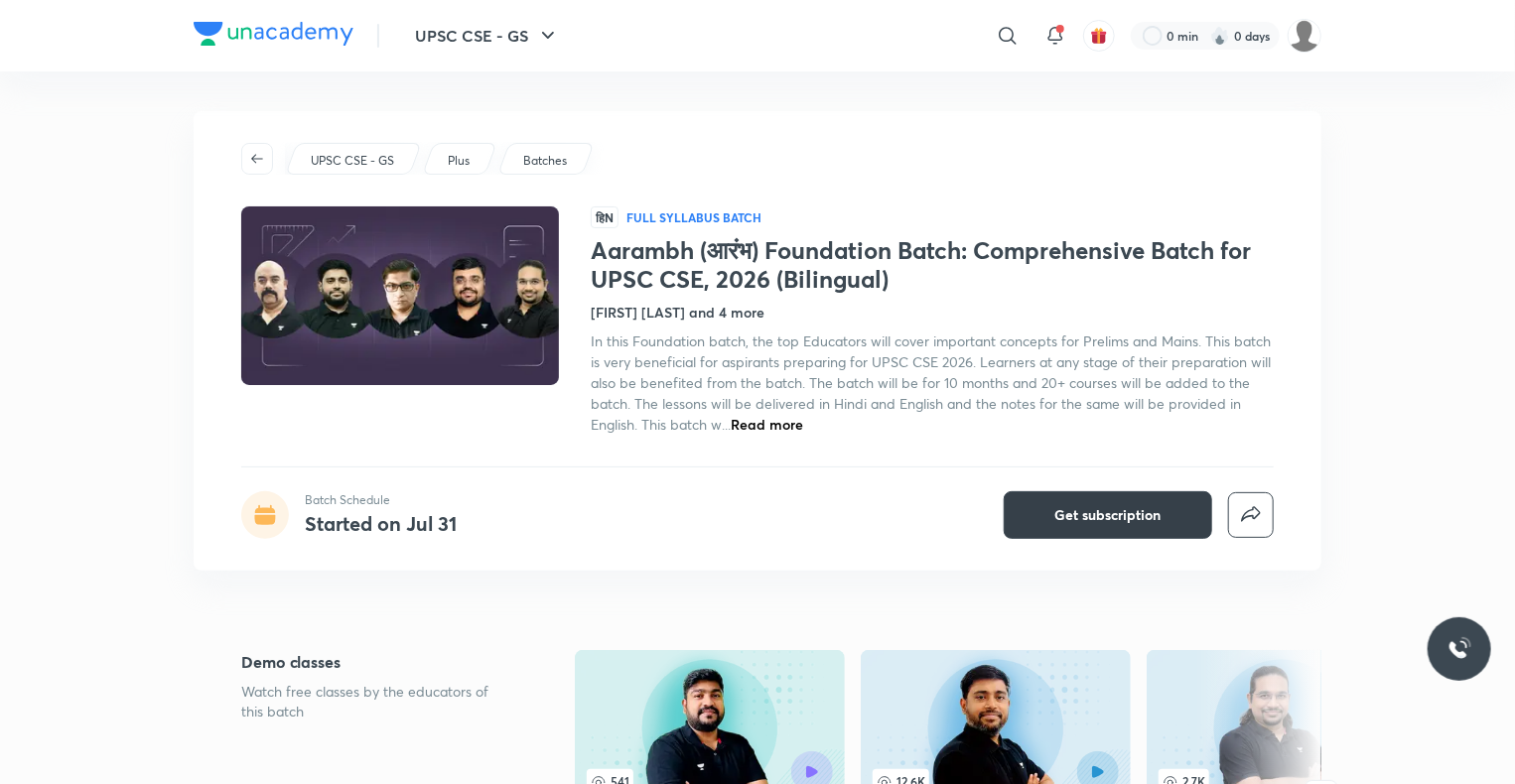 click on "Get subscription" at bounding box center [1108, 515] 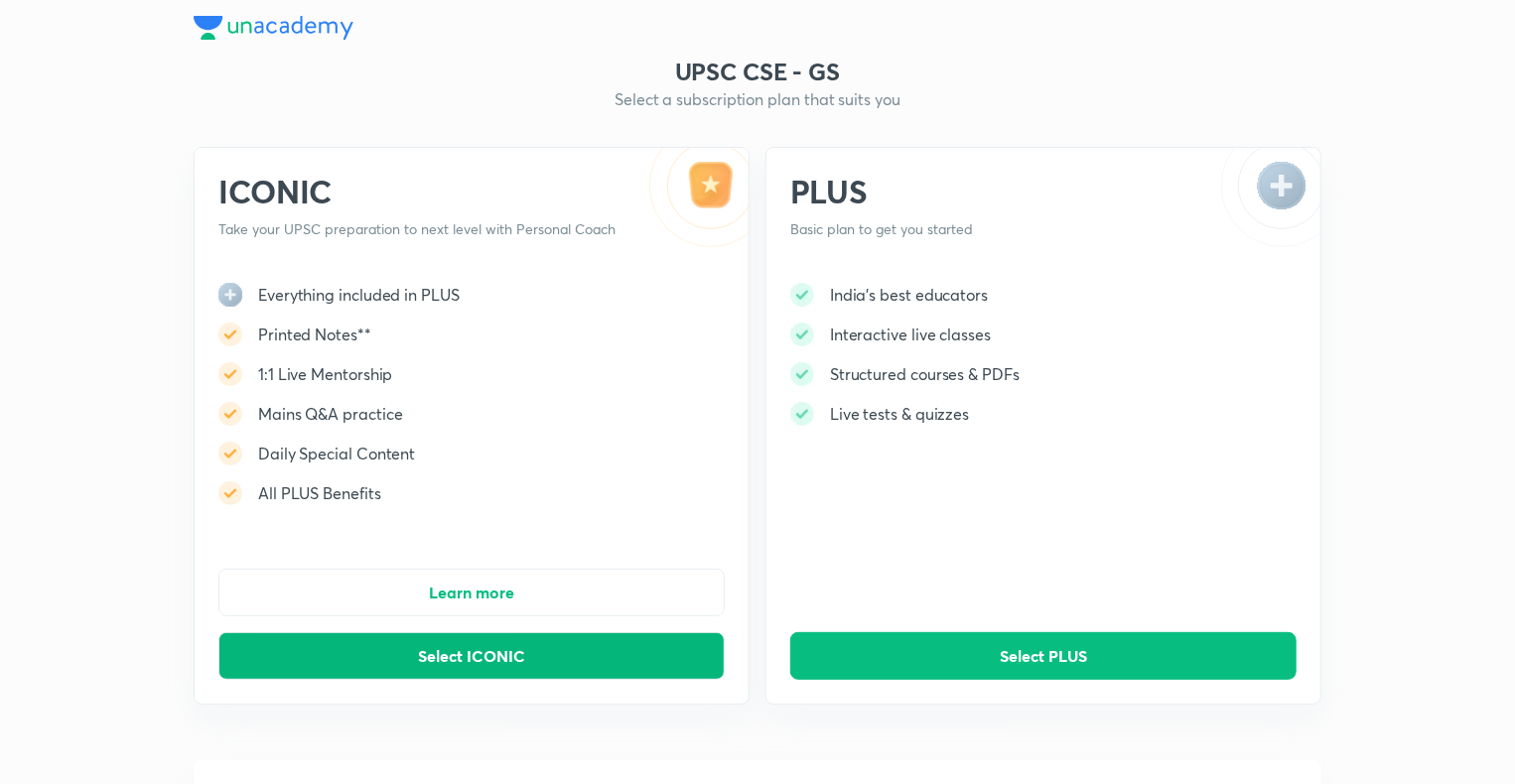 click on "Select ICONIC" at bounding box center [472, 656] 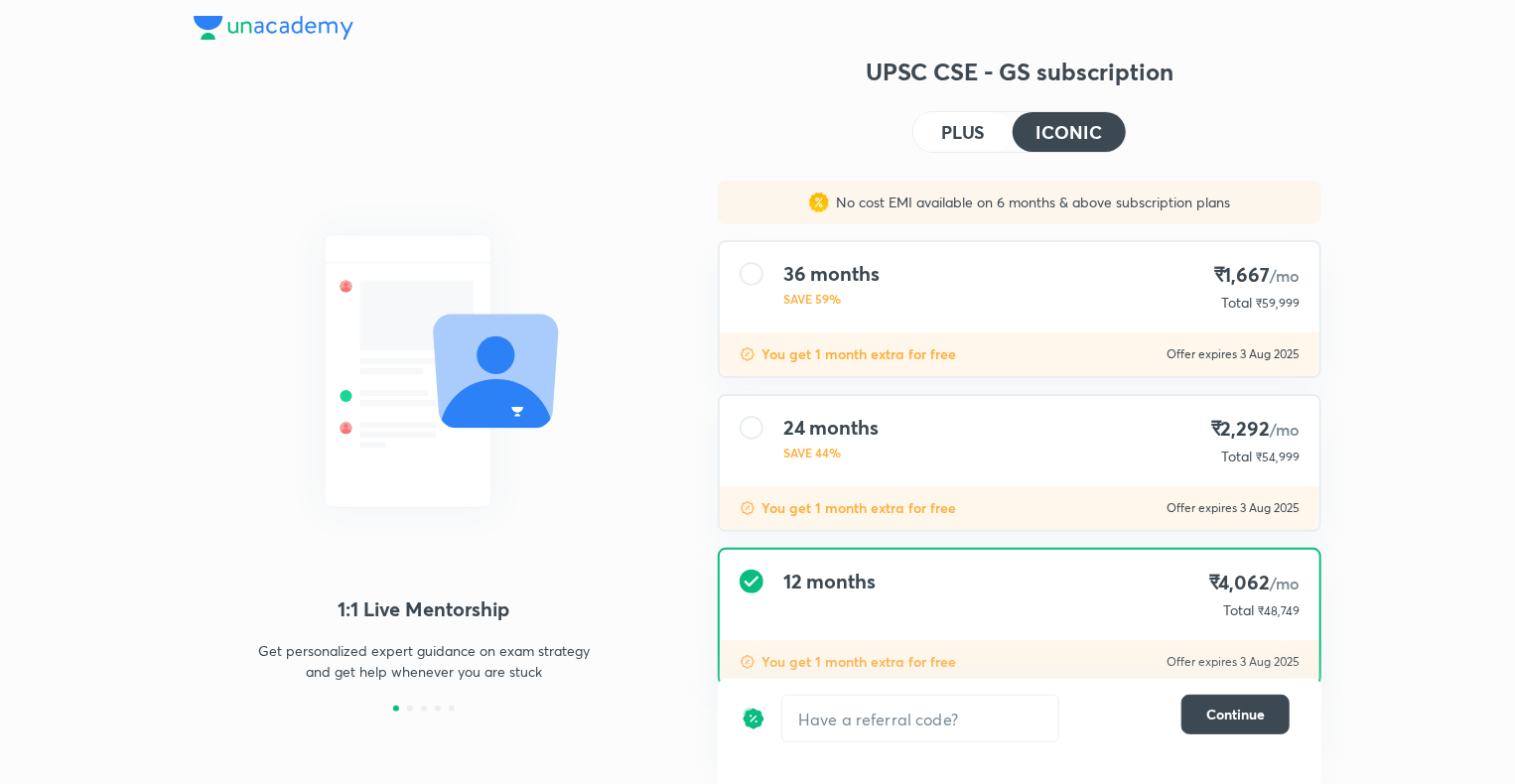click on "1:1 Live Mentorship Get personalized expert guidance on exam strategy and get help whenever you are stuck
Printed Notes Notes available on Iconic subscriptions of 1 year and above Daily Content Daily Content: Master the core concepts & current affairs with specialized content like practice MCQs, Mindmaps, Current Affairs Articles, etc. Mains Q&A Practice Strengthen your mains answer writing through regular practice with evaluation and personalized feedback All Benefits of Plus Live classes from top educators, mock tests & quizzes, structured batch courses in line with exam syllabus UPSC CSE - GS subscription PLUS ICONIC No cost EMI available on 6 months & above subscription plans 36 months SAVE 59% ₹1,667  /mo Total ₹59,999 You get 1 month extra for free Offer expires 3 Aug 2025 24 months SAVE 44% ₹2,292  /mo Total ₹54,999 You get 1 month extra for free Offer expires 3 Aug 2025 12 months ₹4,062  /mo Total ₹48,749 You get 1 month extra for free Offer expires 3 Aug 2025 ​ Continue" at bounding box center [758, 416] 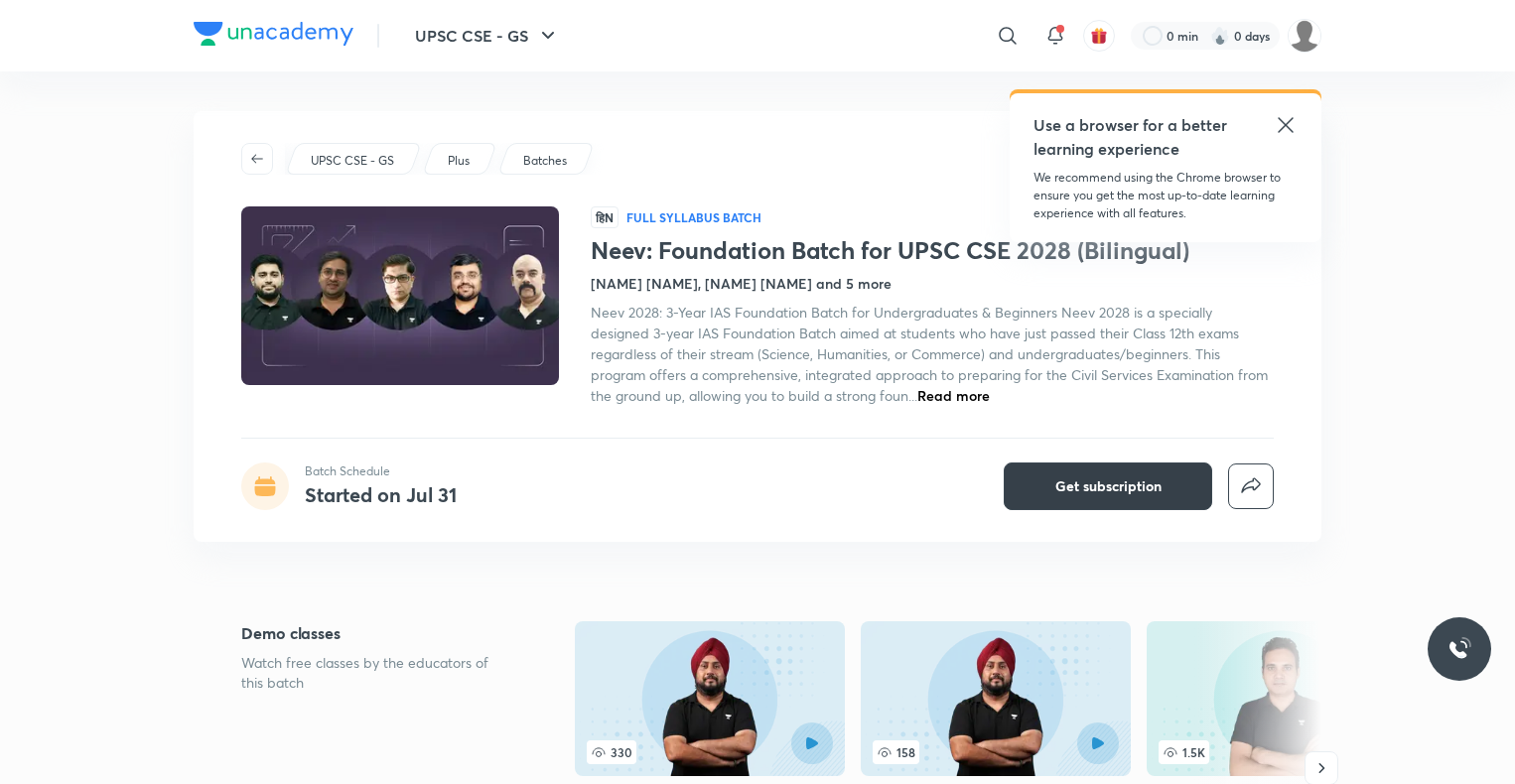 scroll, scrollTop: 205, scrollLeft: 0, axis: vertical 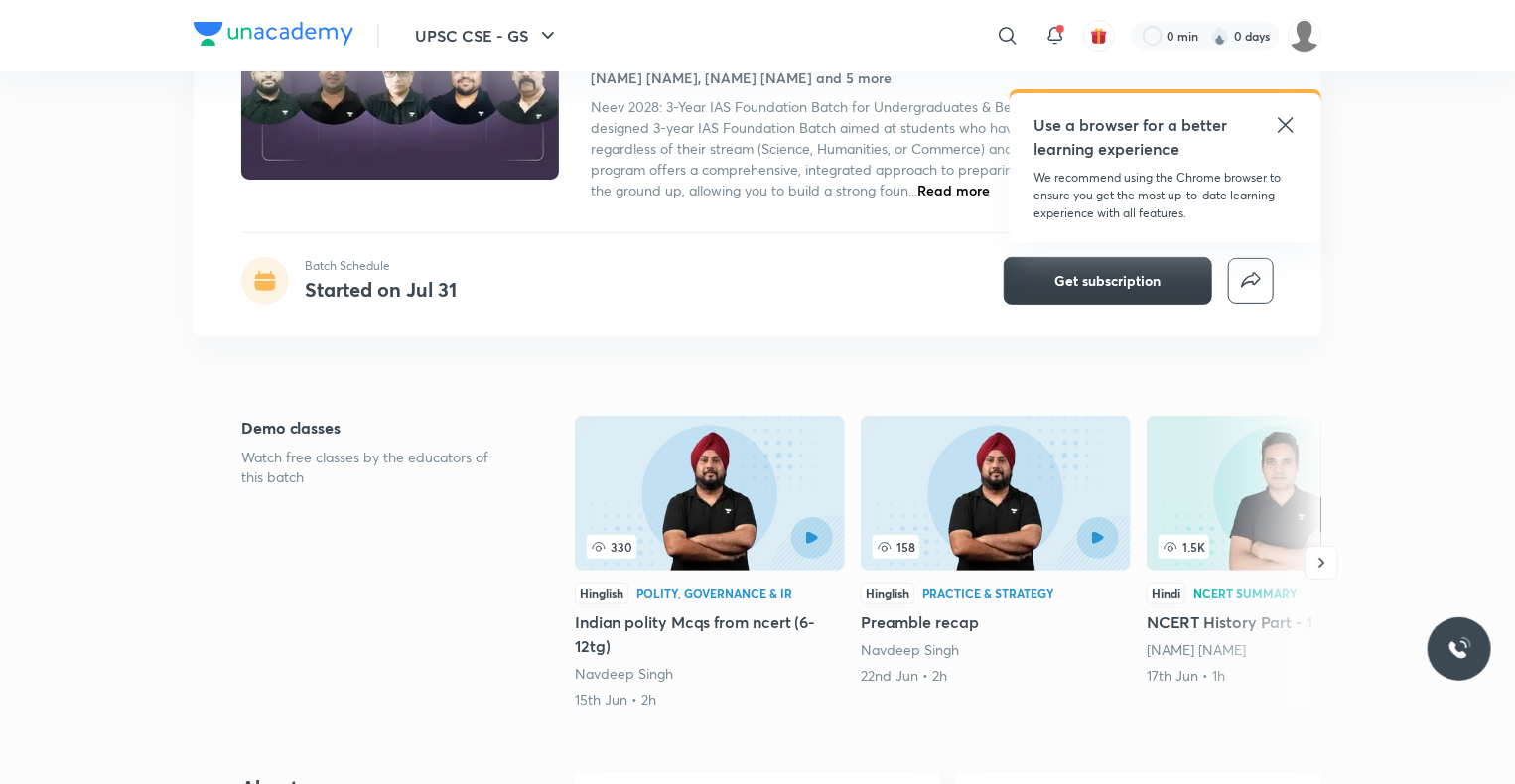 click on "Get subscription" at bounding box center (1108, 281) 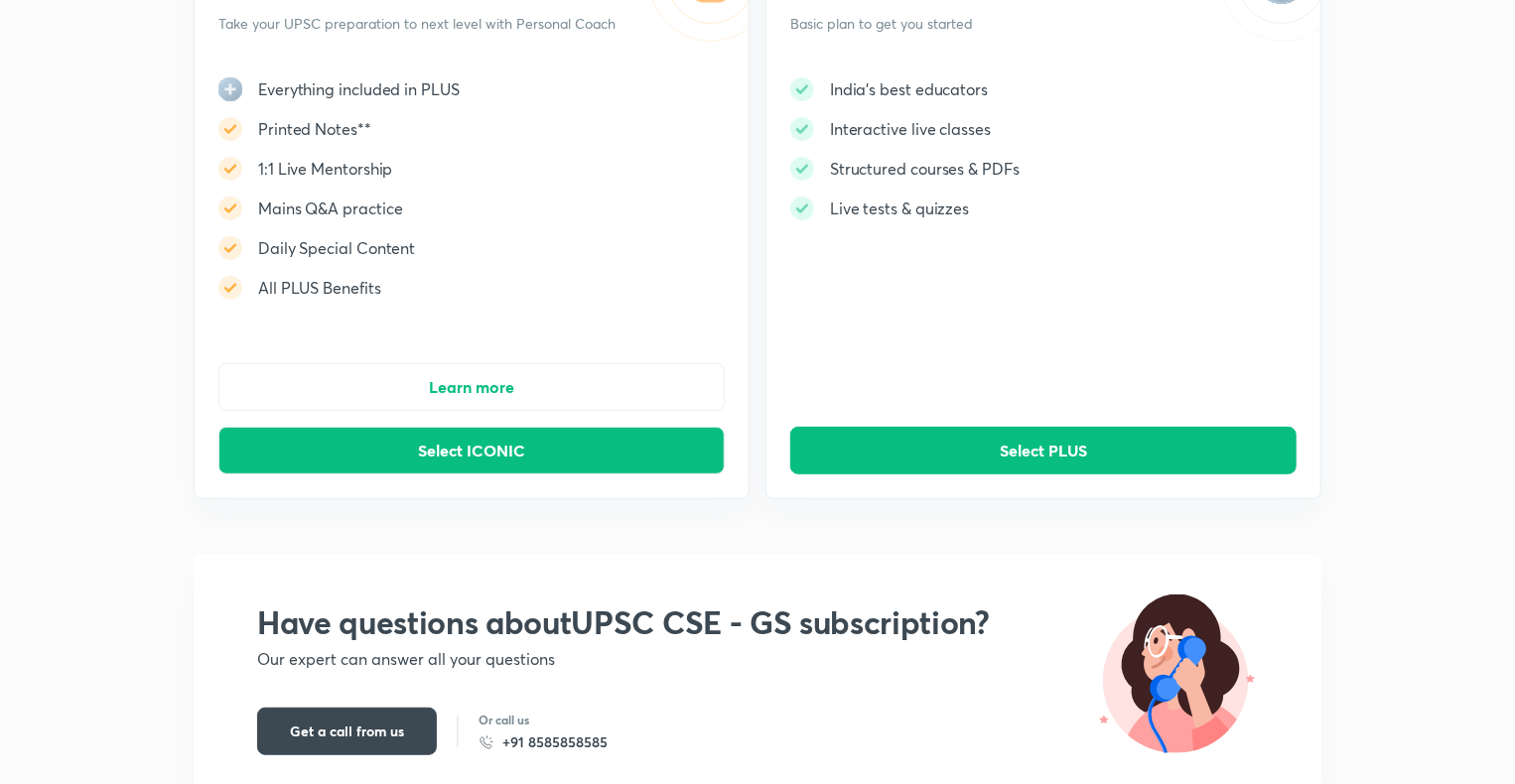 scroll, scrollTop: 0, scrollLeft: 0, axis: both 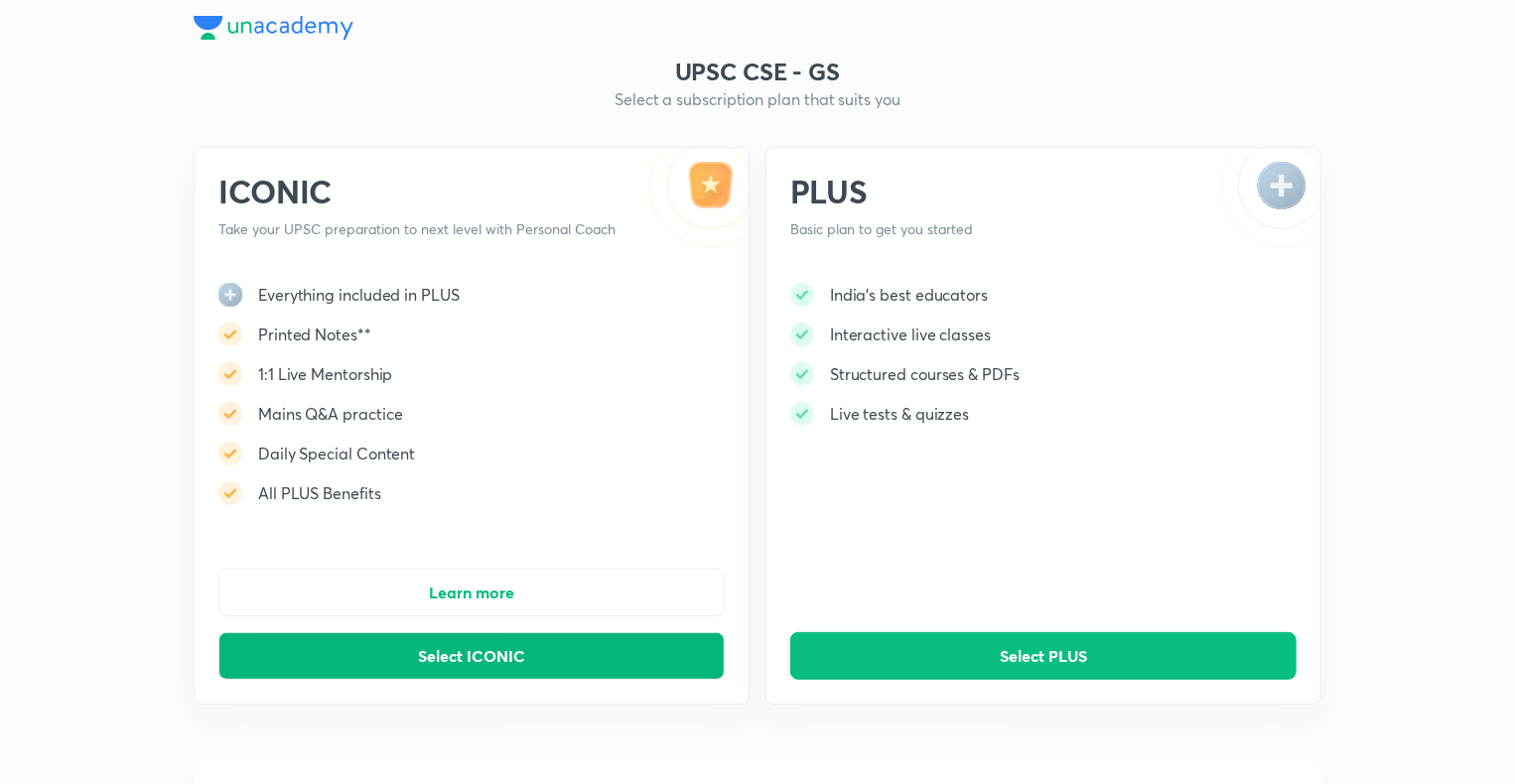click on "Select ICONIC" at bounding box center [472, 656] 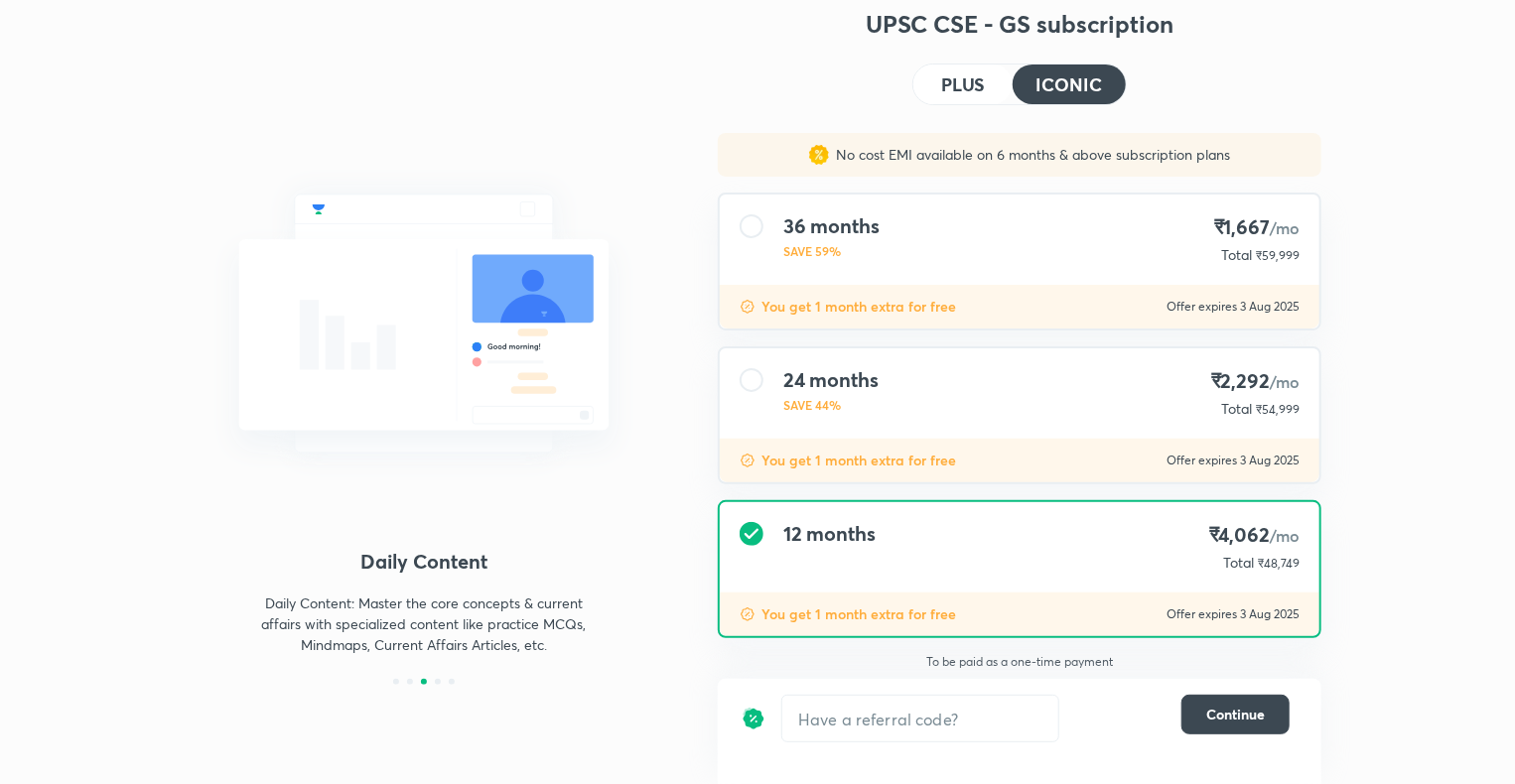 scroll, scrollTop: 0, scrollLeft: 0, axis: both 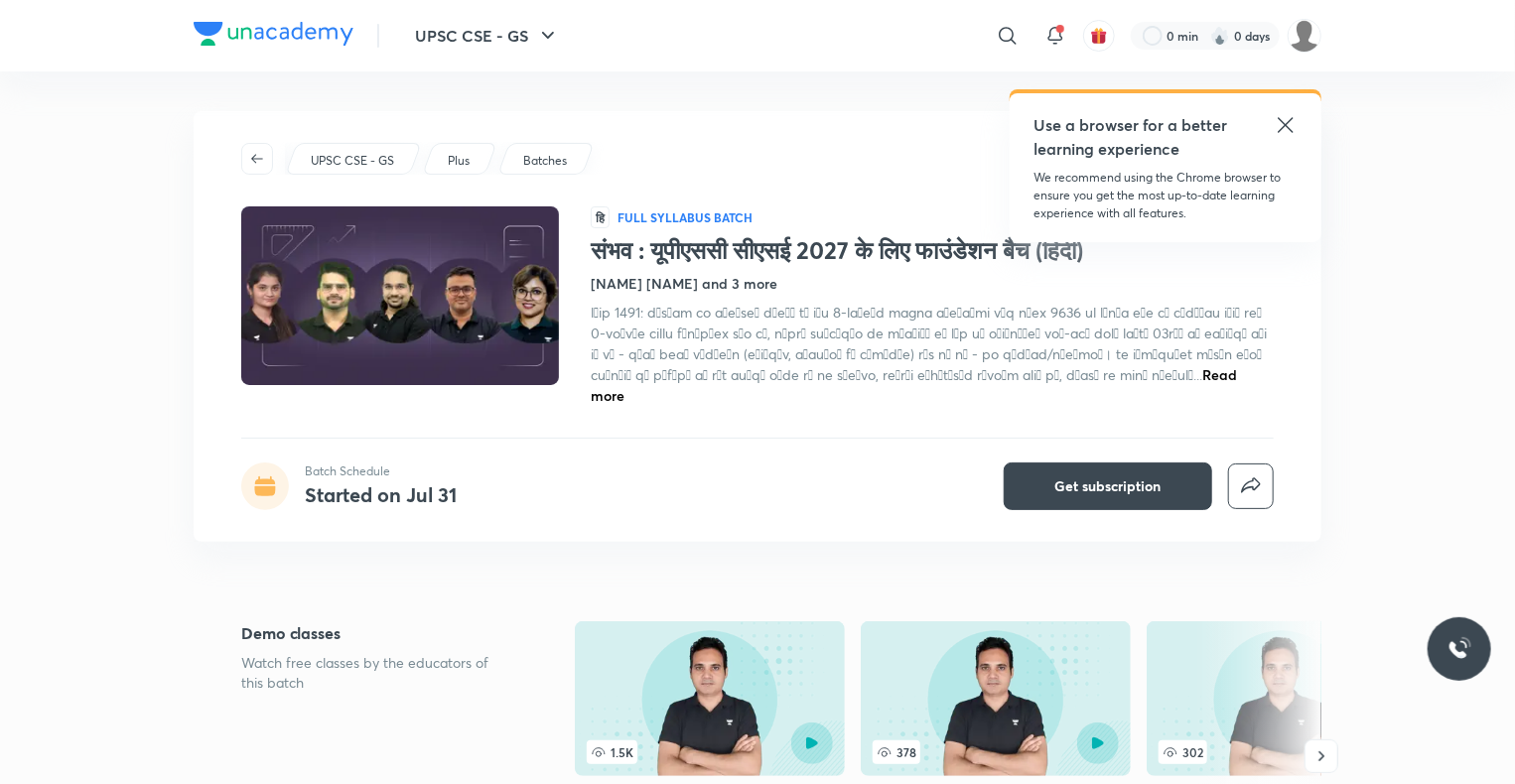 click 